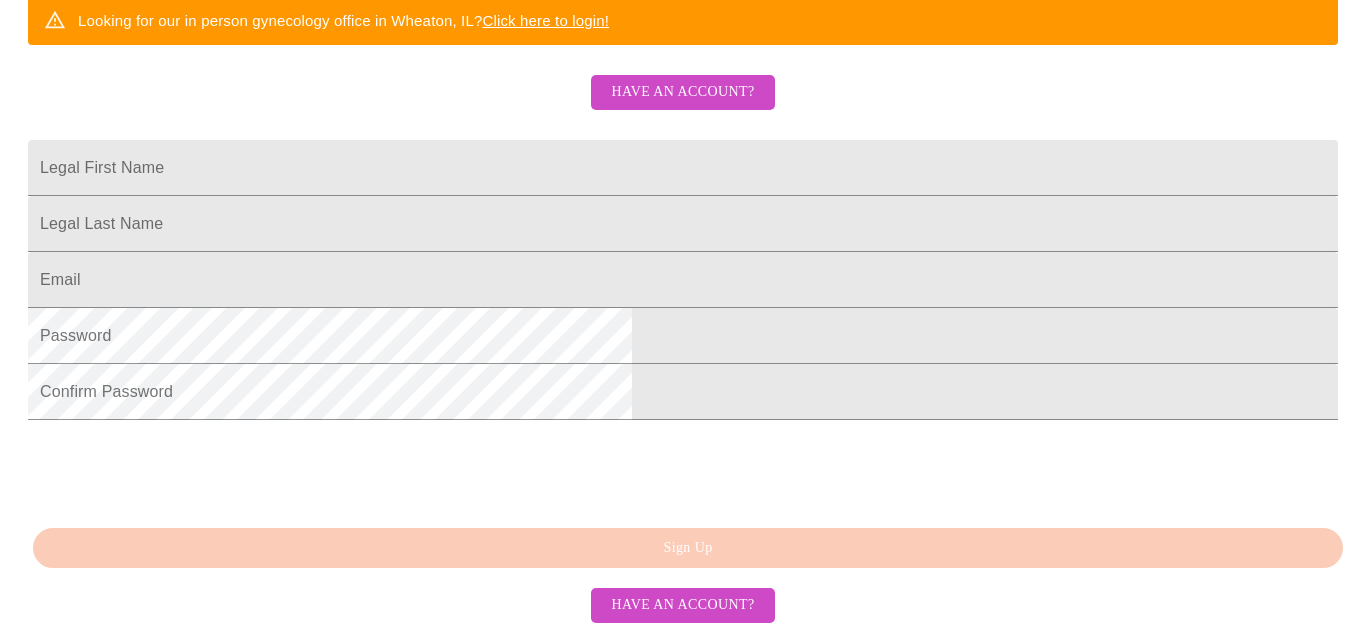 scroll, scrollTop: 574, scrollLeft: 0, axis: vertical 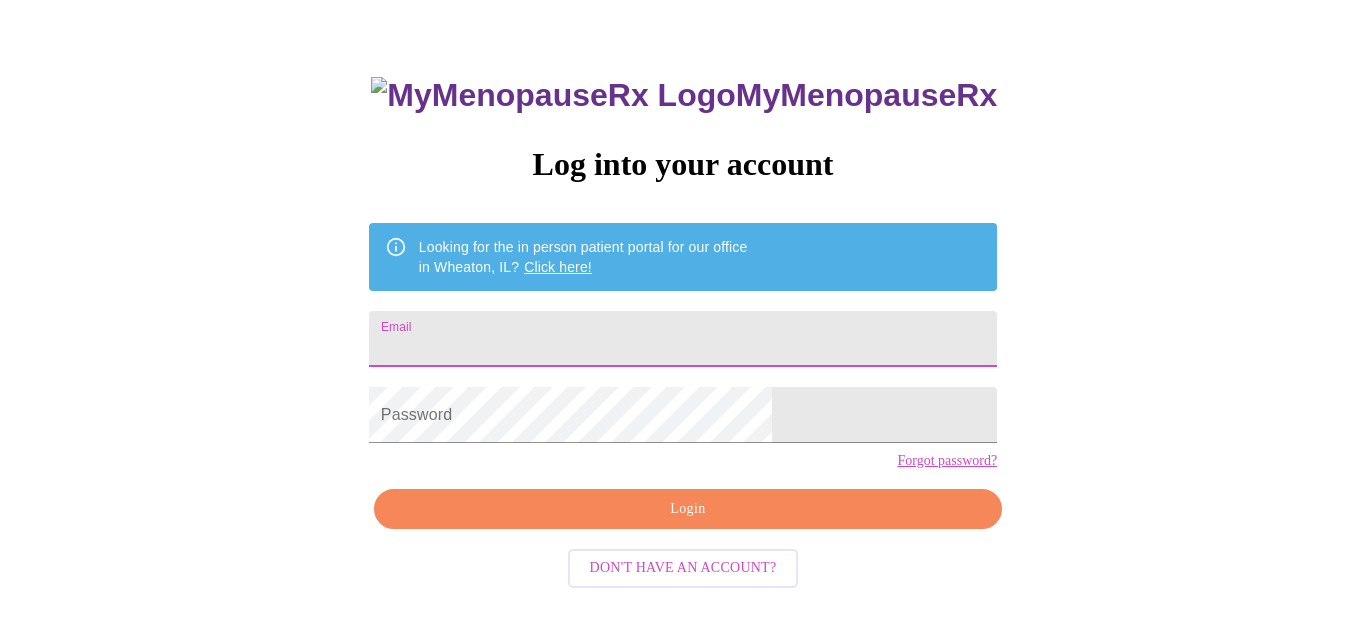 click on "Email" at bounding box center [683, 339] 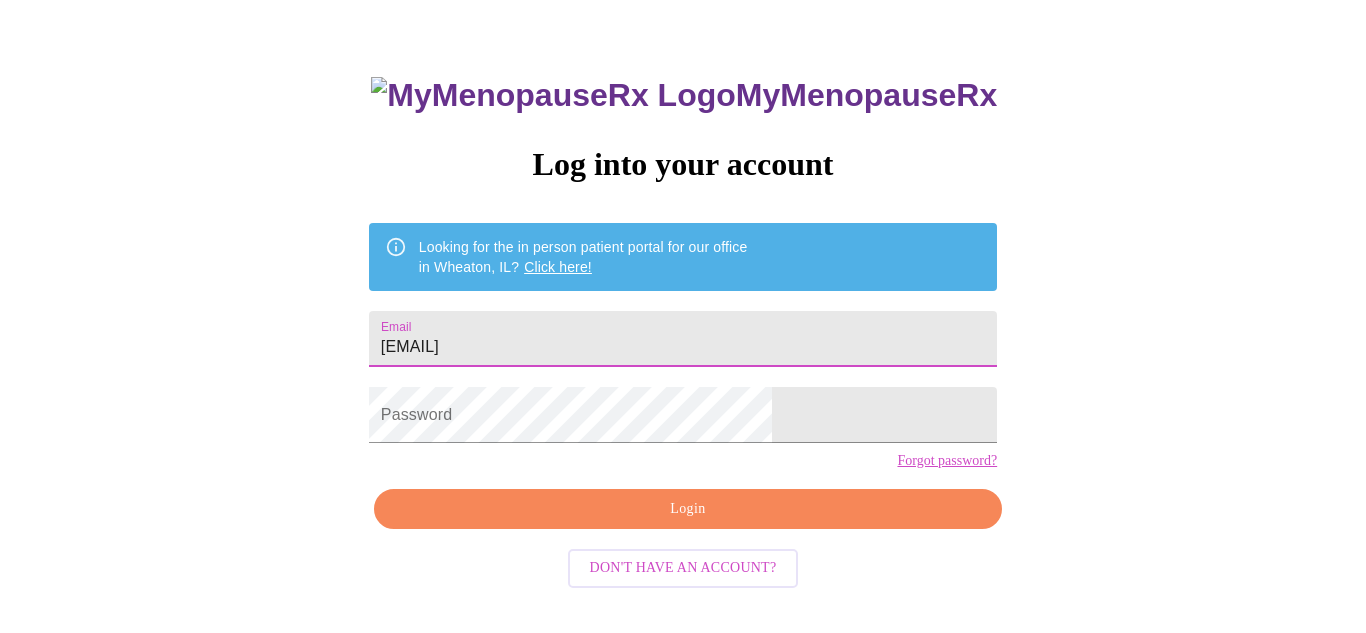type on "[EMAIL]" 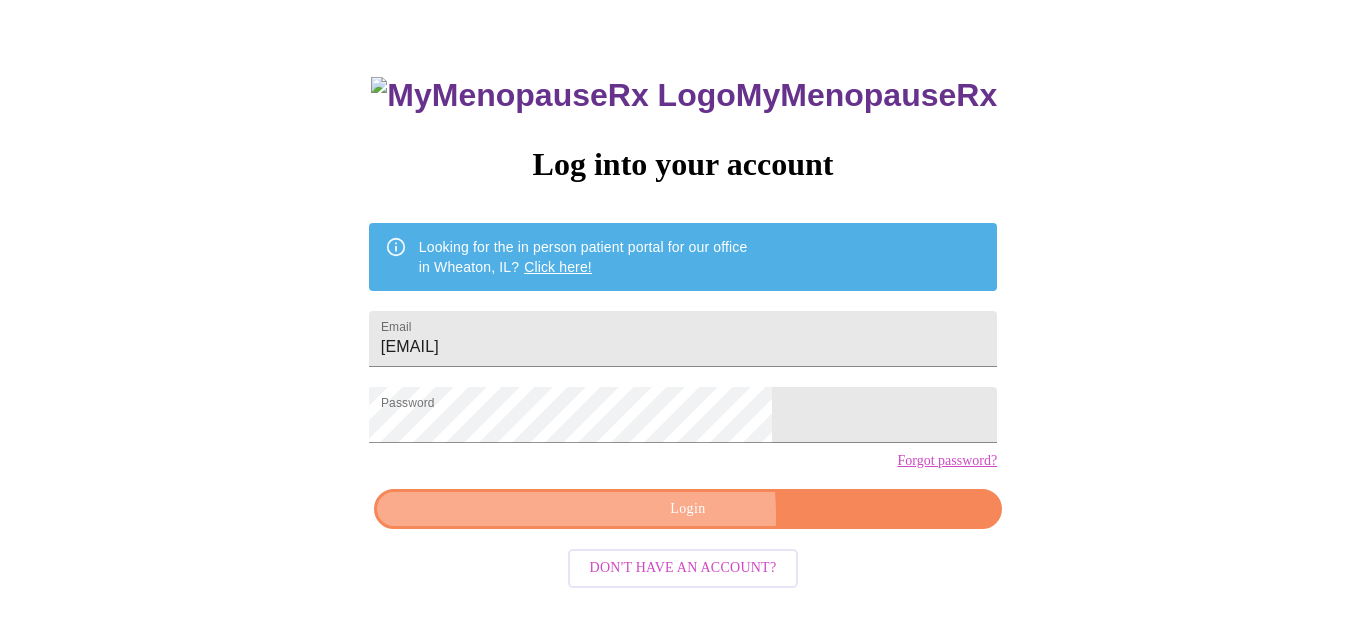 click on "Login" at bounding box center [688, 509] 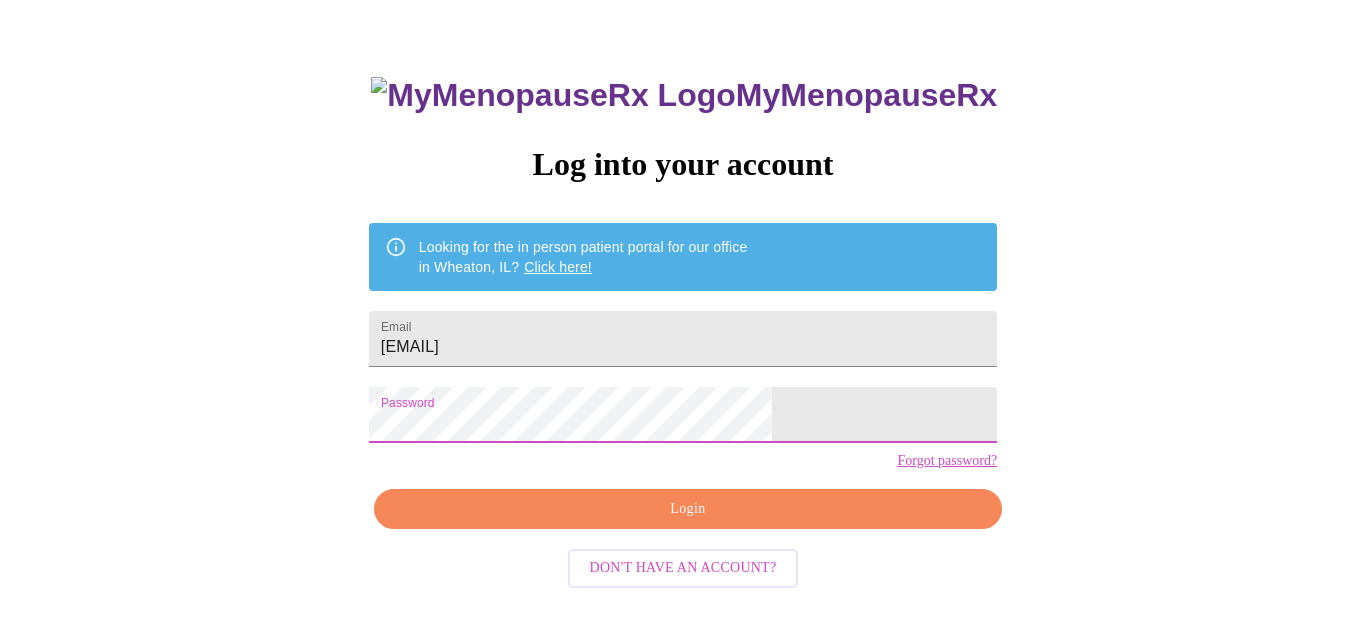 click on "Login" at bounding box center (688, 509) 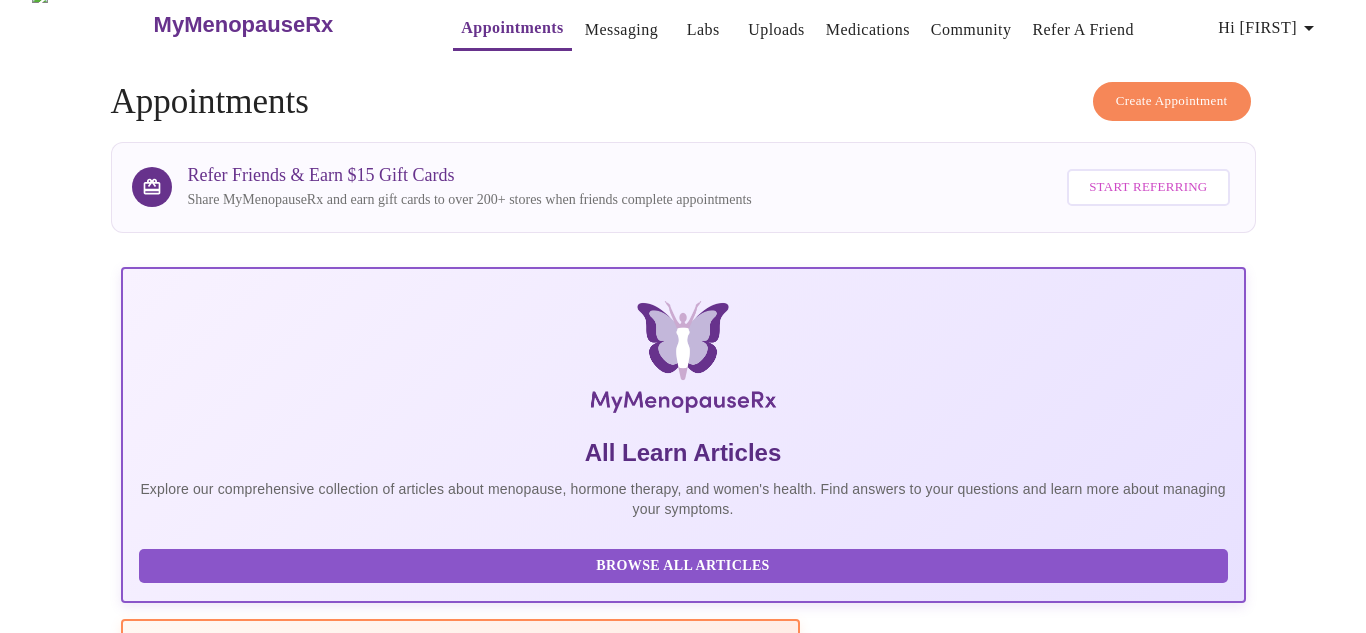 scroll, scrollTop: 0, scrollLeft: 0, axis: both 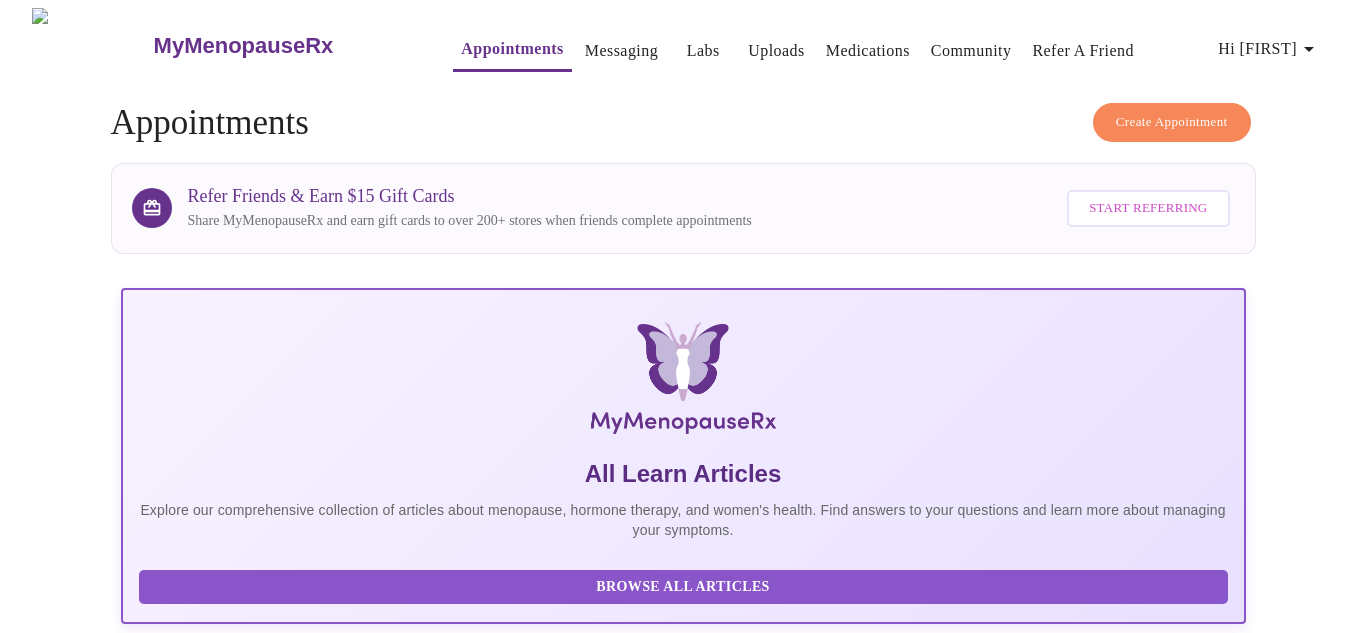 click on "Hi [FIRST]" at bounding box center (1269, 49) 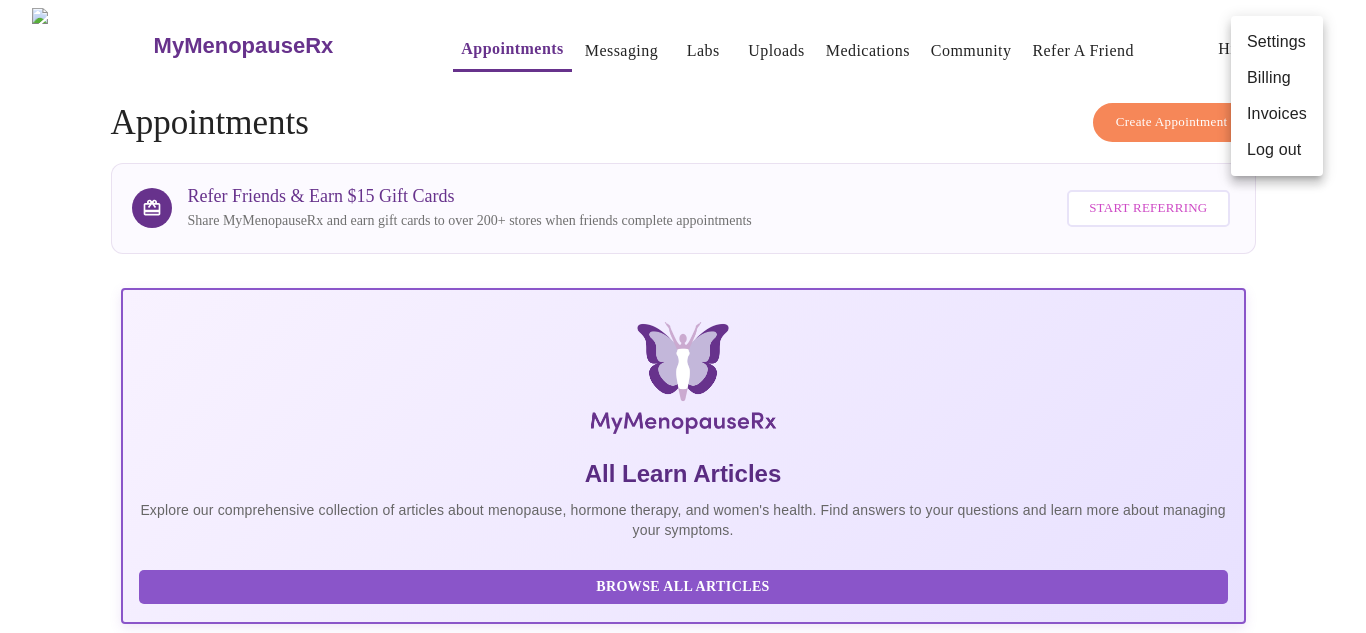 click at bounding box center [683, 316] 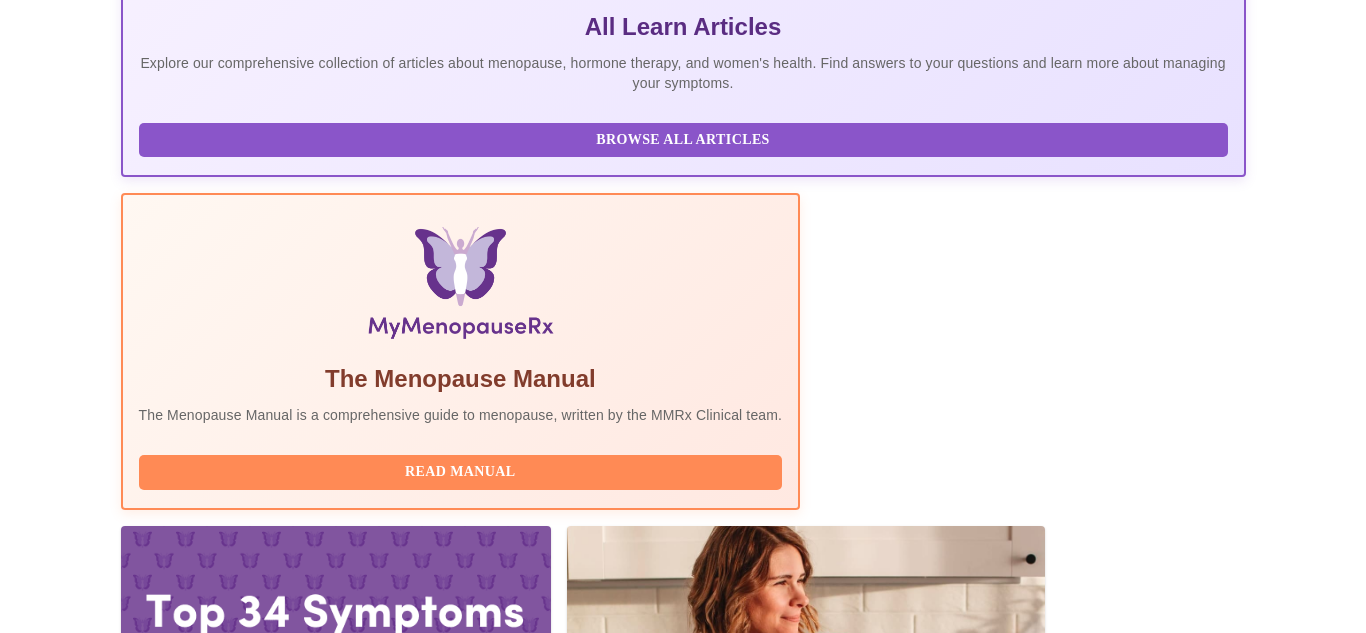 scroll, scrollTop: 462, scrollLeft: 0, axis: vertical 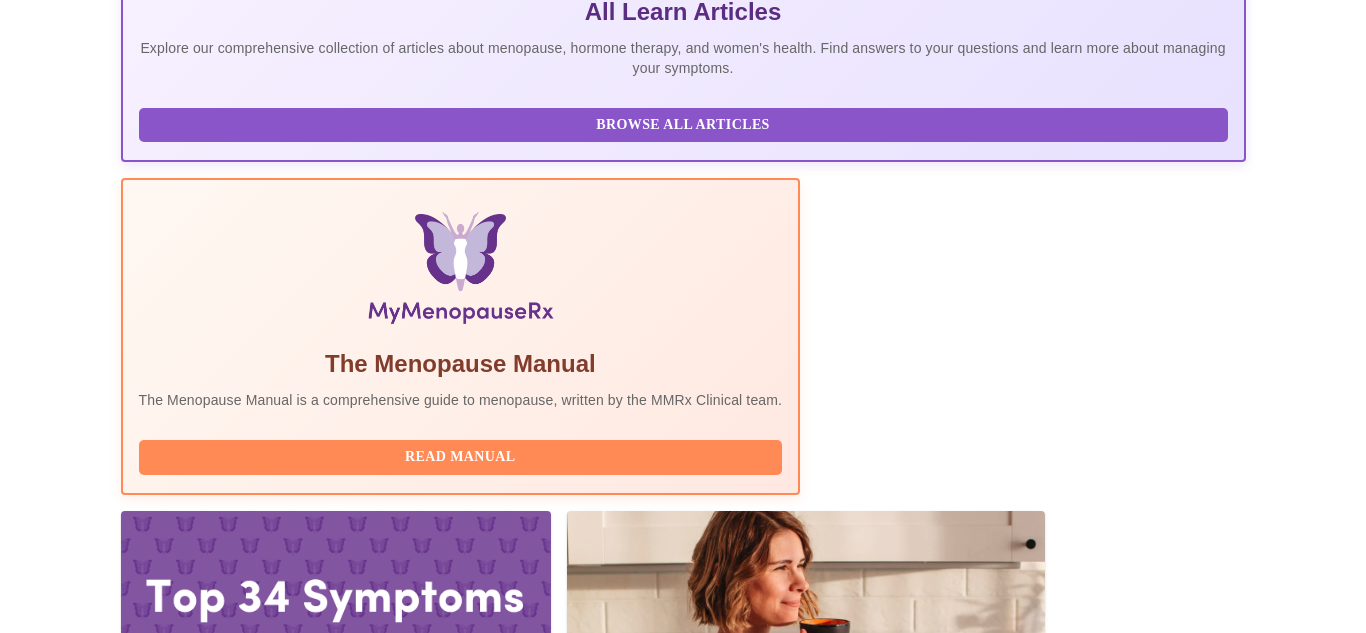click on "Complete Pre-Assessment" at bounding box center (1110, 2089) 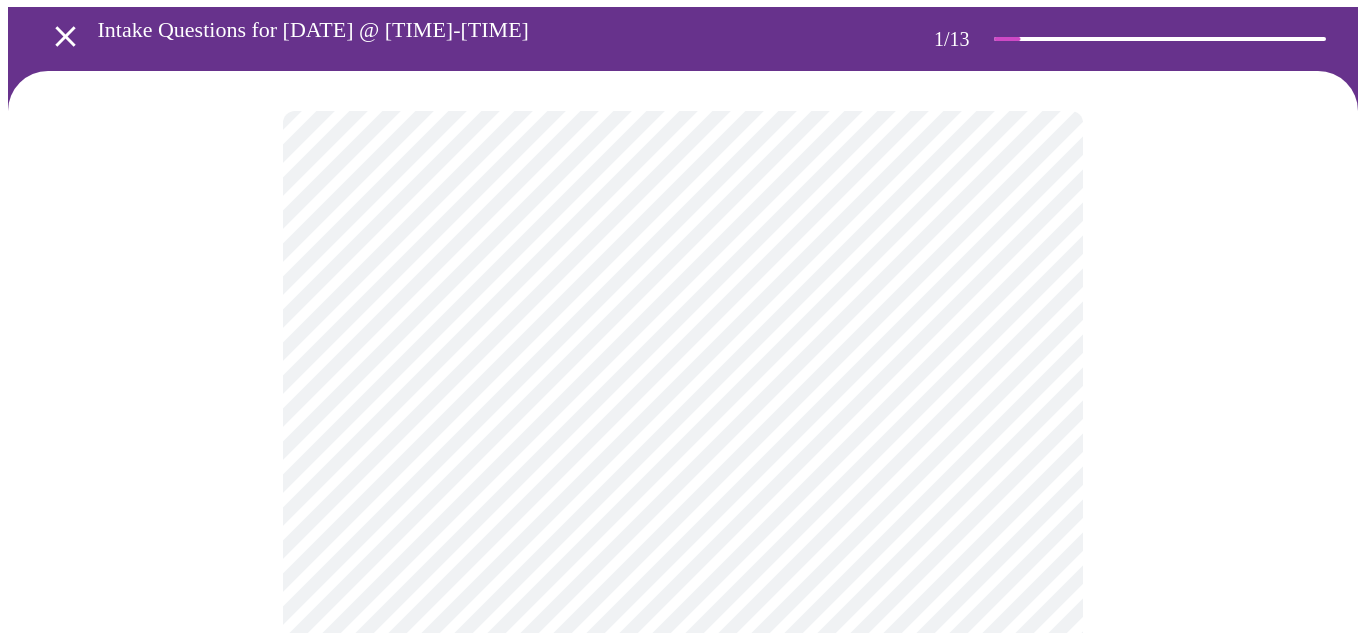 scroll, scrollTop: 79, scrollLeft: 0, axis: vertical 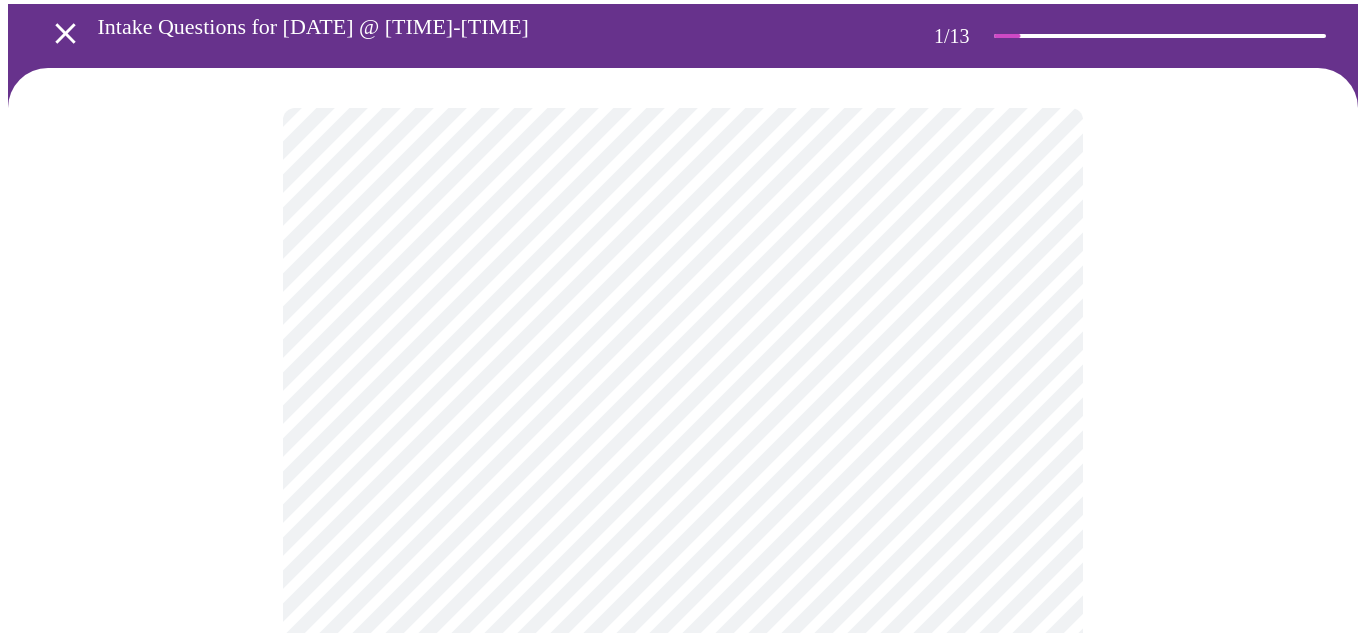 click on "MyMenopauseRx Appointments Messaging Labs Uploads Medications Community Refer a Friend Hi [FIRST]   Intake Questions for Thu, Aug 7th 2025 @ 1:20pm-1:40pm 1  /  13 Settings Billing Invoices Log out" at bounding box center (683, 848) 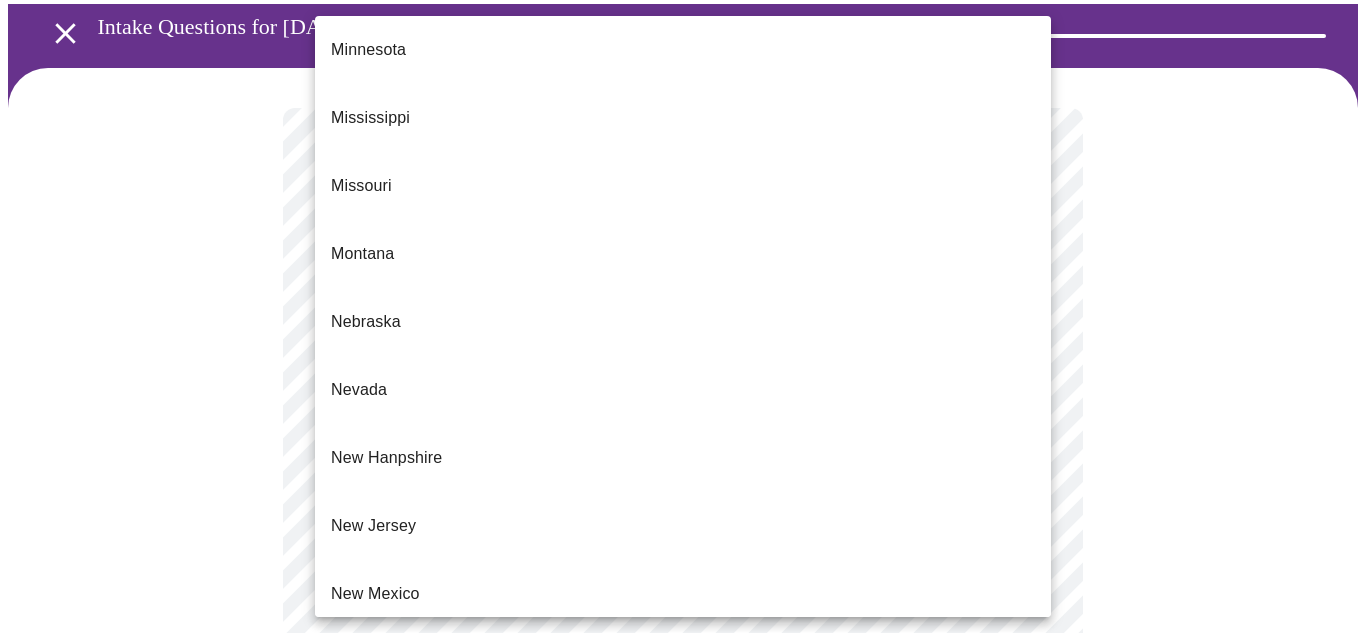 scroll, scrollTop: 1508, scrollLeft: 0, axis: vertical 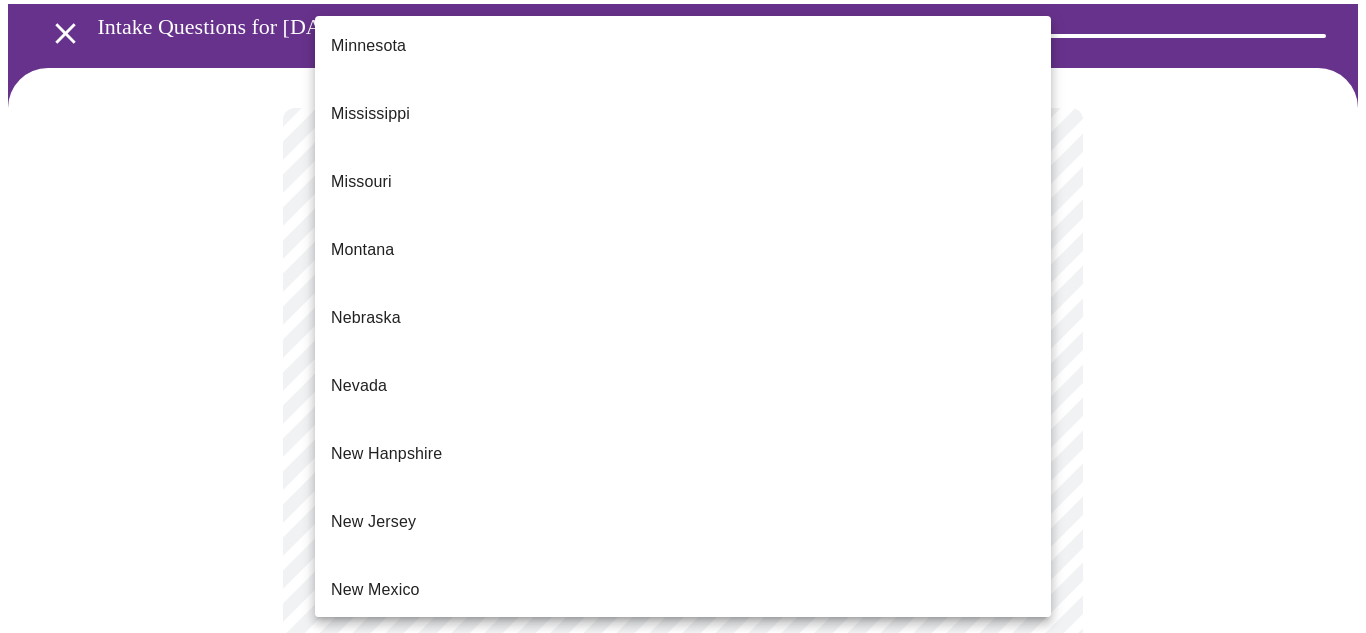 click on "Pennsylvania" at bounding box center (379, 1066) 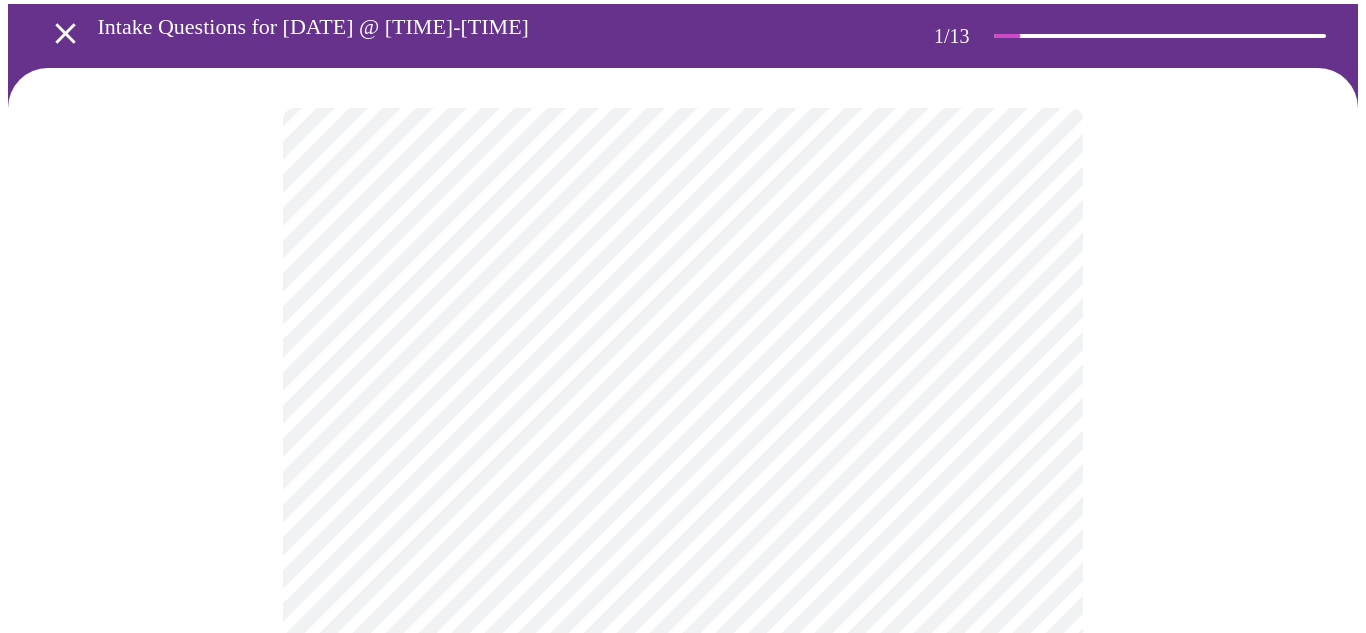 click on "MyMenopauseRx Appointments Messaging Labs Uploads Medications Community Refer a Friend Hi [FIRST]   Intake Questions for Thu, Aug 7th 2025 @ 1:20pm-1:40pm 1  /  13 Settings Billing Invoices Log out" at bounding box center [683, 842] 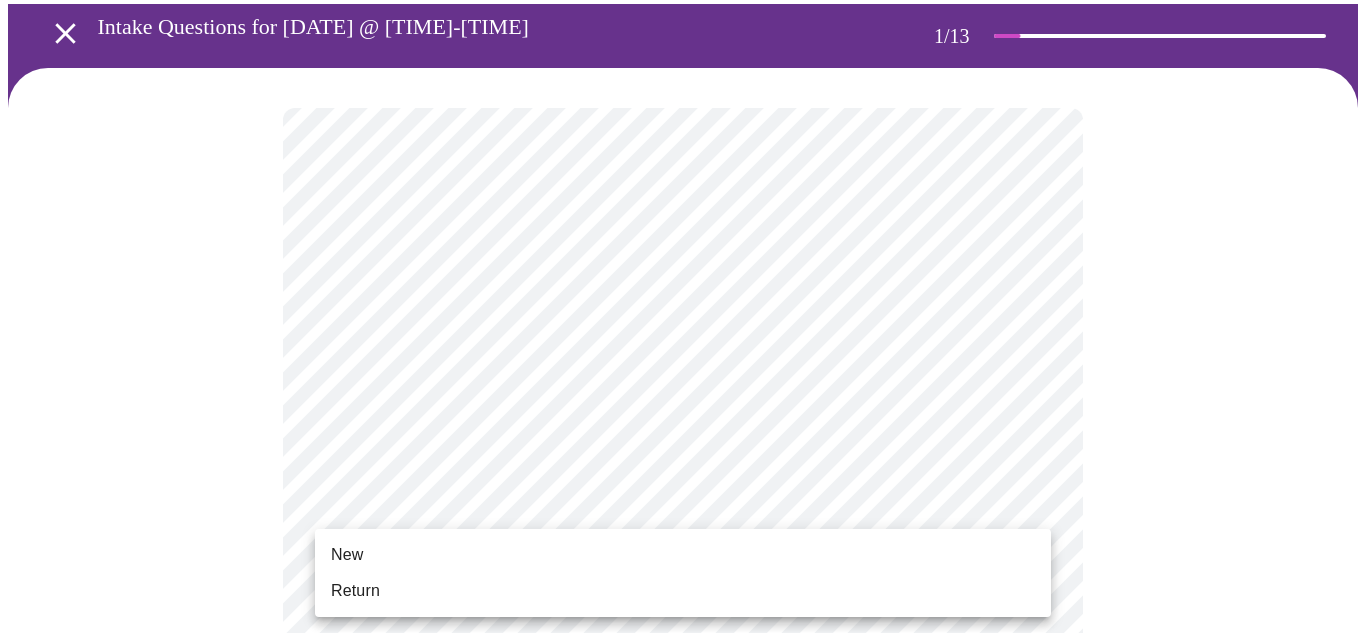 click on "New" at bounding box center (683, 555) 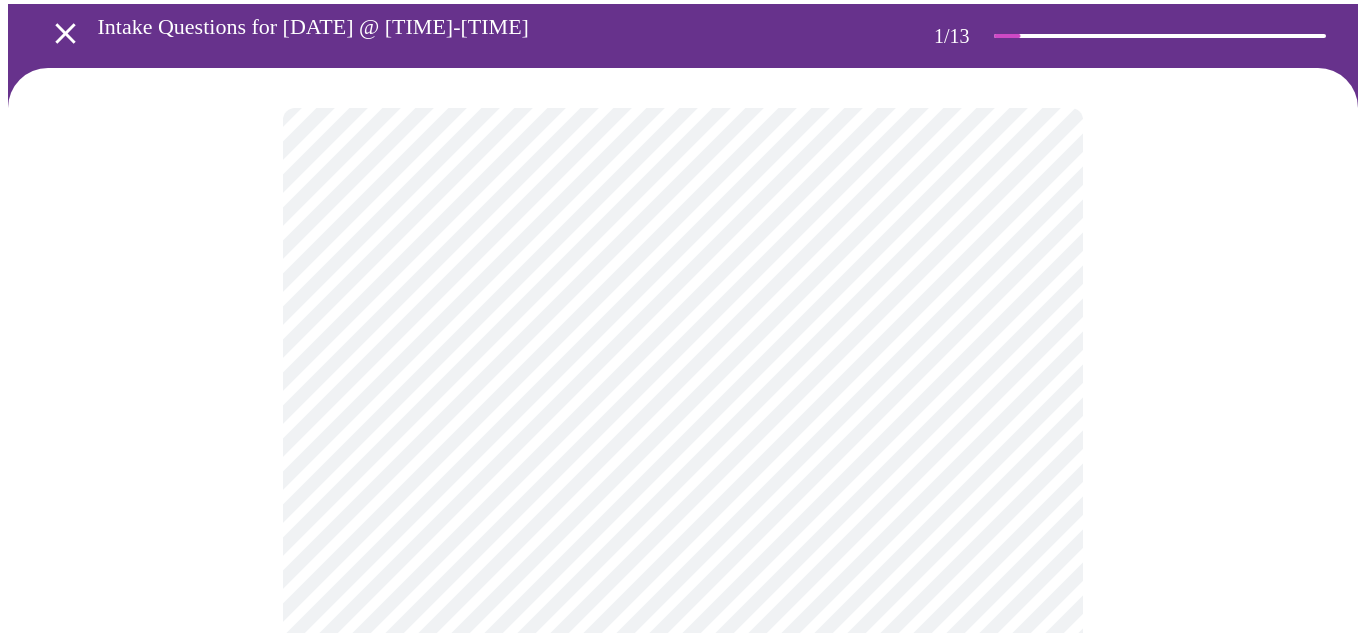 click at bounding box center (683, 898) 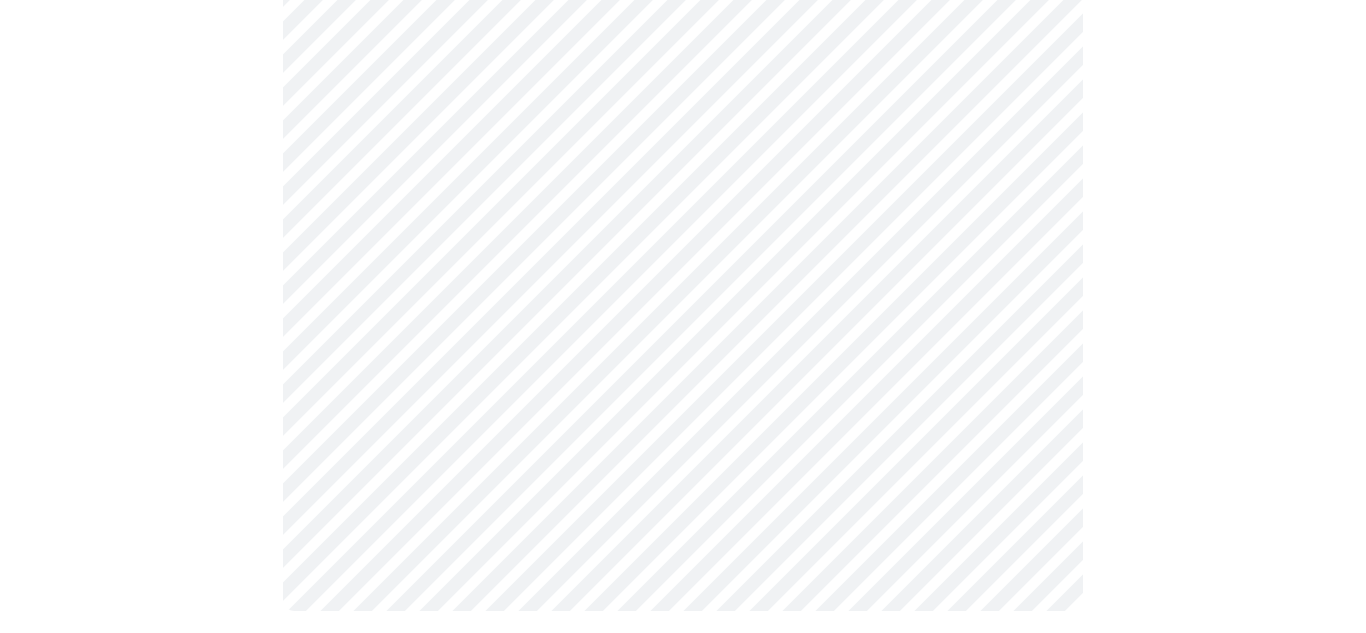 scroll, scrollTop: 1166, scrollLeft: 0, axis: vertical 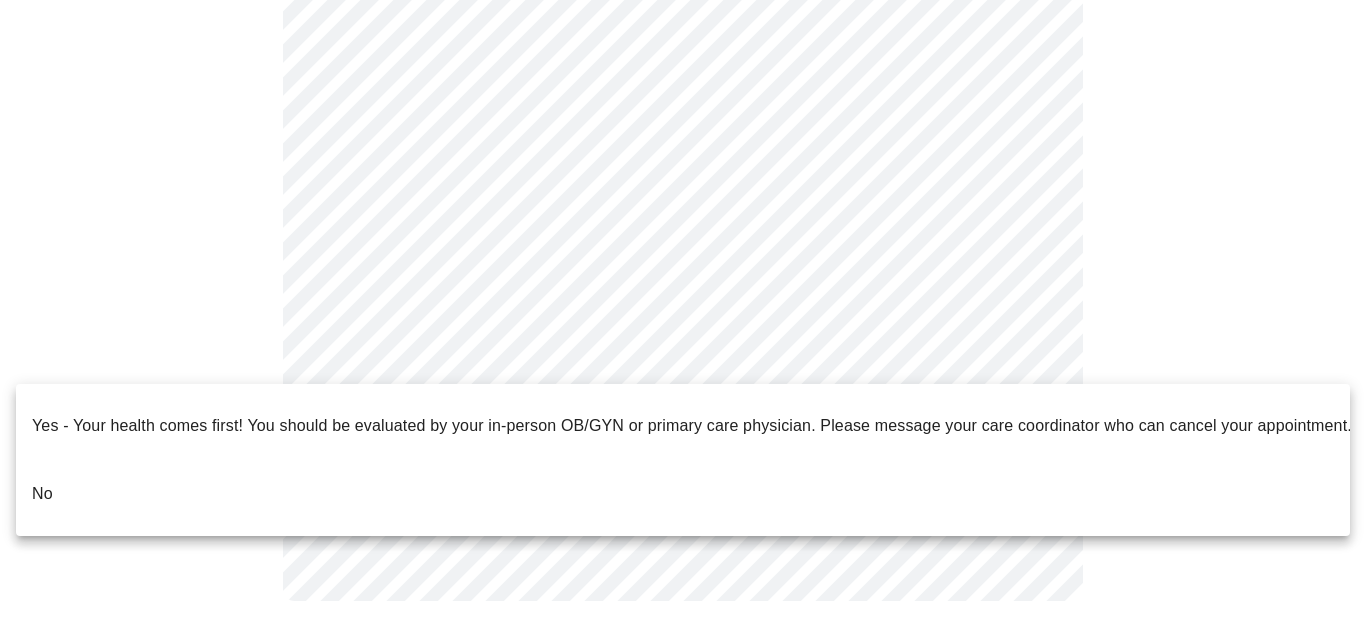 click on "MyMenopauseRx Appointments Messaging Labs Uploads Medications Community Refer a Friend Hi [FIRST]   Intake Questions for [DATE] @ [TIME]-[TIME] [NUMBER]  /  [NUMBER] Settings Billing Invoices Log out Yes - Your health comes first! You should be evaluated by your in-person OB/GYN or primary care physician.  Please message your care coordinator who can cancel your appointment.
No" at bounding box center (683, -259) 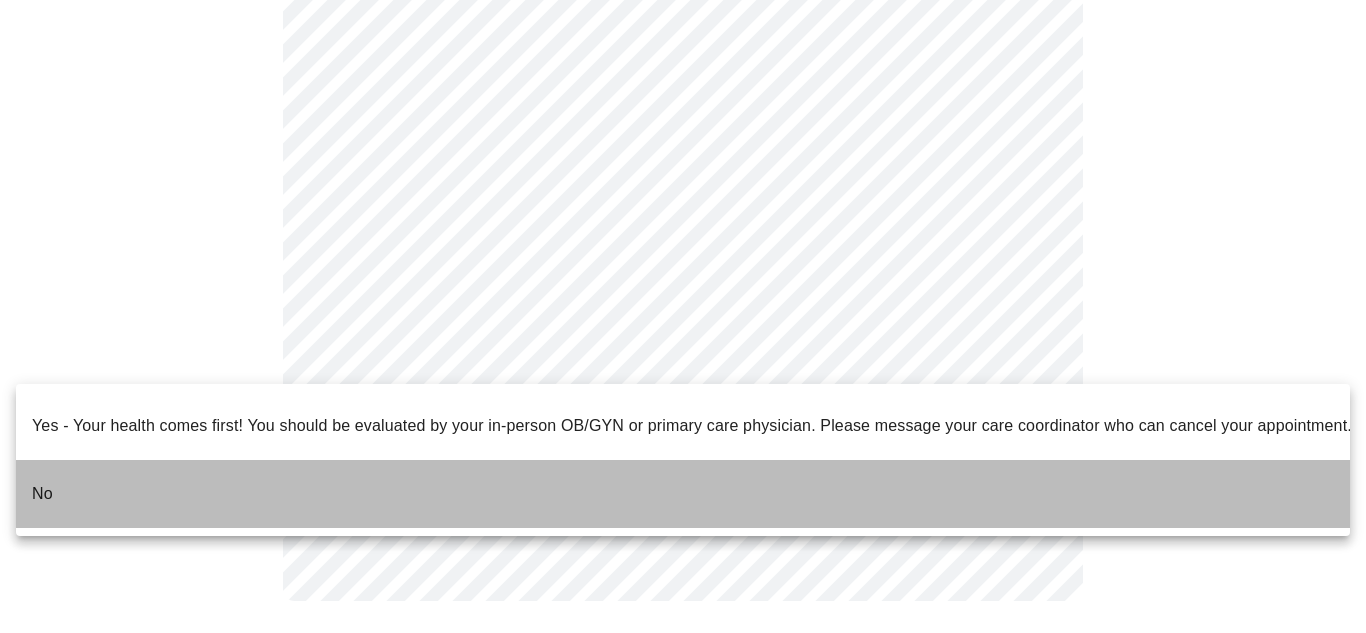 click on "No" at bounding box center (683, 494) 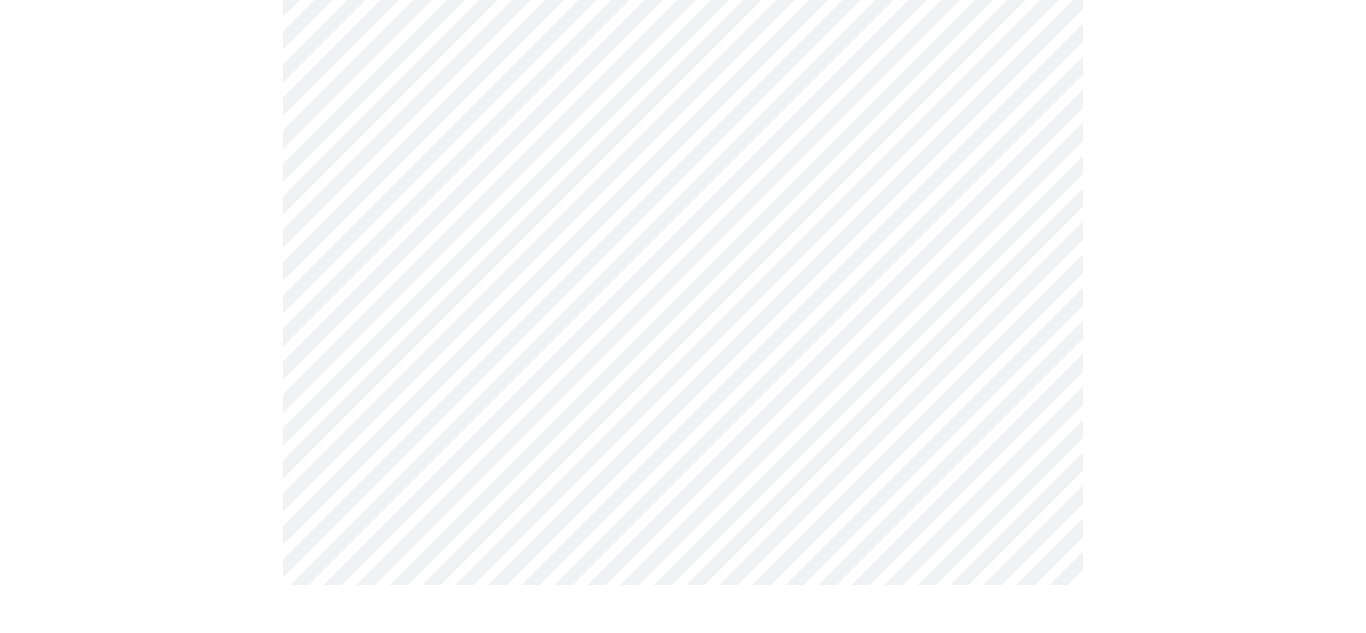 scroll, scrollTop: 0, scrollLeft: 0, axis: both 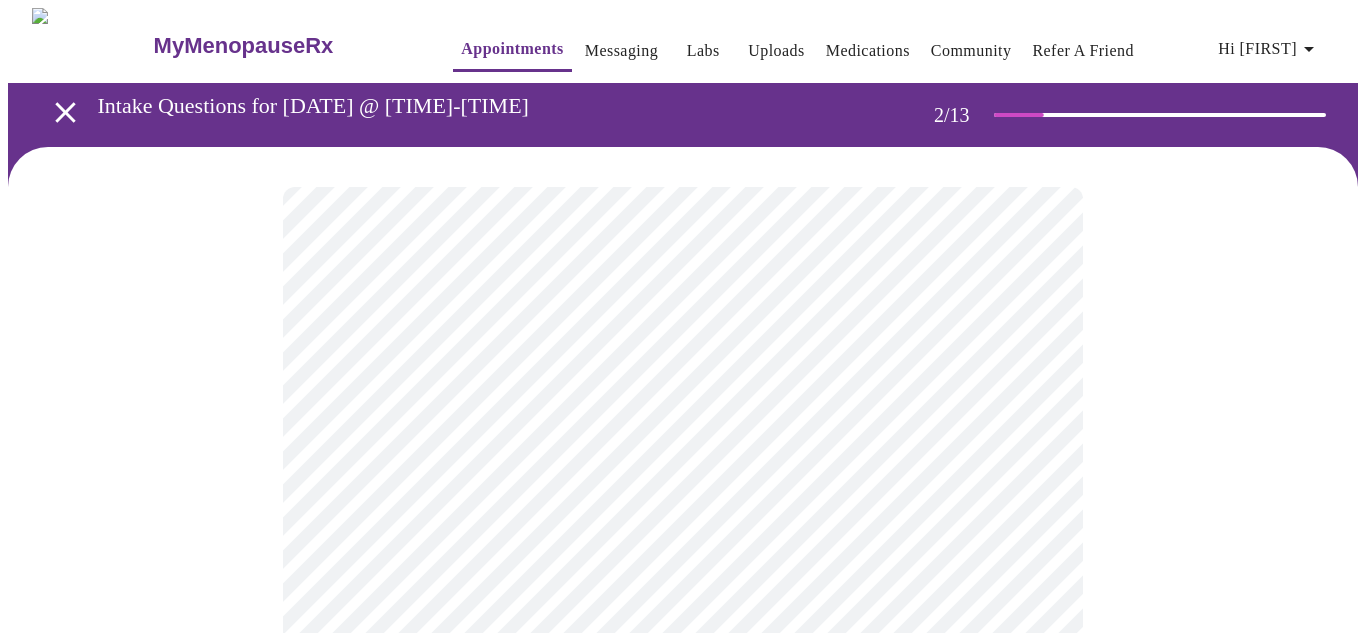 click on "MyMenopauseRx Appointments Messaging Labs Uploads Medications Community Refer a Friend Hi [FIRST]   Intake Questions for Thu, Aug 7th 2025 @ 1:20pm-1:40pm 2  /  13 Settings Billing Invoices Log out" at bounding box center [683, 609] 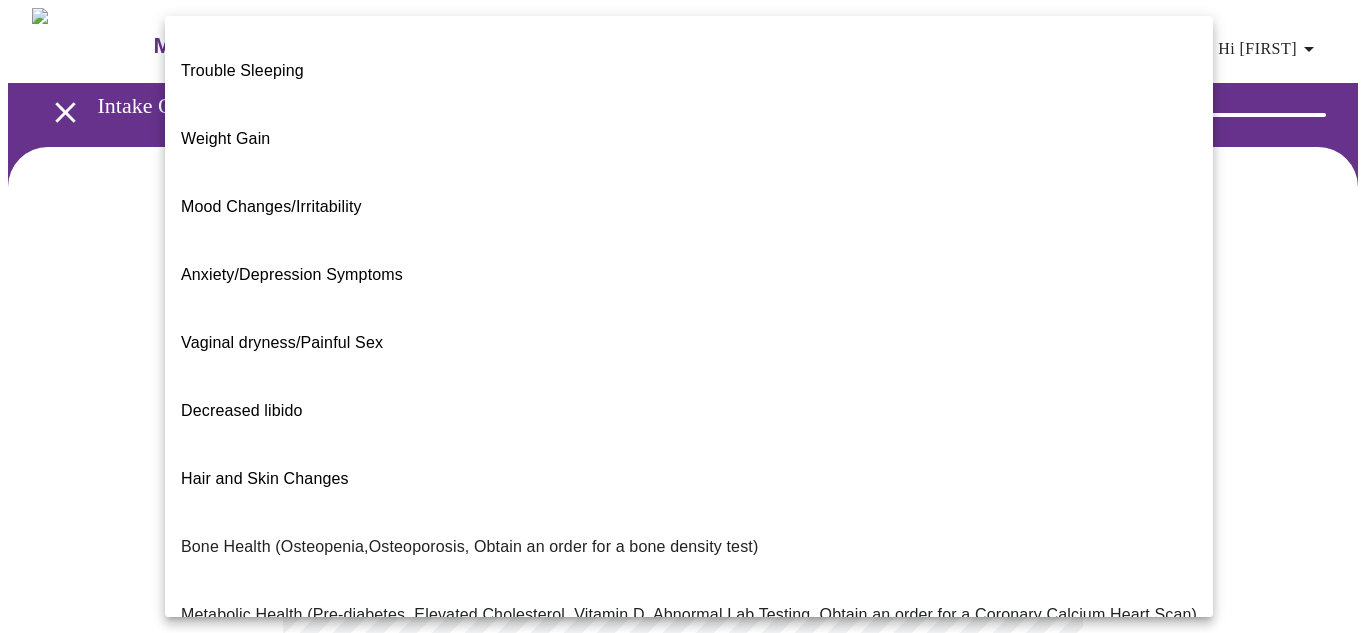 scroll, scrollTop: 0, scrollLeft: 0, axis: both 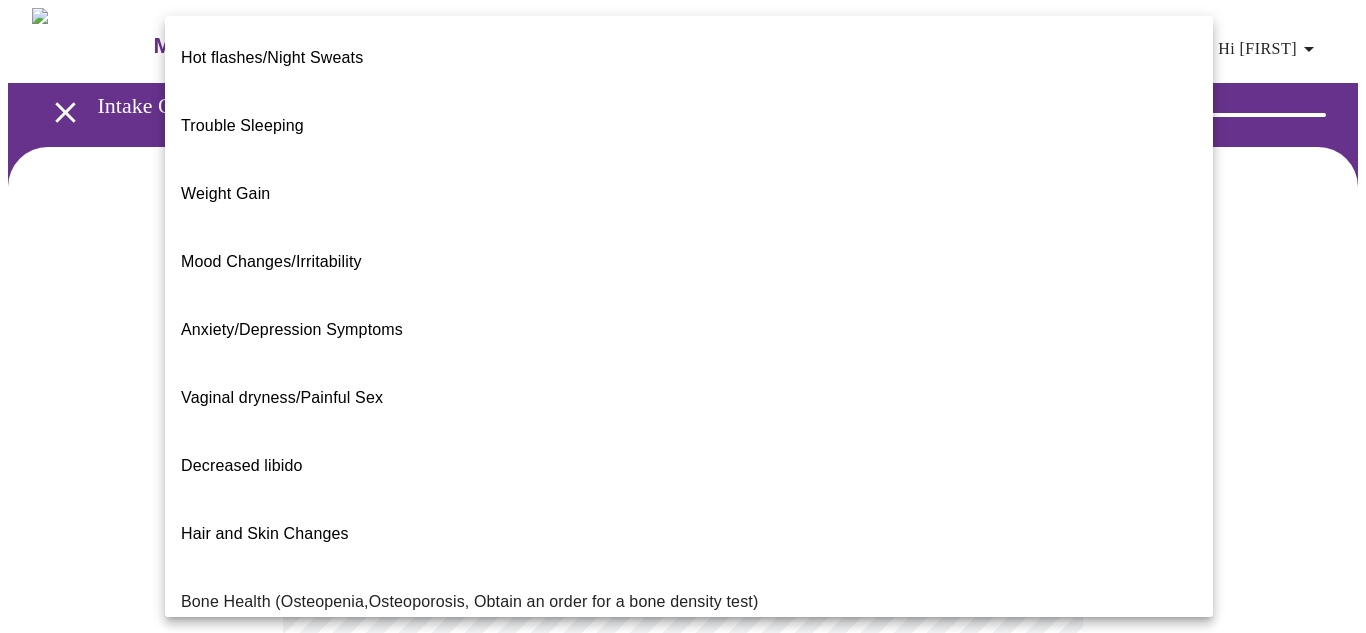click on "Vaginal dryness/Painful Sex" at bounding box center (282, 398) 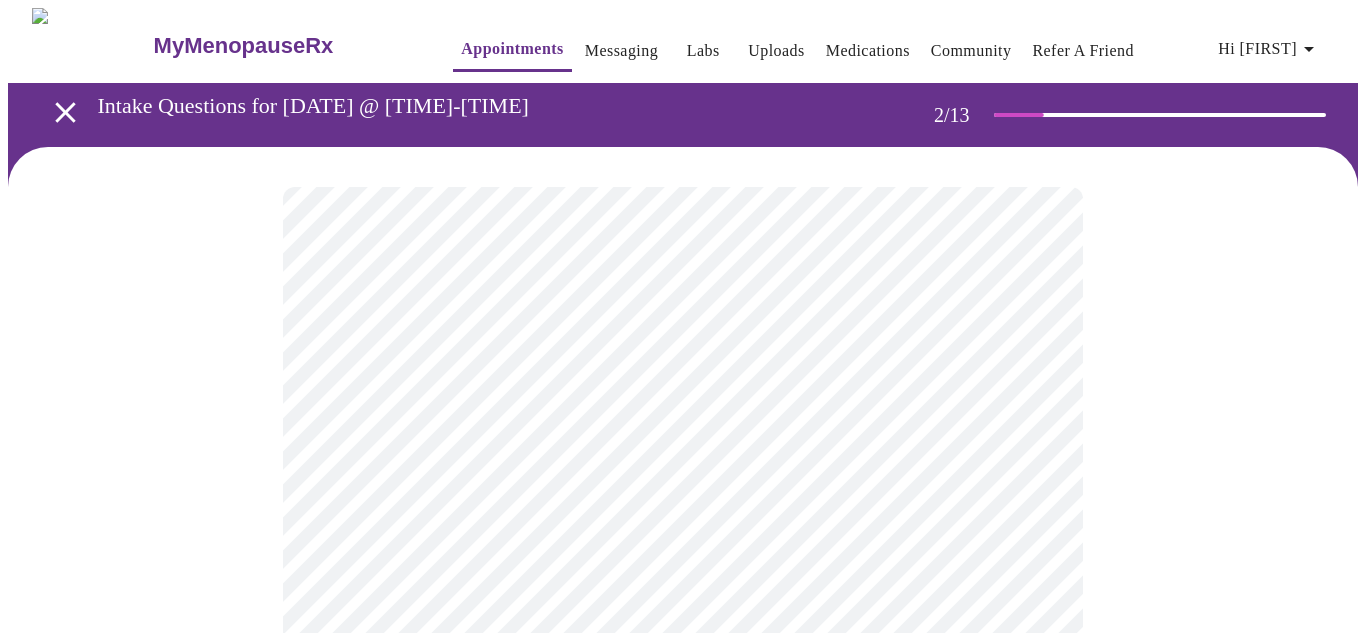click on "MyMenopauseRx Appointments Messaging Labs Uploads Medications Community Refer a Friend Hi [FIRST]   Intake Questions for Thu, Aug 7th 2025 @ 1:20pm-1:40pm 2  /  13 Settings Billing Invoices Log out" at bounding box center [683, 603] 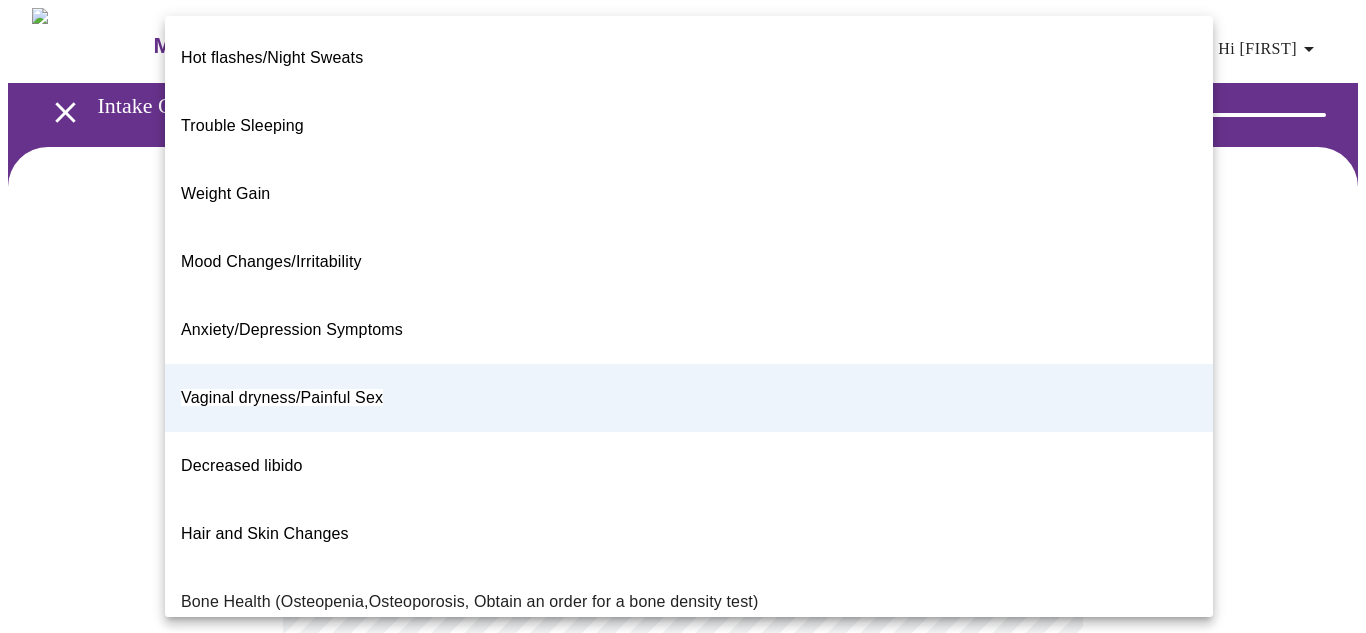 click on "Mood Changes/Irritability" at bounding box center (271, 262) 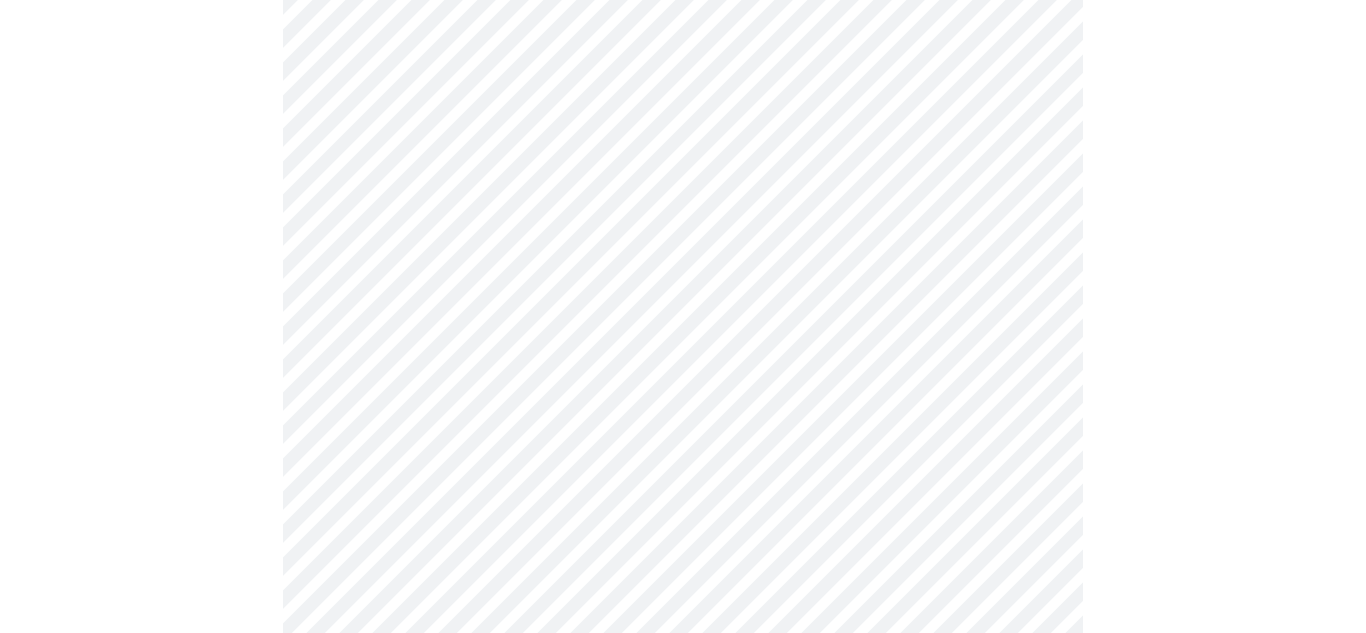 scroll, scrollTop: 225, scrollLeft: 0, axis: vertical 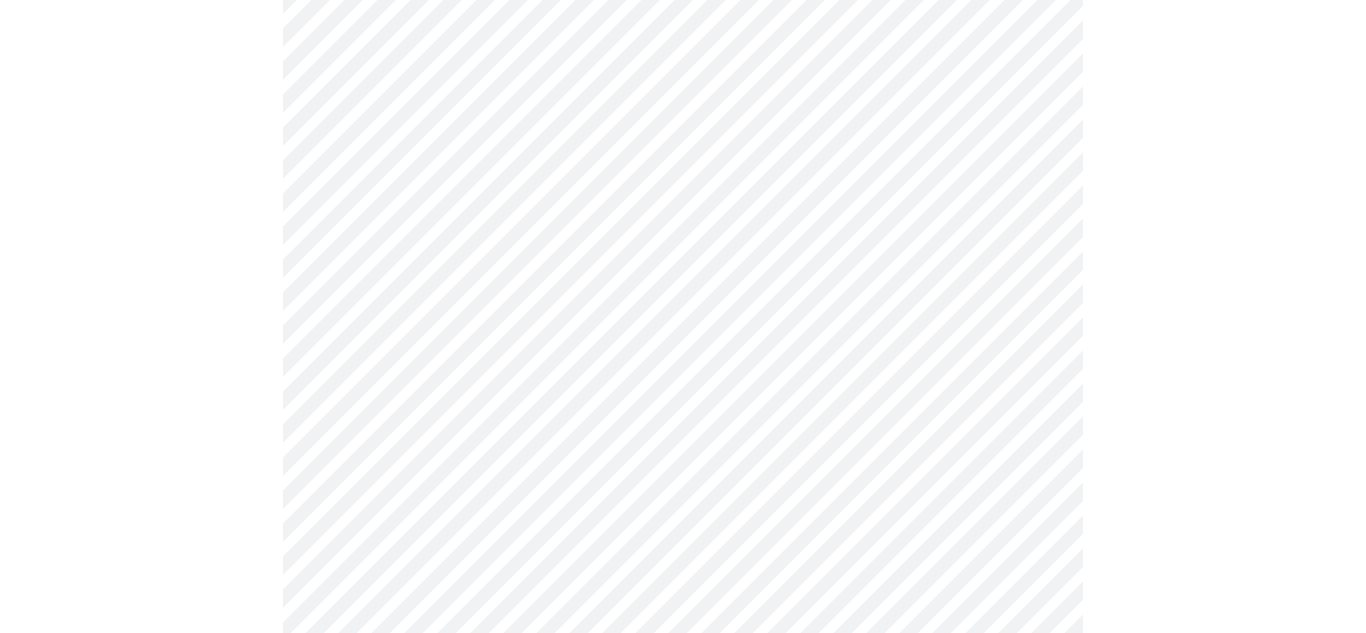 click on "MyMenopauseRx Appointments Messaging Labs Uploads Medications Community Refer a Friend Hi [FIRST]   Intake Questions for Thu, Aug 7th 2025 @ 1:20pm-1:40pm 2  /  13 Settings Billing Invoices Log out" at bounding box center [683, 378] 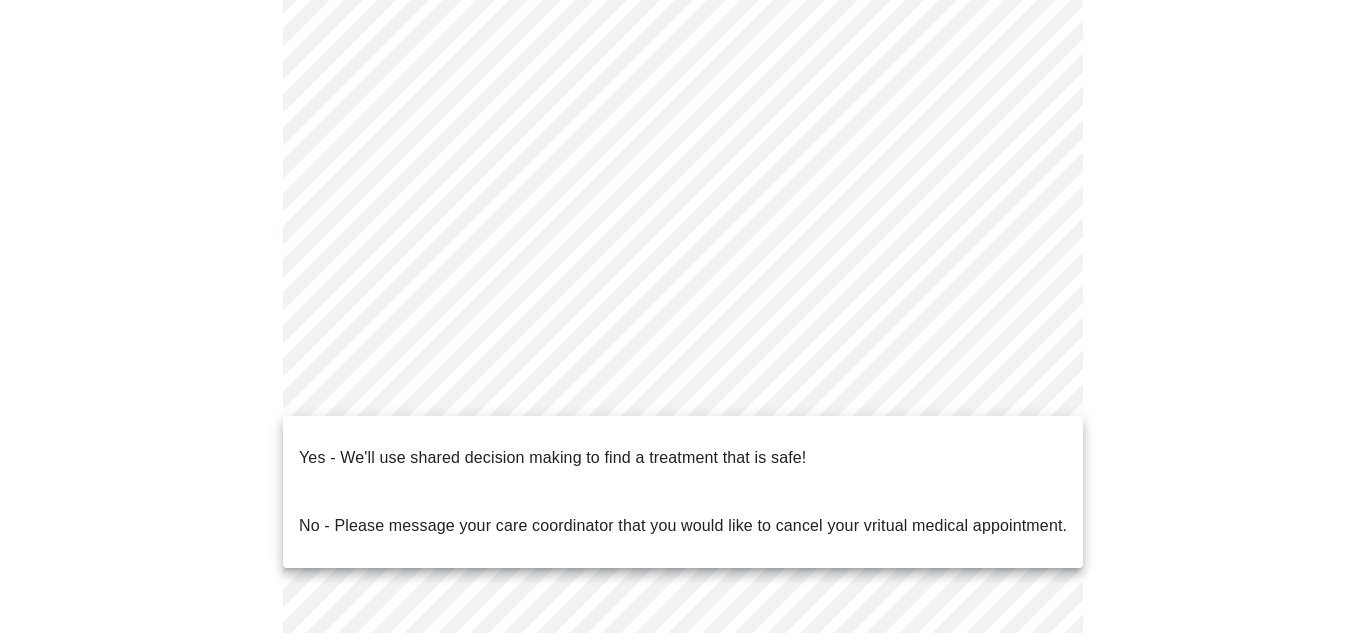 click on "Yes - We'll use shared decision making to find a treatment that is safe!" at bounding box center [552, 458] 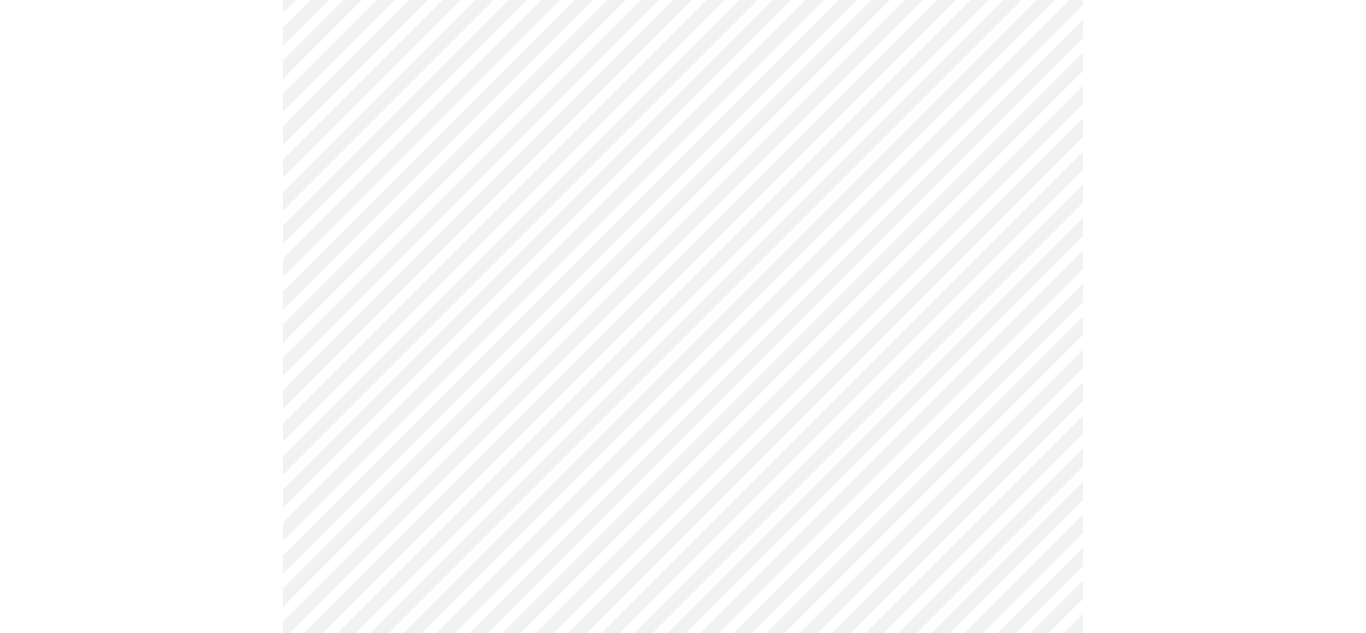 scroll, scrollTop: 0, scrollLeft: 0, axis: both 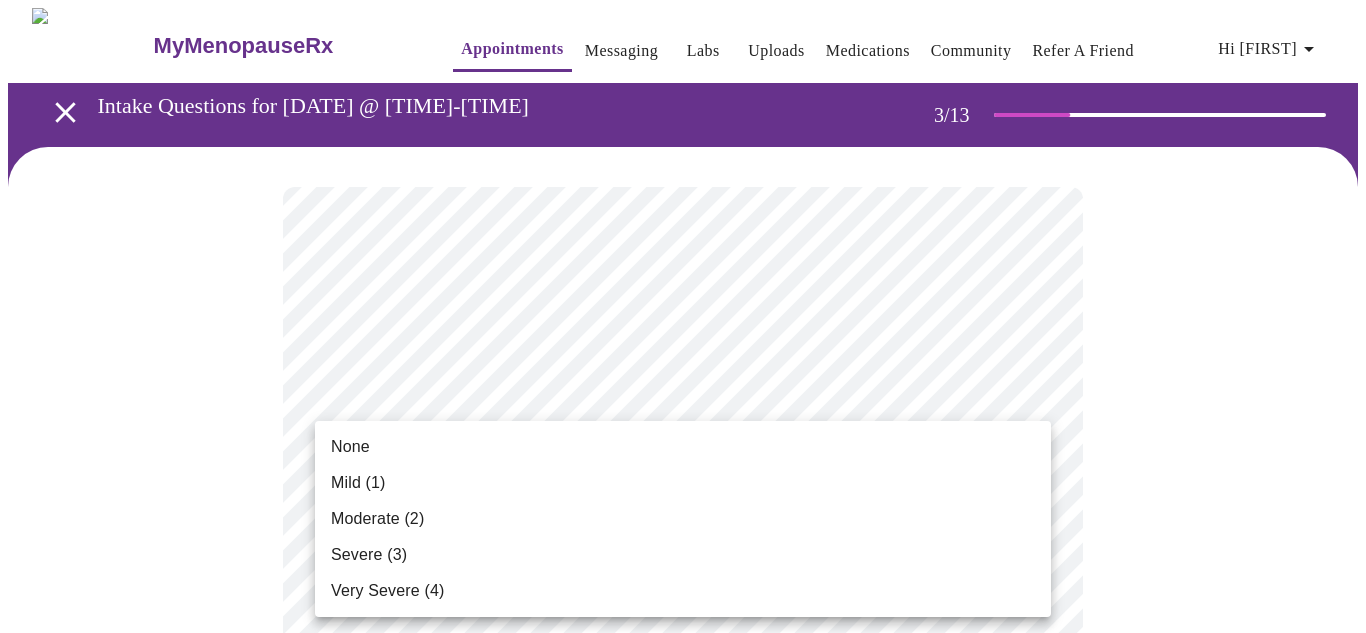 click on "MyMenopauseRx Appointments Messaging Labs Uploads Medications Community Refer a Friend Hi [FIRST]   Intake Questions for [DATE] @ [TIME]-[TIME] [NUMBER]  /  [NUMBER] Settings Billing Invoices Log out None Mild (1) Moderate (2) Severe (3)  Very Severe (4)" at bounding box center [683, 1359] 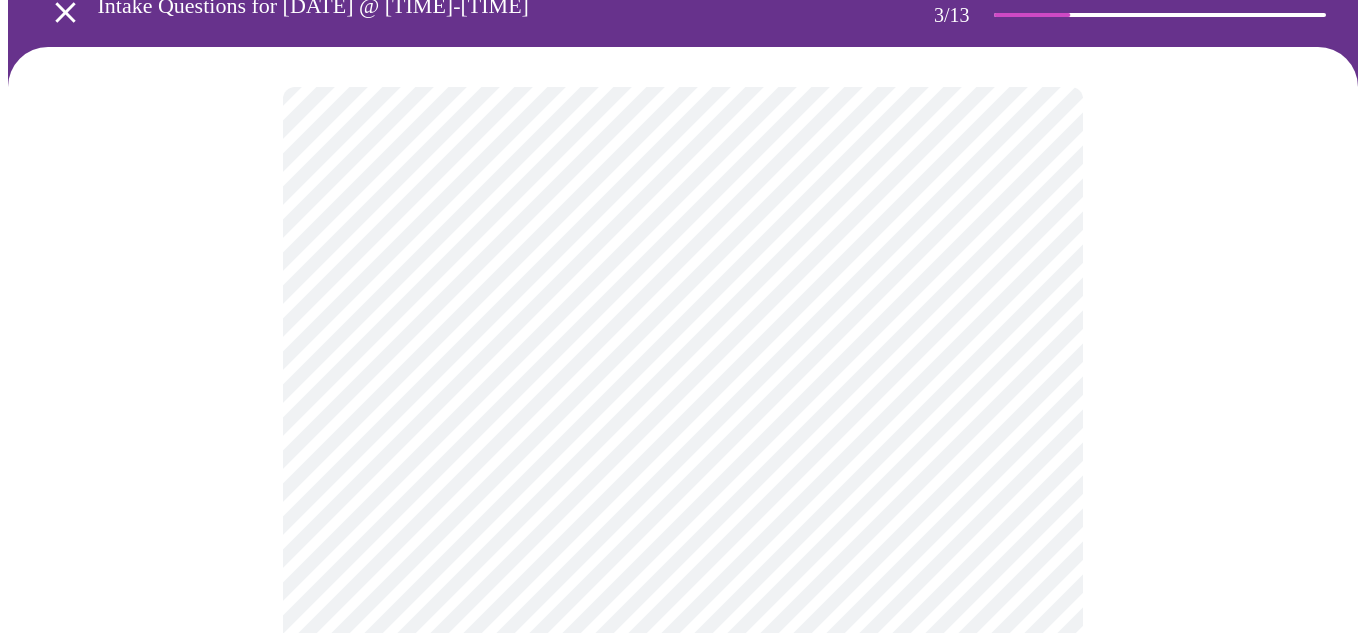 scroll, scrollTop: 103, scrollLeft: 0, axis: vertical 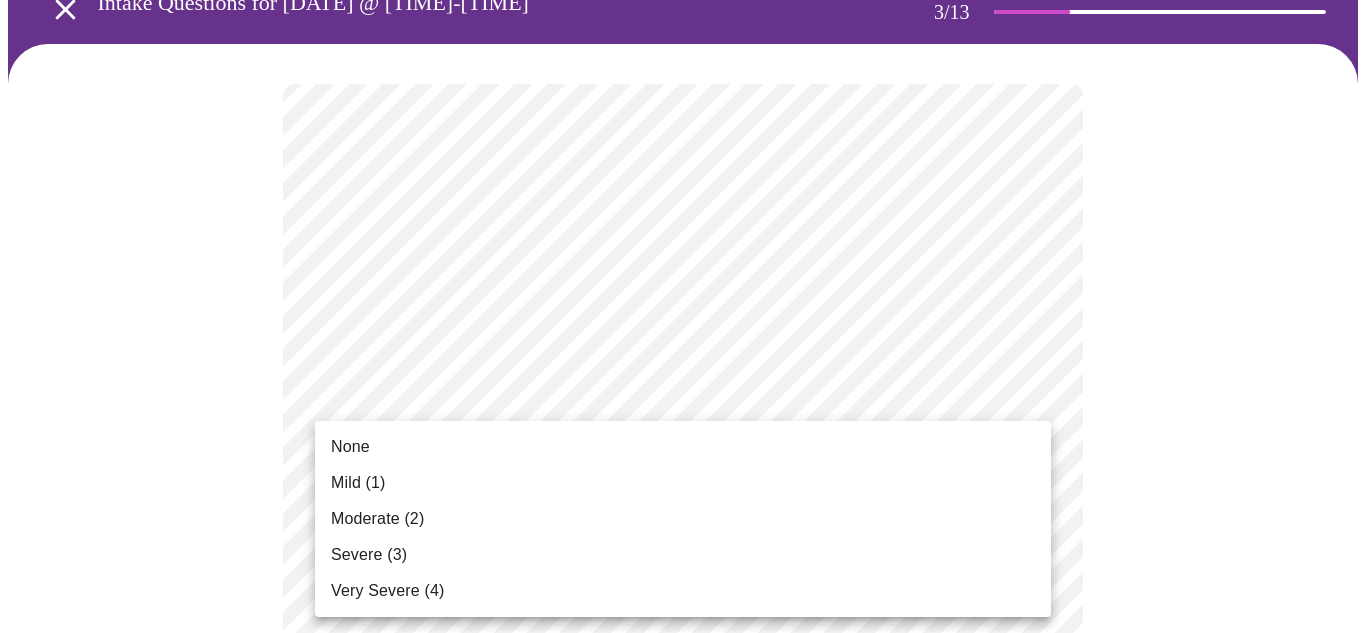 click on "MyMenopauseRx Appointments Messaging Labs Uploads Medications Community Refer a Friend Hi [FIRST]   Intake Questions for [DATE] @ [TIME]-[TIME] [NUMBER]  /  [NUMBER] Settings Billing Invoices Log out None Mild (1) Moderate (2) Severe (3) Very Severe (4)" at bounding box center (683, 1221) 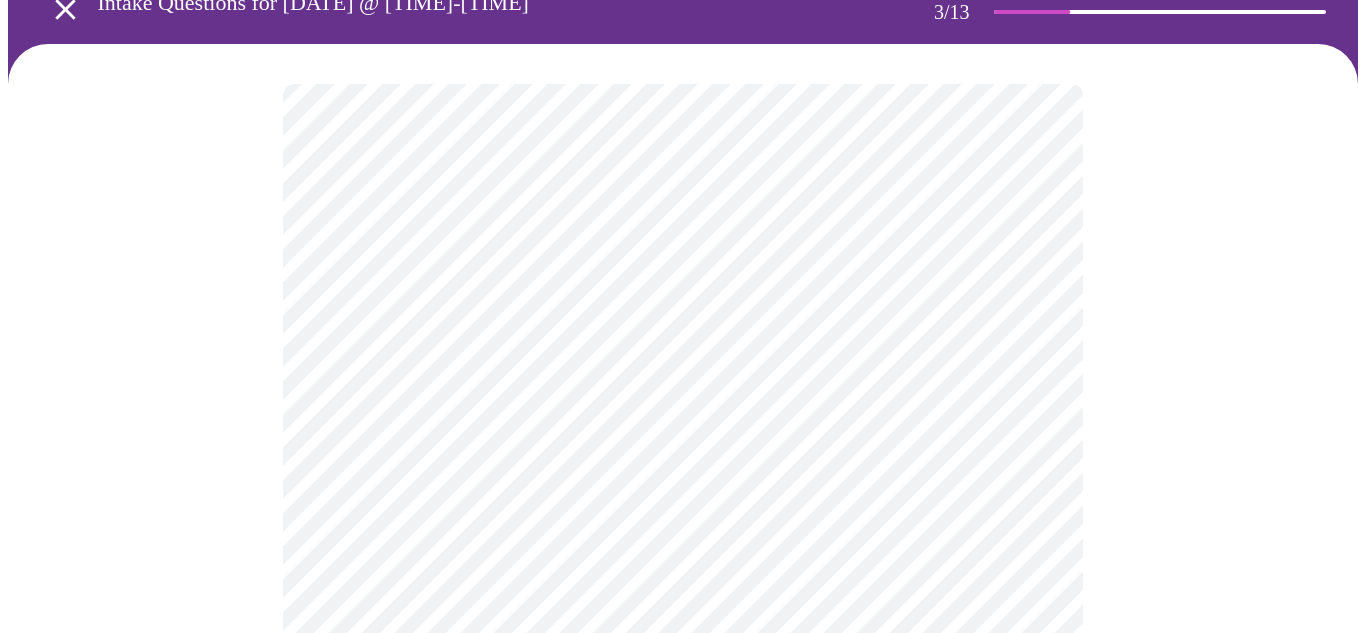 click at bounding box center (683, 1276) 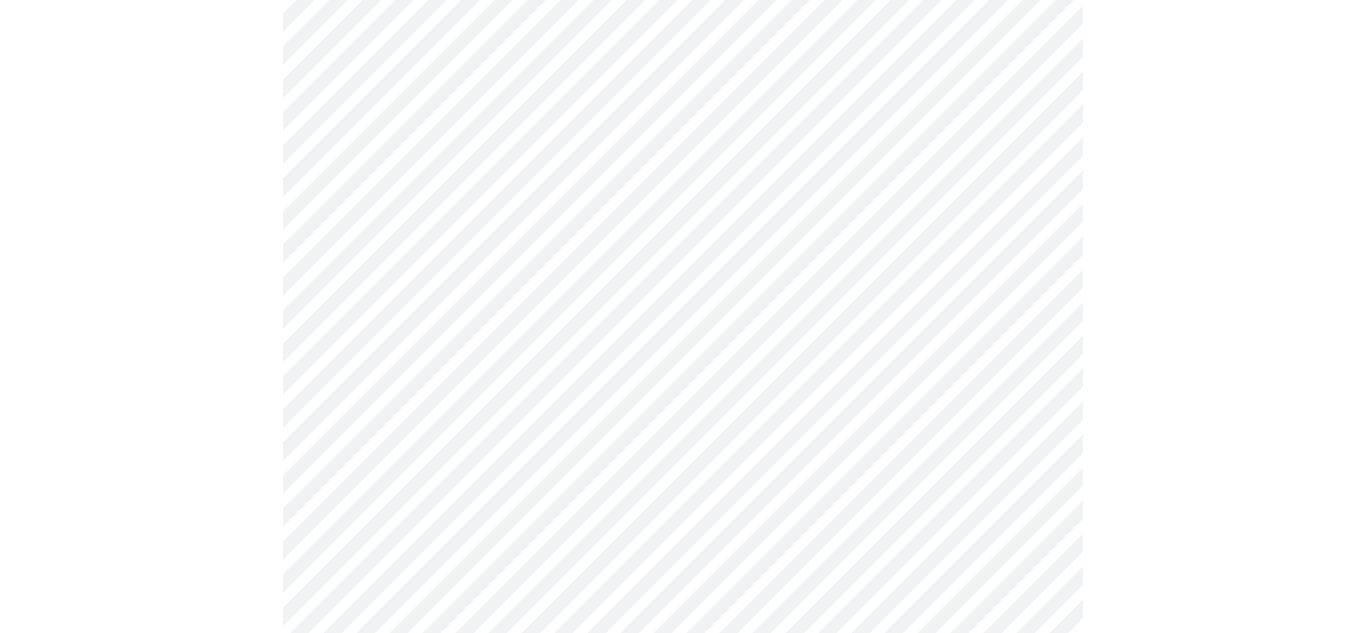 scroll, scrollTop: 278, scrollLeft: 0, axis: vertical 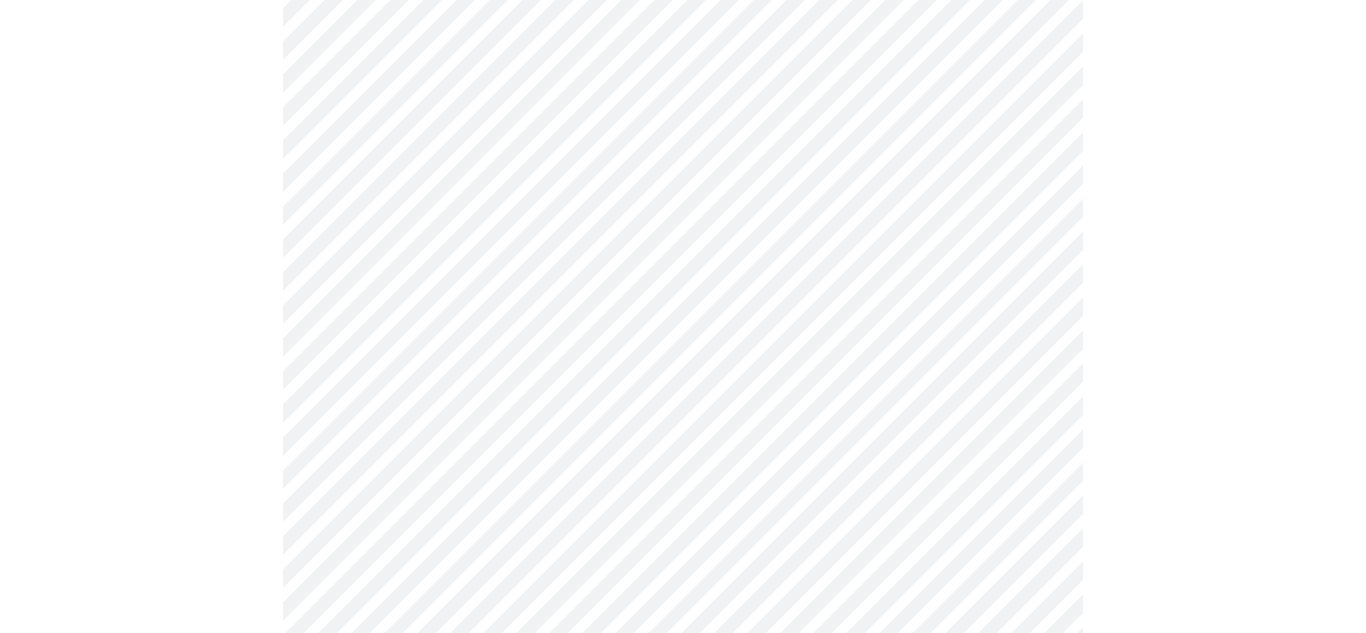 click on "MyMenopauseRx Appointments Messaging Labs Uploads Medications Community Refer a Friend Hi [FIRST]   Intake Questions for [DATE] @ [TIME]-[TIME] [NUMBER]  /  [NUMBER] Settings Billing Invoices Log out" at bounding box center [683, 1032] 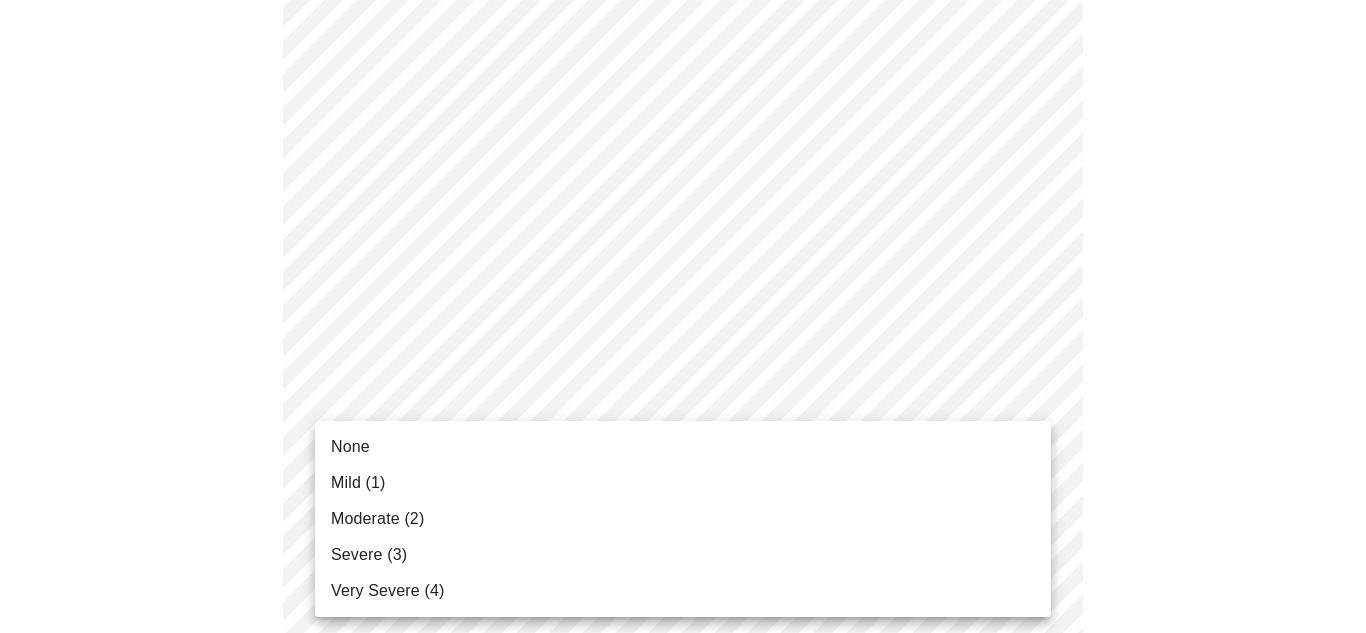 click on "Moderate (2)" at bounding box center (377, 519) 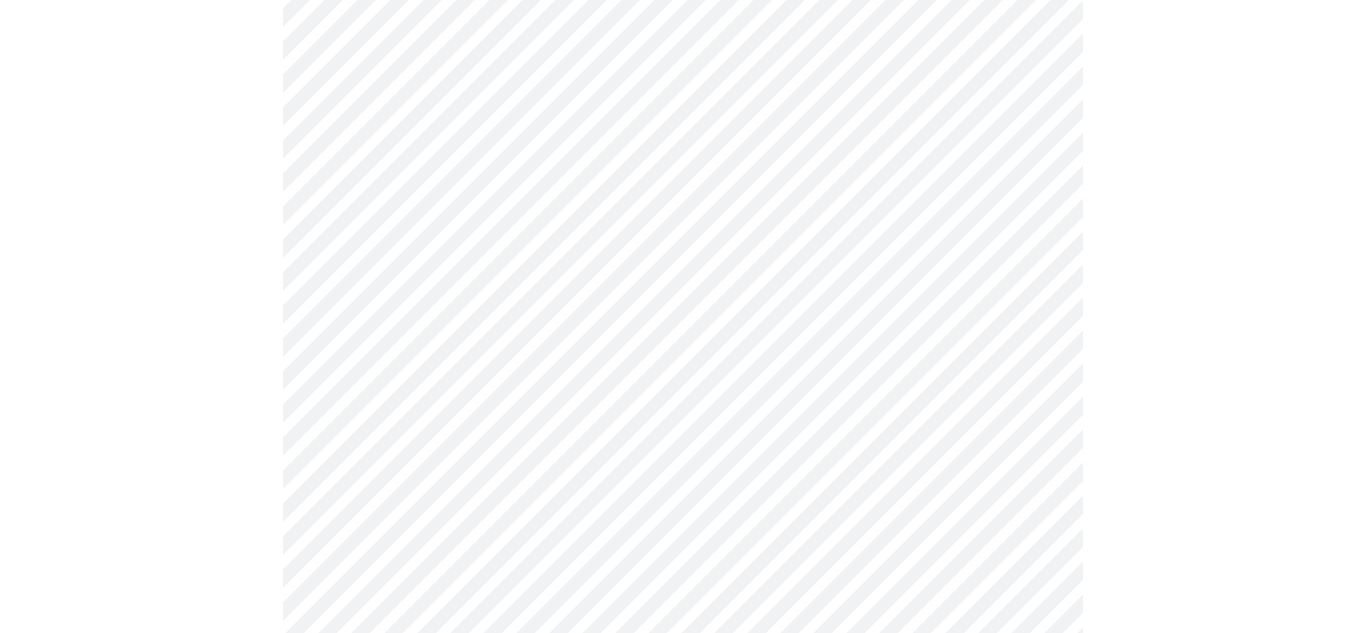 click at bounding box center [683, 1087] 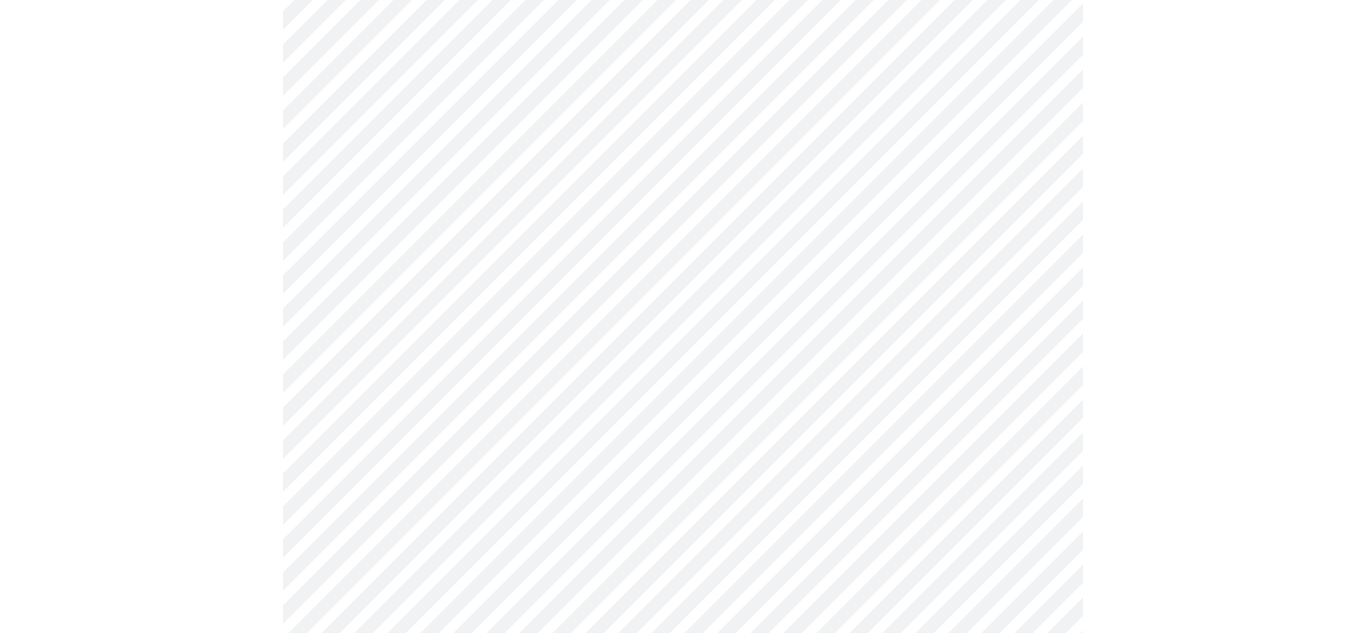 scroll, scrollTop: 446, scrollLeft: 0, axis: vertical 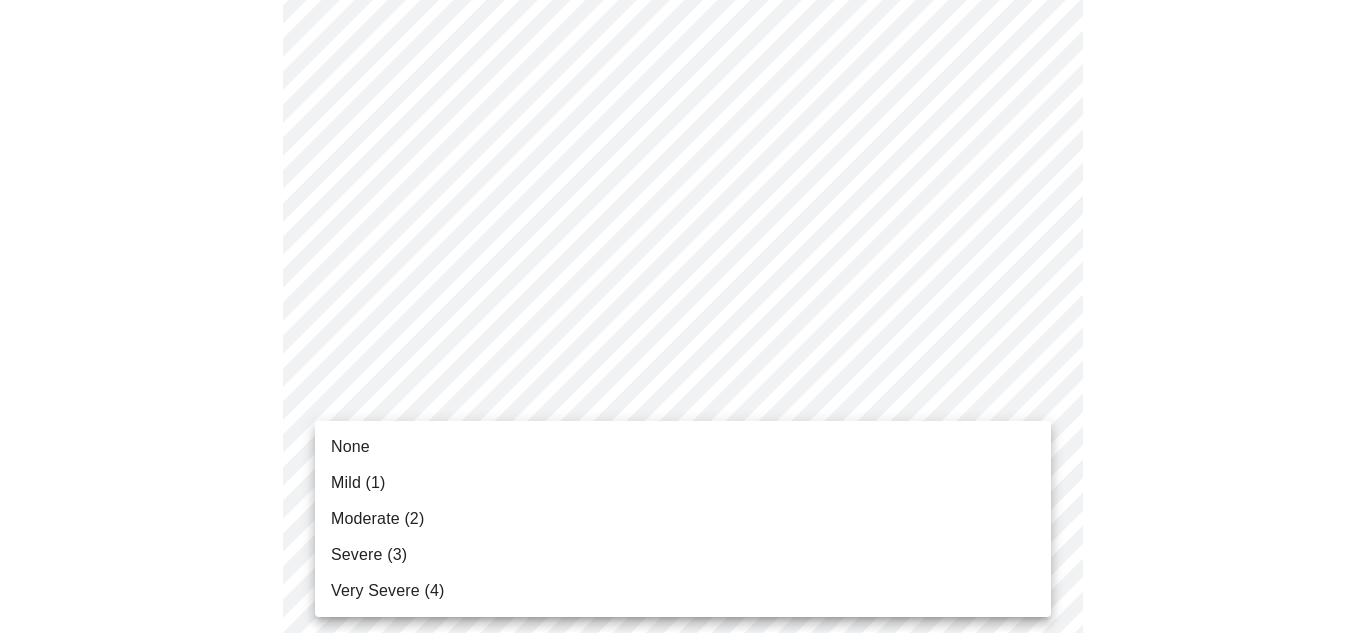 click on "MyMenopauseRx Appointments Messaging Labs Uploads Medications Community Refer a Friend Hi [FIRST]   Intake Questions for [DATE] @ [TIME]-[TIME] [NUMBER]  /  [NUMBER] Settings Billing Invoices Log out None Mild (1) Moderate (2) Severe (3) Very Severe (4)" at bounding box center (683, 850) 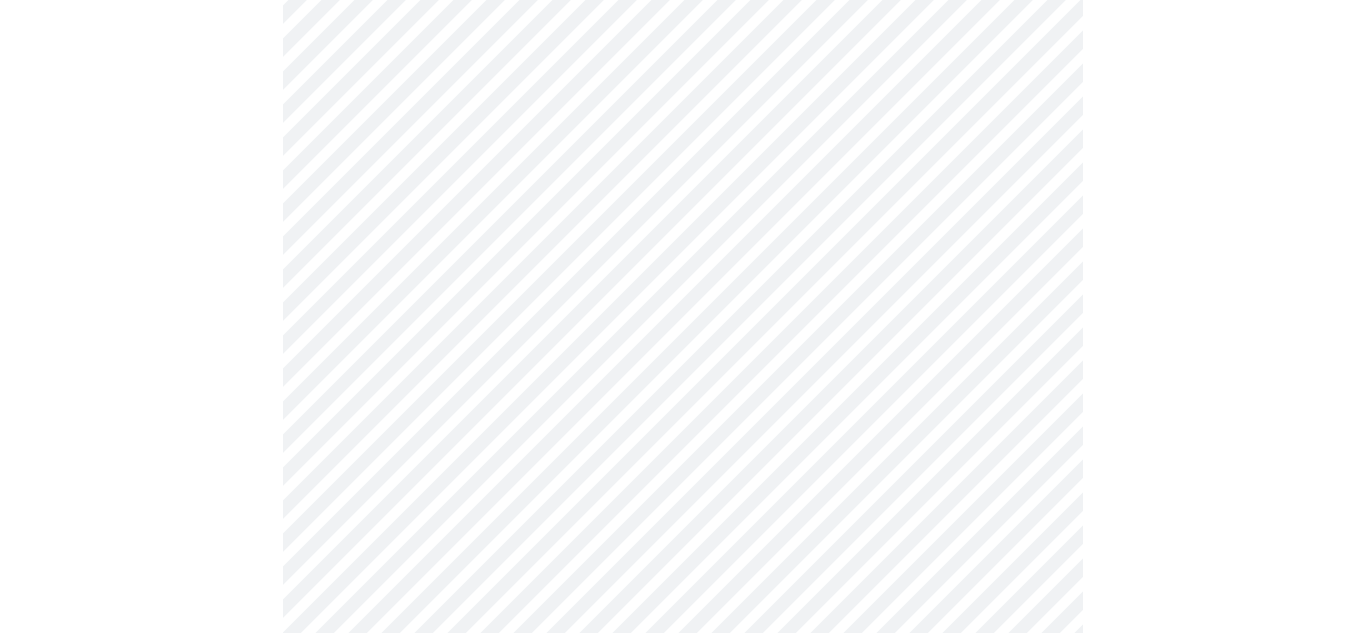 click at bounding box center [683, 905] 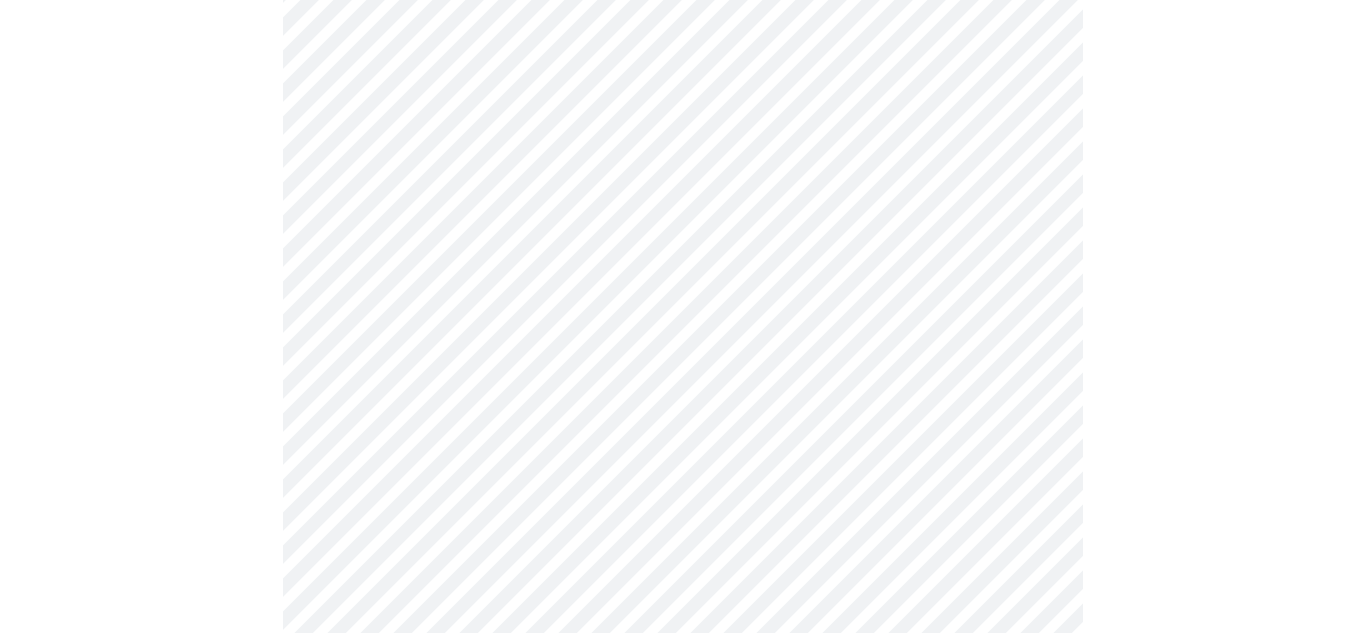 scroll, scrollTop: 604, scrollLeft: 0, axis: vertical 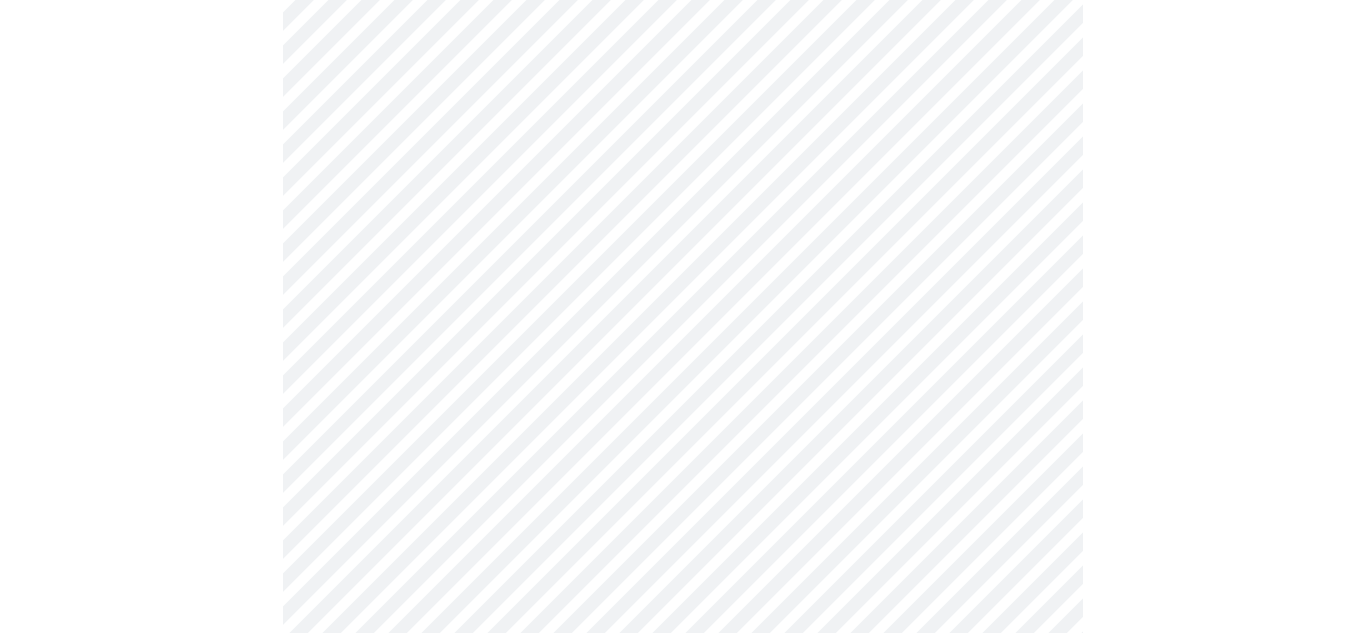 click on "MyMenopauseRx Appointments Messaging Labs Uploads Medications Community Refer a Friend Hi [FIRST]   Intake Questions for [DATE] @ [TIME]-[TIME] [NUMBER]  /  [NUMBER] Settings Billing Invoices Log out" at bounding box center [683, 678] 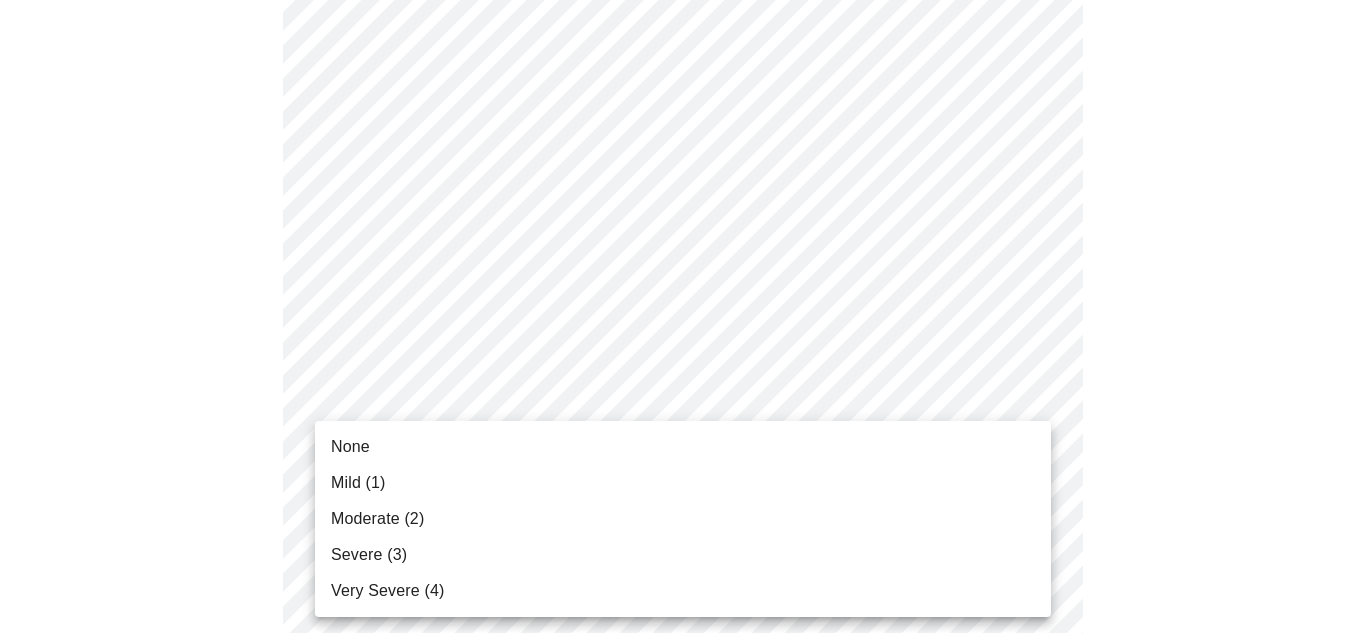 click on "Severe (3)" at bounding box center [369, 555] 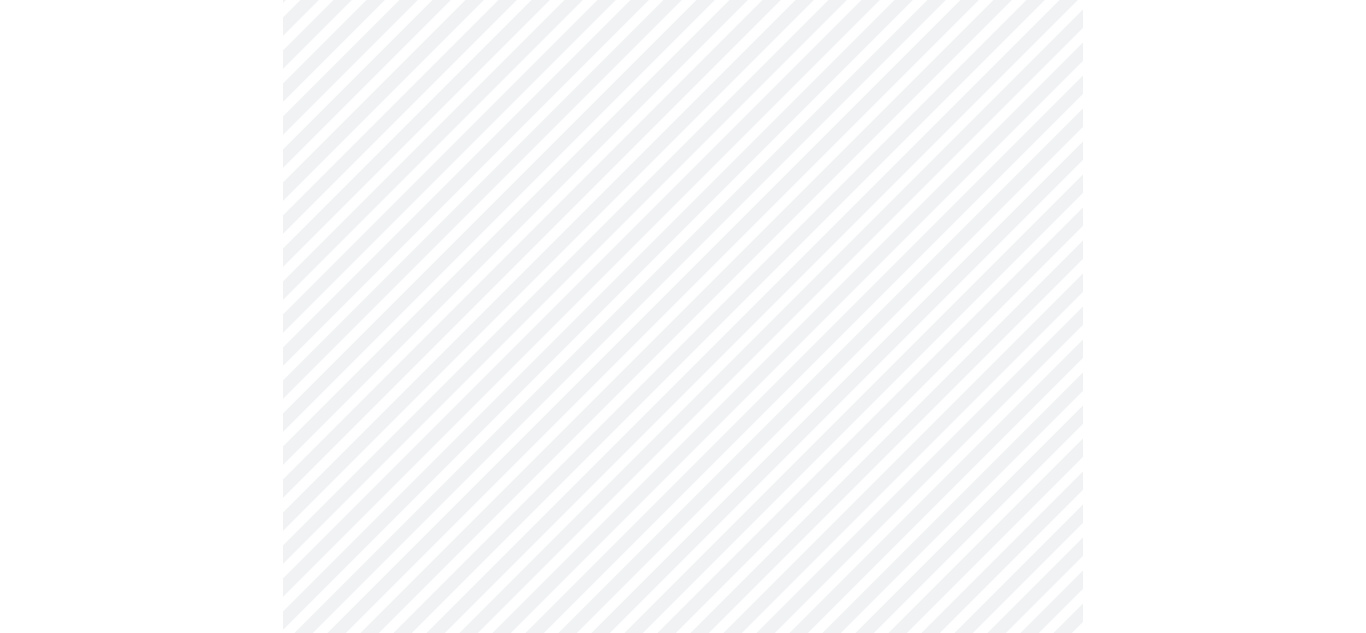 scroll, scrollTop: 753, scrollLeft: 0, axis: vertical 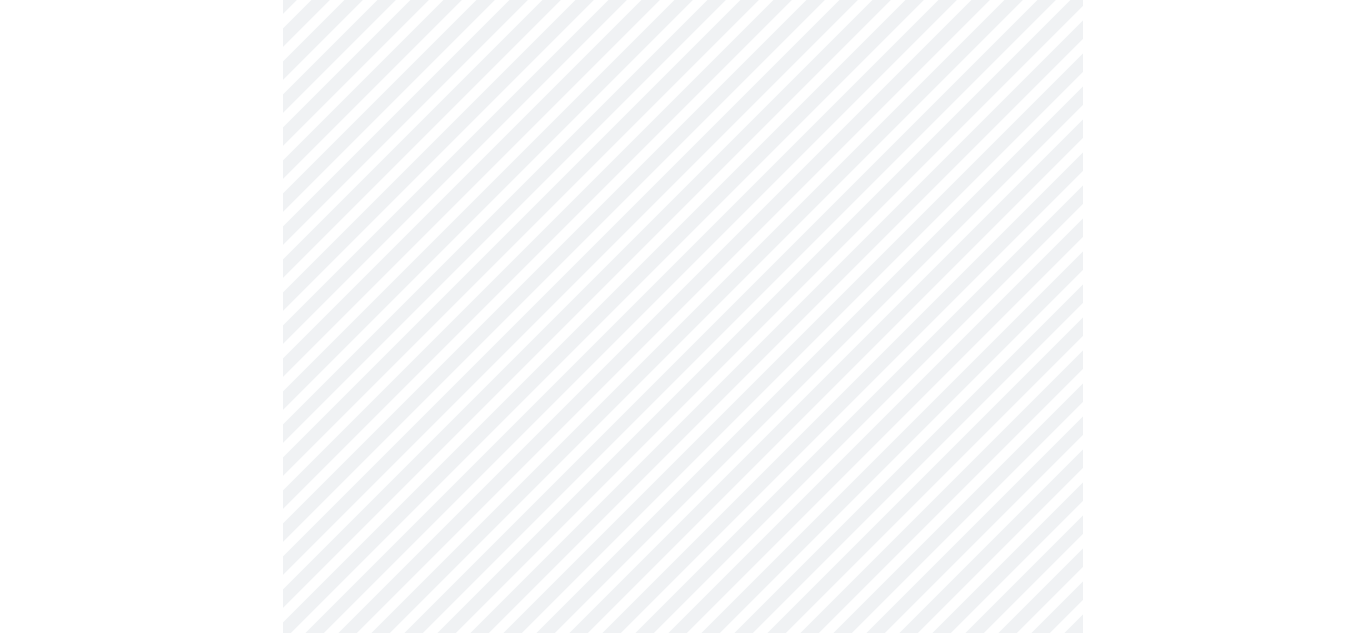 click on "MyMenopauseRx Appointments Messaging Labs Uploads Medications Community Refer a Friend Hi [FIRST]   Intake Questions for [DATE] @ [TIME]-[TIME] [NUMBER]  /  [NUMBER] Settings Billing Invoices Log out" at bounding box center [683, 515] 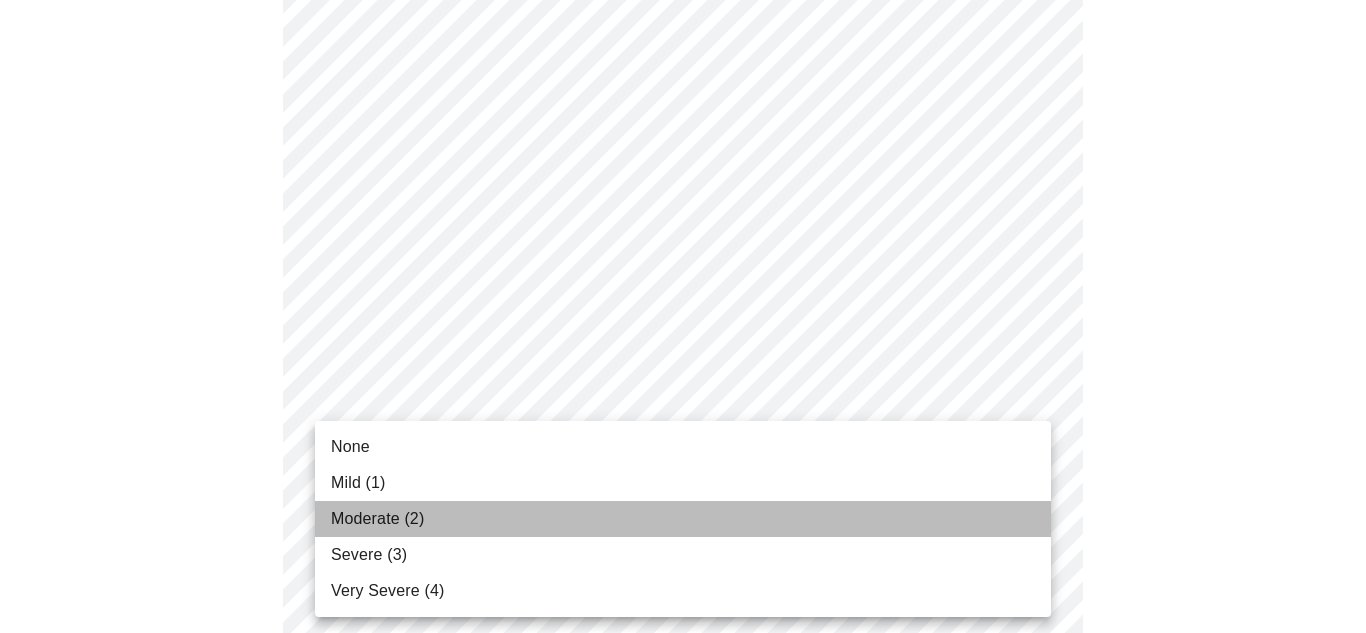 click on "Moderate (2)" at bounding box center (377, 519) 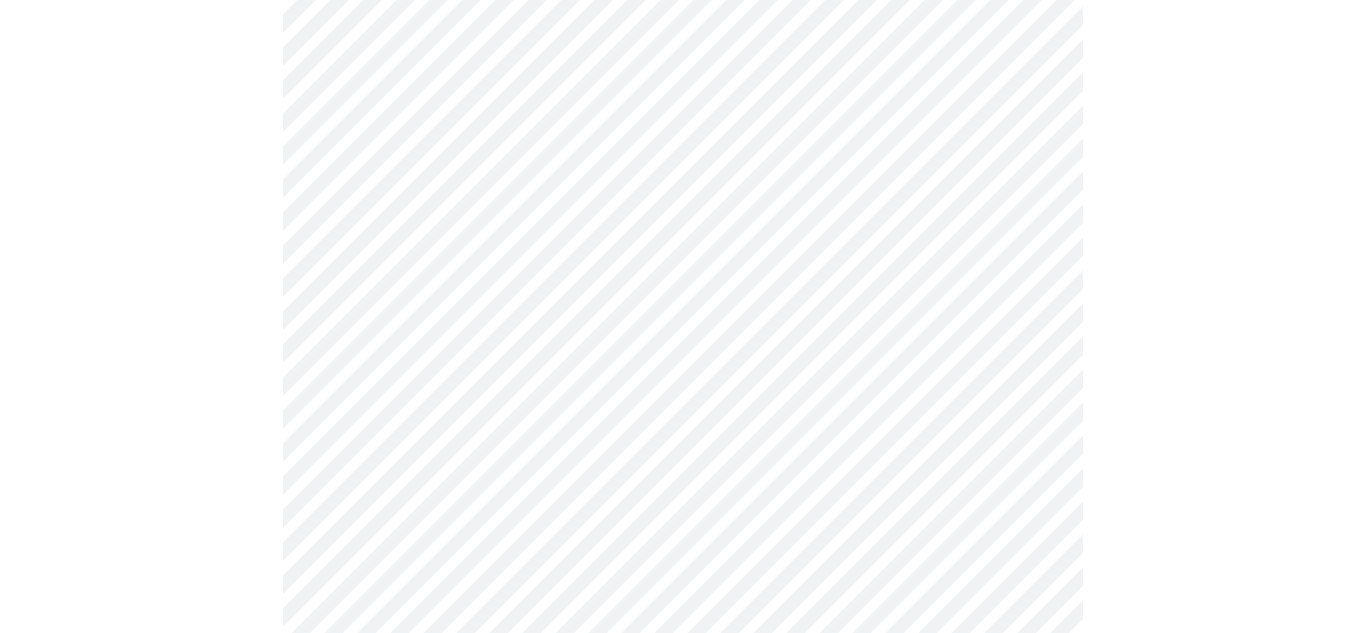 scroll, scrollTop: 872, scrollLeft: 0, axis: vertical 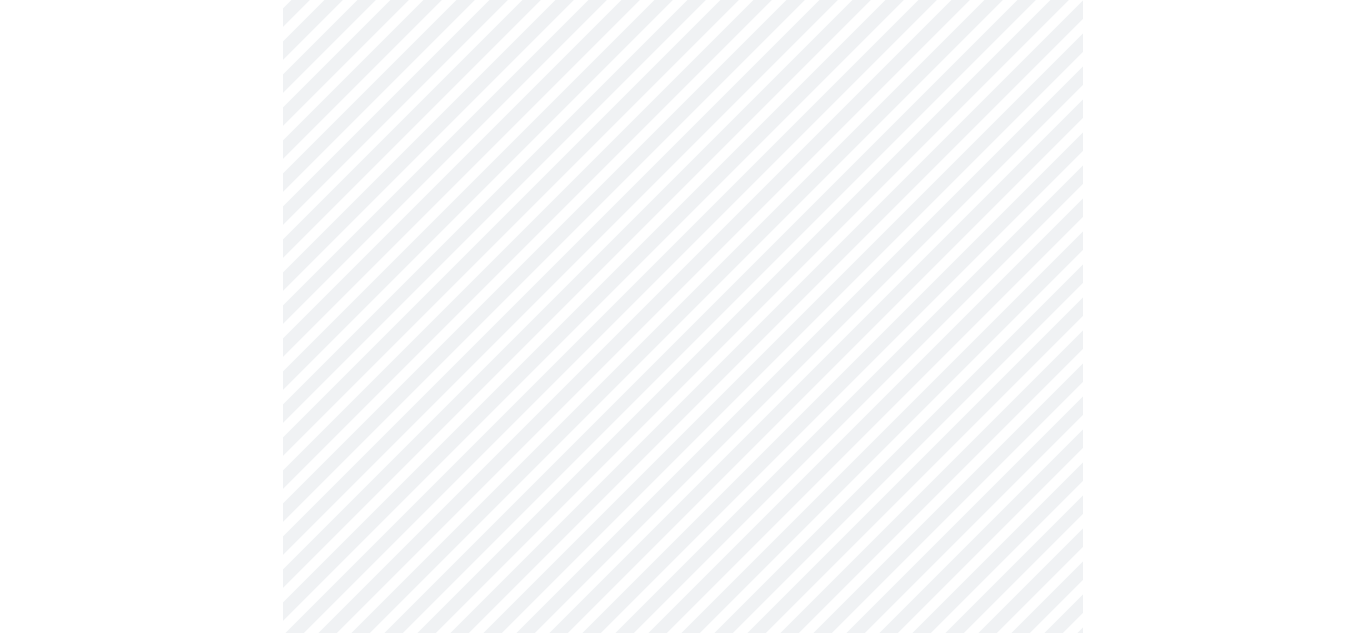 click on "MyMenopauseRx Appointments Messaging Labs Uploads Medications Community Refer a Friend Hi [FIRST]   Intake Questions for [DATE] @ [TIME]-[TIME] [NUMBER]  /  [NUMBER] Settings Billing Invoices Log out" at bounding box center [683, 382] 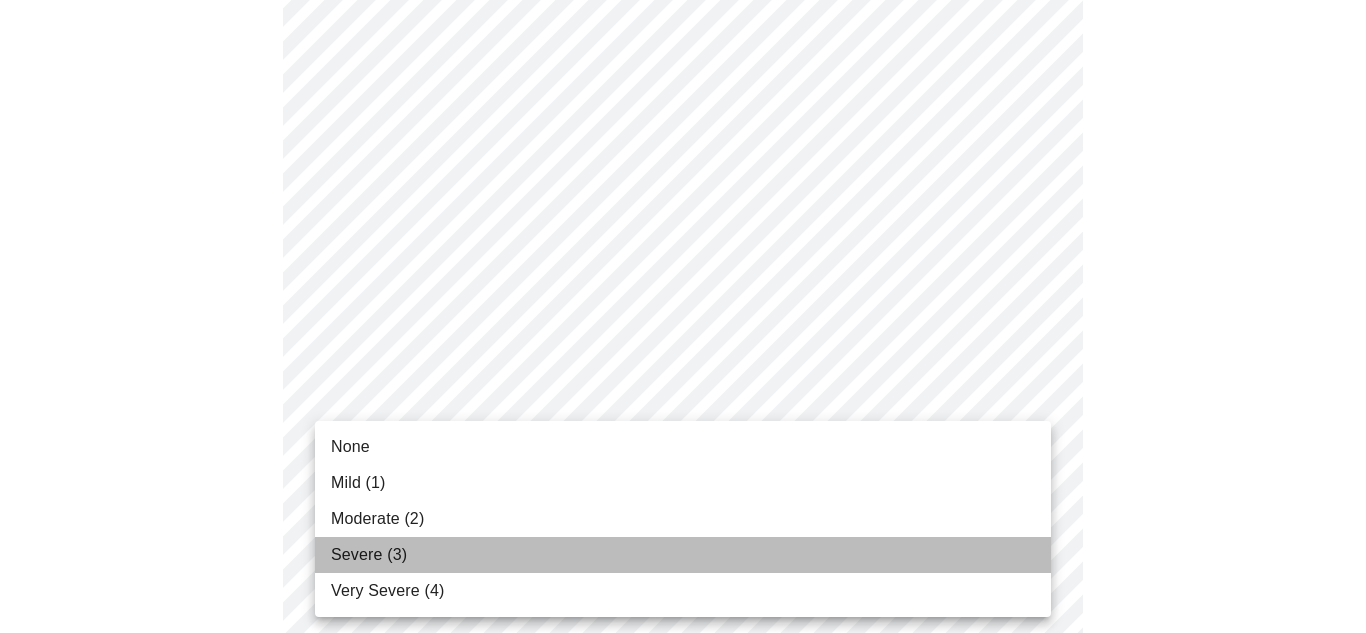 click on "Severe (3)" at bounding box center [369, 555] 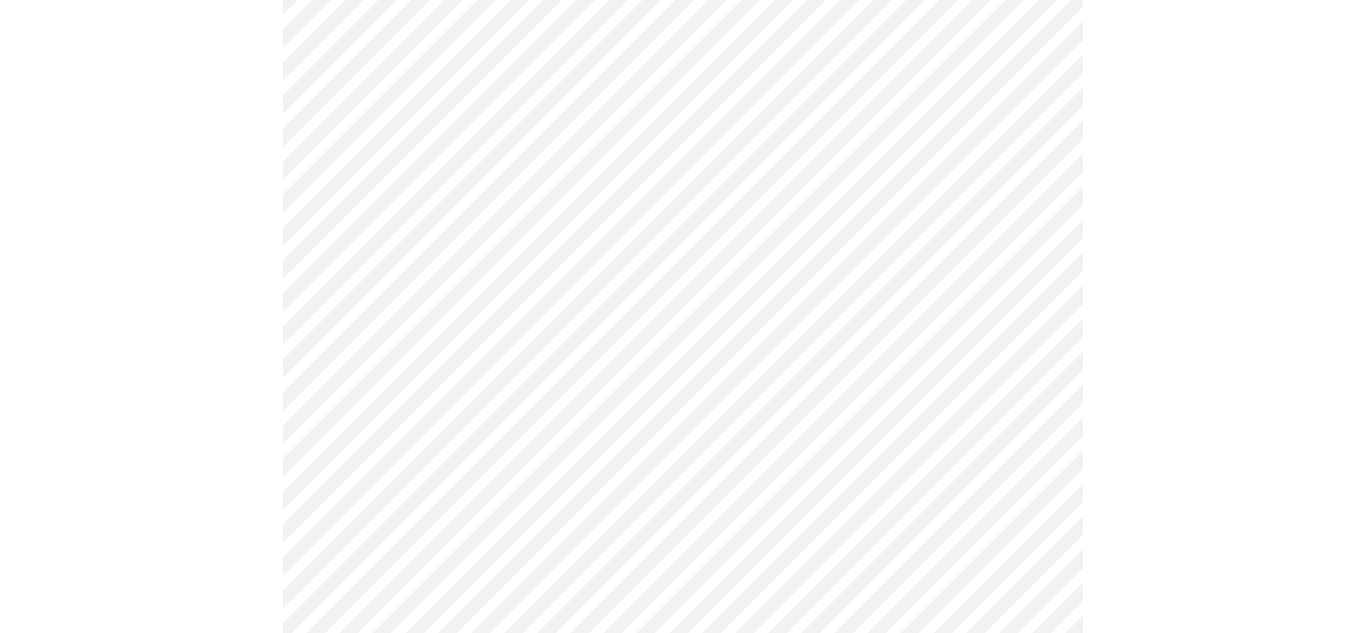 scroll, scrollTop: 1055, scrollLeft: 0, axis: vertical 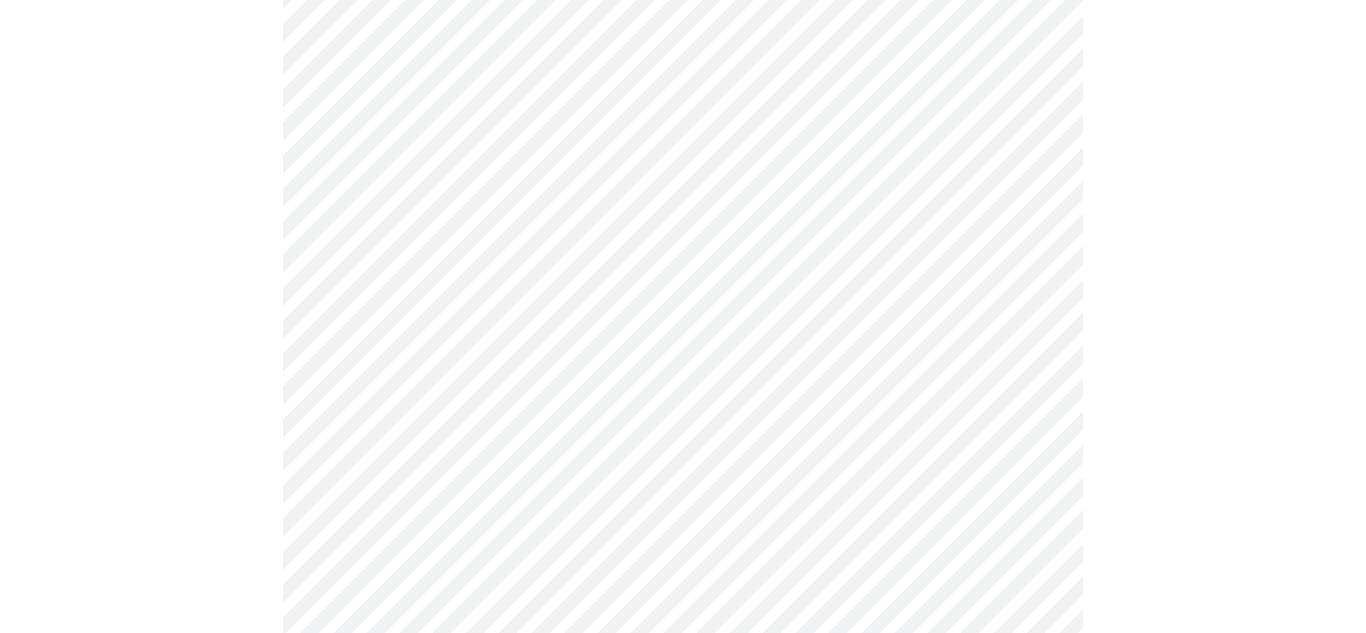 click on "MyMenopauseRx Appointments Messaging Labs Uploads Medications Community Refer a Friend Hi [FIRST]   Intake Questions for [DATE] @ [TIME]-[TIME] [NUMBER]  /  [NUMBER] Settings Billing Invoices Log out" at bounding box center (683, 185) 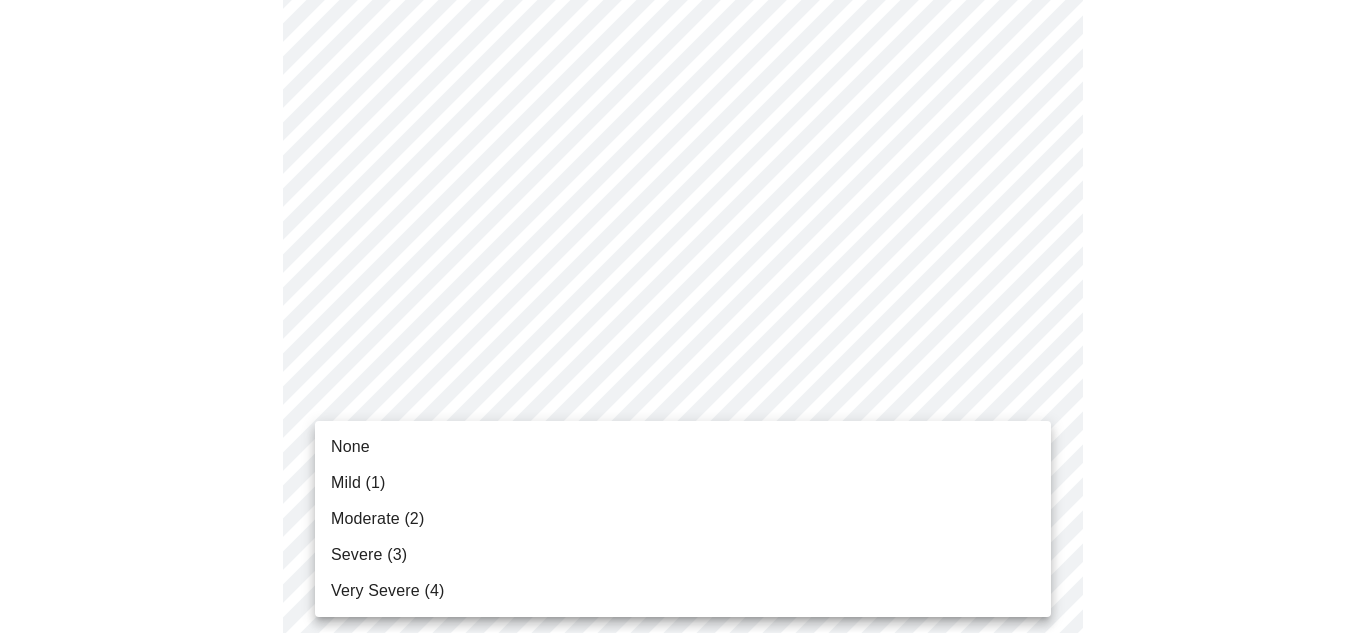 click on "Moderate (2)" at bounding box center (377, 519) 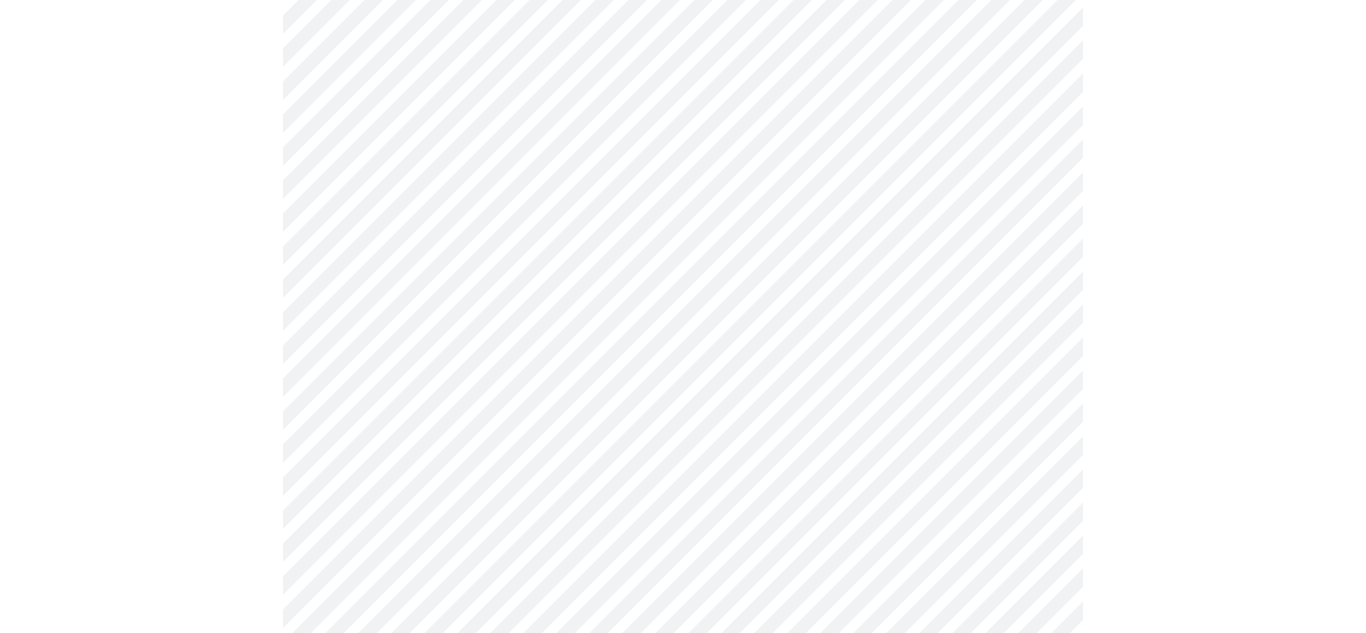 scroll, scrollTop: 1166, scrollLeft: 0, axis: vertical 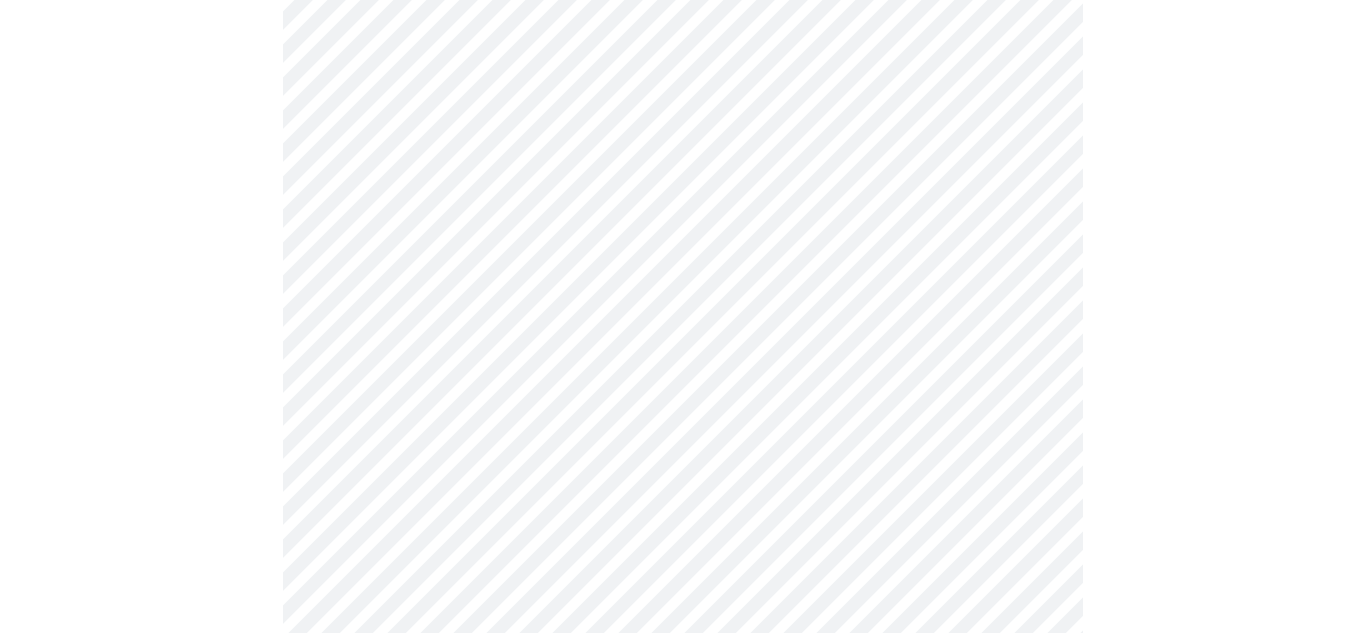 click on "MyMenopauseRx Appointments Messaging Labs Uploads Medications Community Refer a Friend Hi [FIRST]   Intake Questions for [DATE] @ [TIME]-[TIME] [NUMBER]  /  [NUMBER] Settings Billing Invoices Log out" at bounding box center (683, 60) 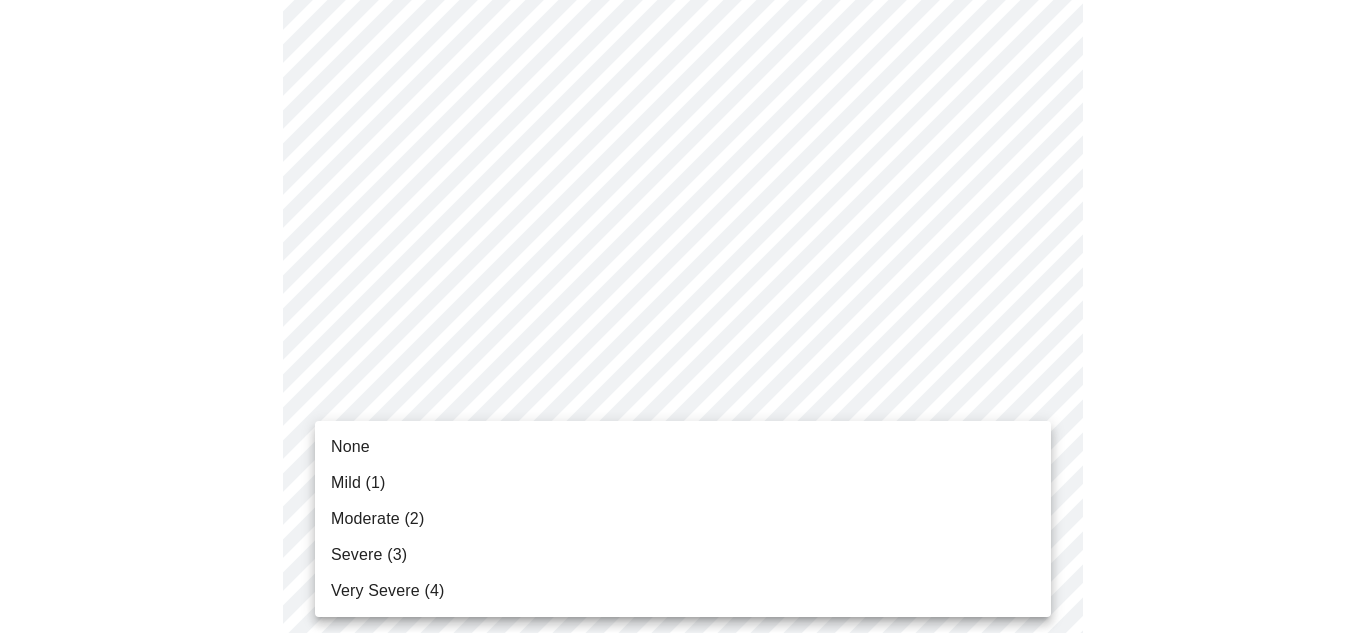 click on "Mild (1)" at bounding box center (358, 483) 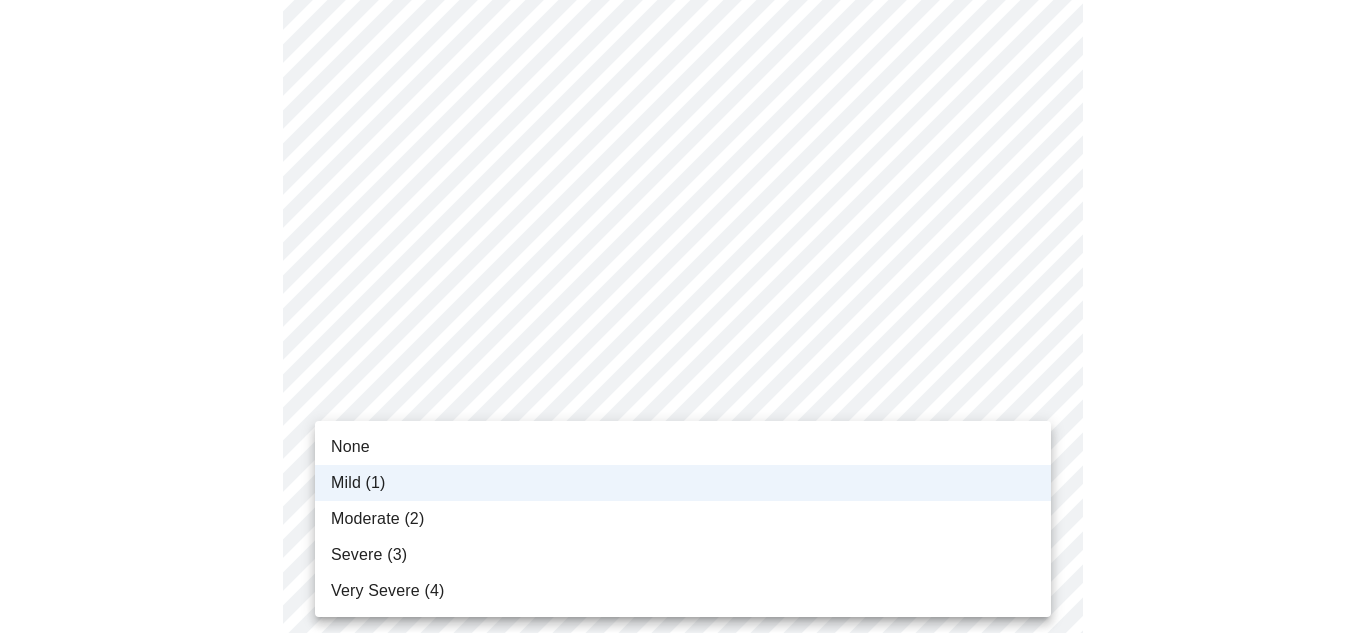 click on "MyMenopauseRx Appointments Messaging Labs Uploads Medications Community Refer a Friend Hi [FIRST]   Intake Questions for [DATE] @ [TIME]-[TIME] [NUMBER]  /  [NUMBER] Settings Billing Invoices Log out None Mild (1) Moderate (2) Severe (3) Very Severe (4)" at bounding box center [683, 46] 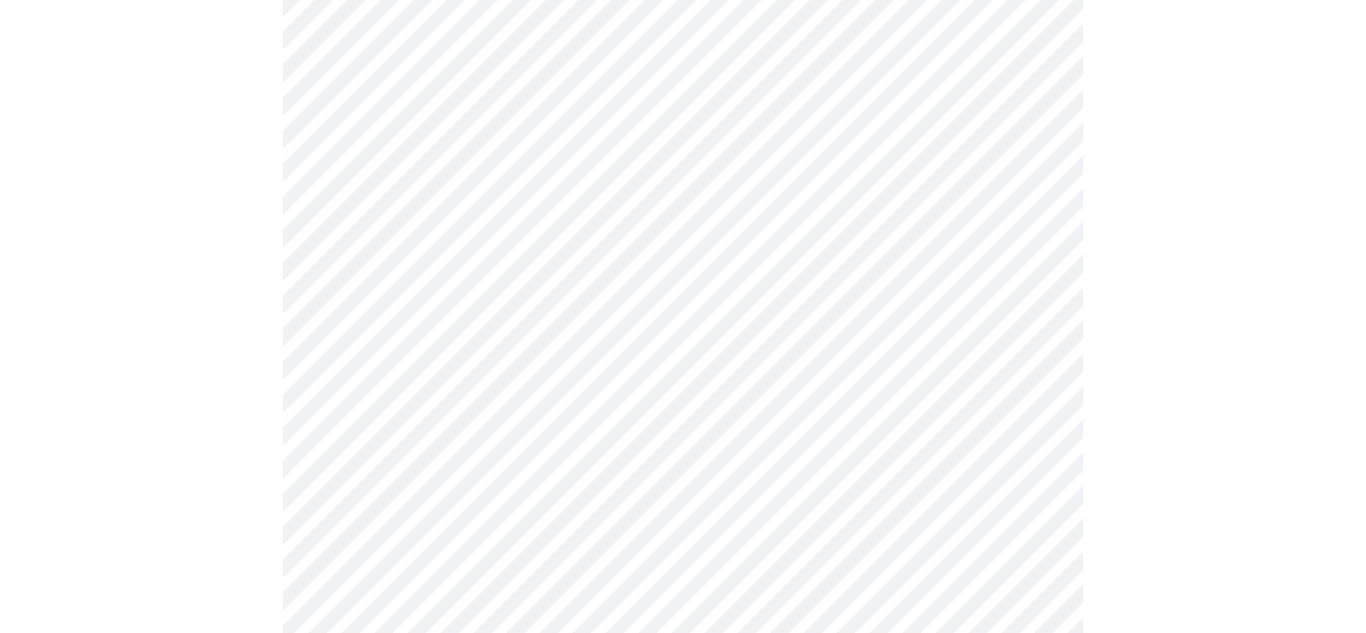 scroll, scrollTop: 1313, scrollLeft: 0, axis: vertical 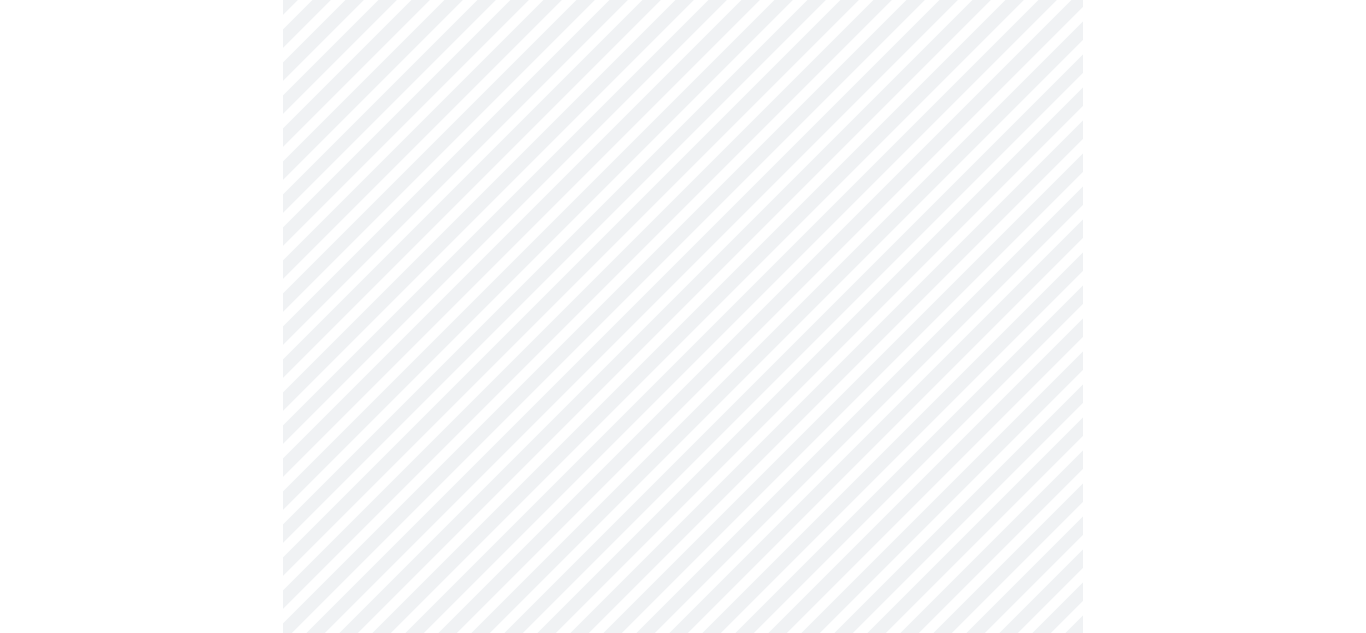 click on "MyMenopauseRx Appointments Messaging Labs Uploads Medications Community Refer a Friend Hi [FIRST]   Intake Questions for [DATE] @ [TIME]-[TIME] [NUMBER]  /  [NUMBER] Settings Billing Invoices Log out" at bounding box center (683, -101) 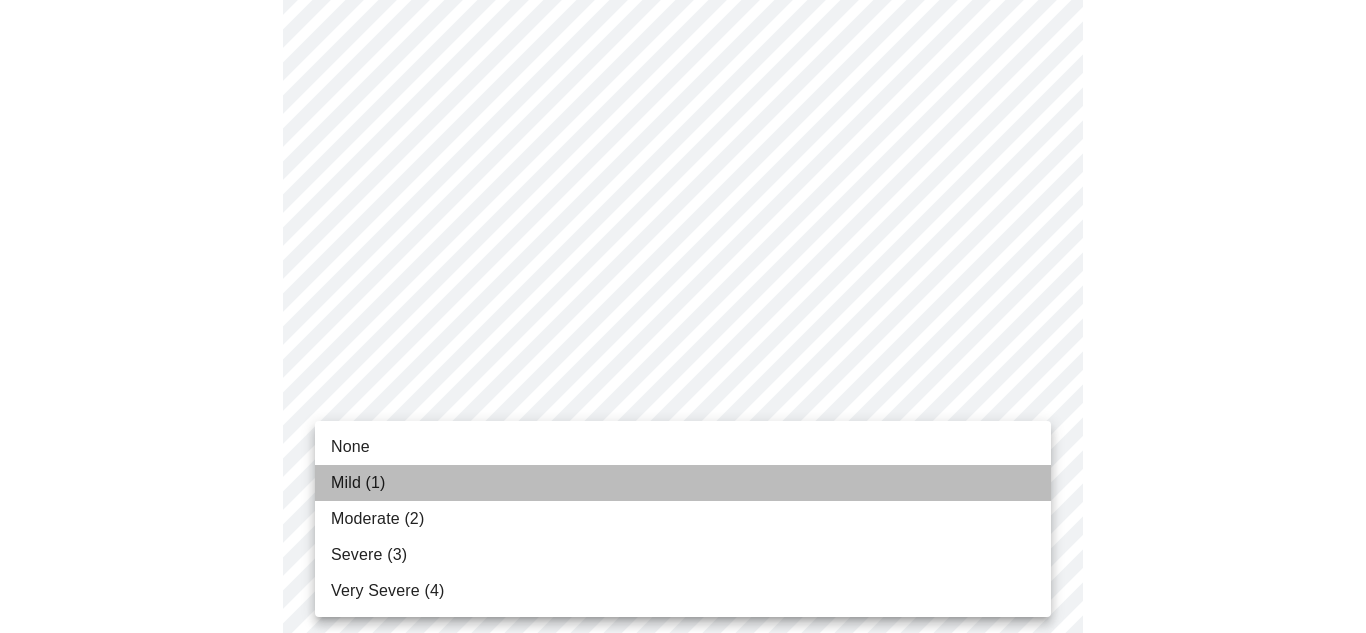 click on "Mild (1)" at bounding box center [358, 483] 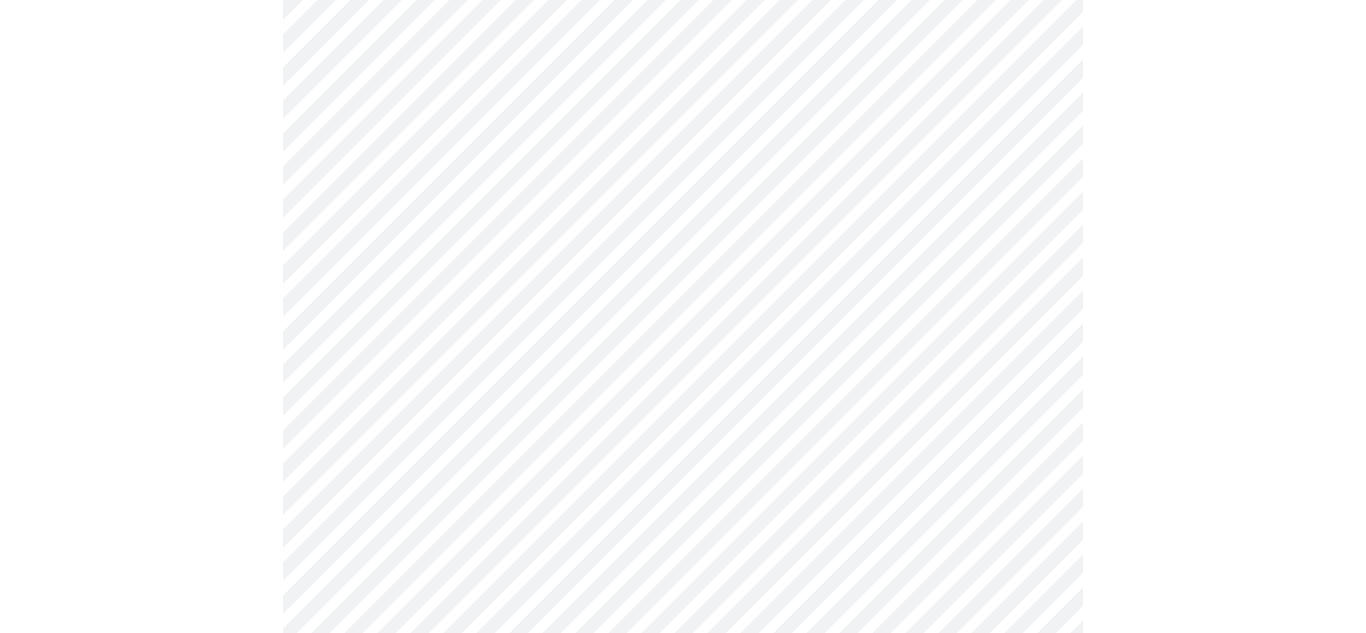 scroll, scrollTop: 1442, scrollLeft: 0, axis: vertical 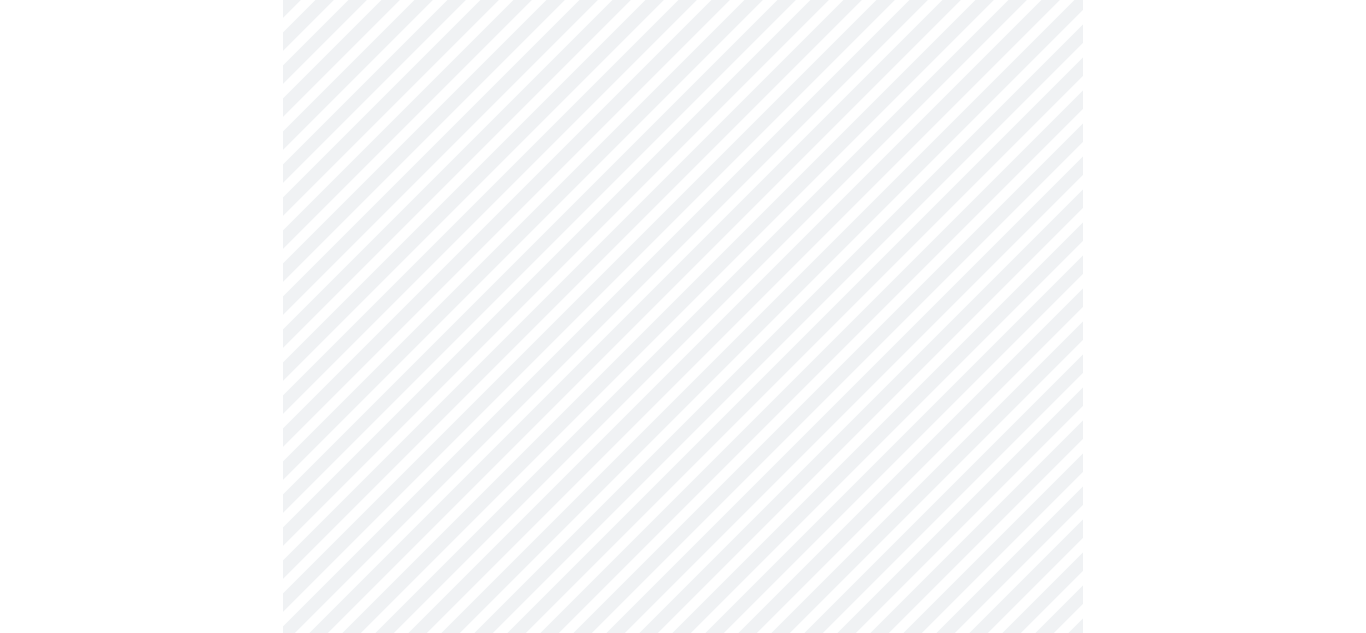 click on "MyMenopauseRx Appointments Messaging Labs Uploads Medications Community Refer a Friend Hi [FIRST]   Intake Questions for [DATE] @ [TIME]-[TIME] [NUMBER]  /  [NUMBER] Settings Billing Invoices Log out" at bounding box center [683, -244] 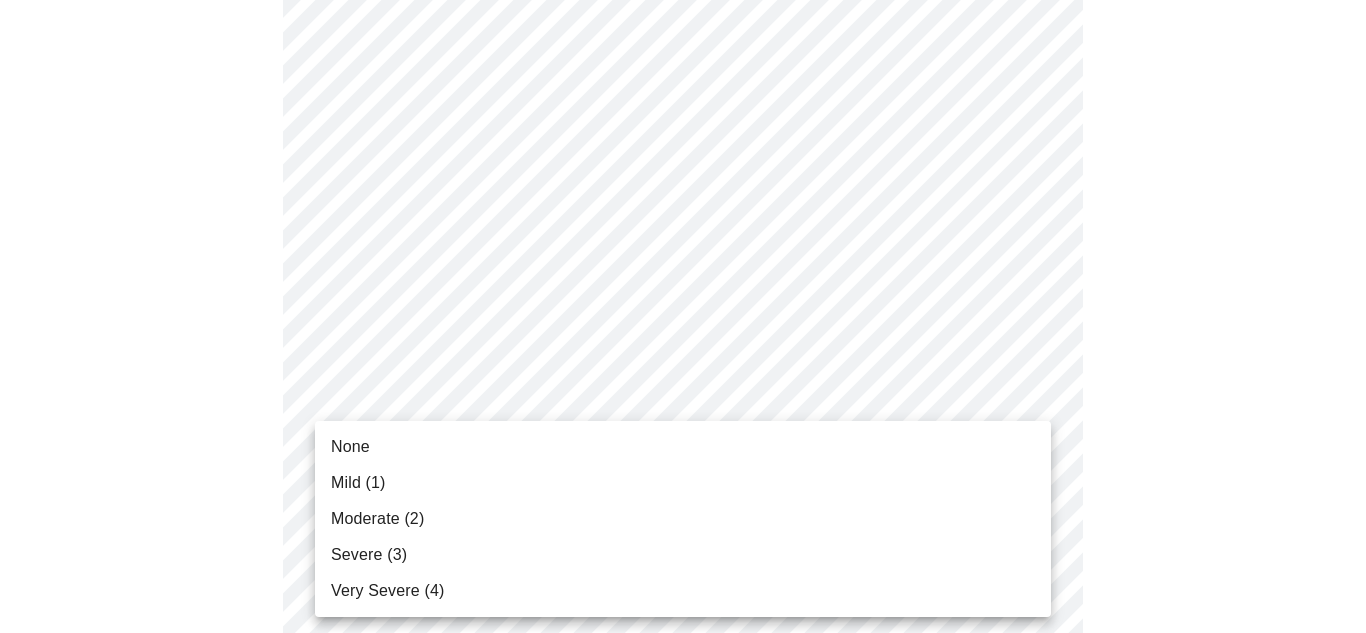 click at bounding box center (683, 316) 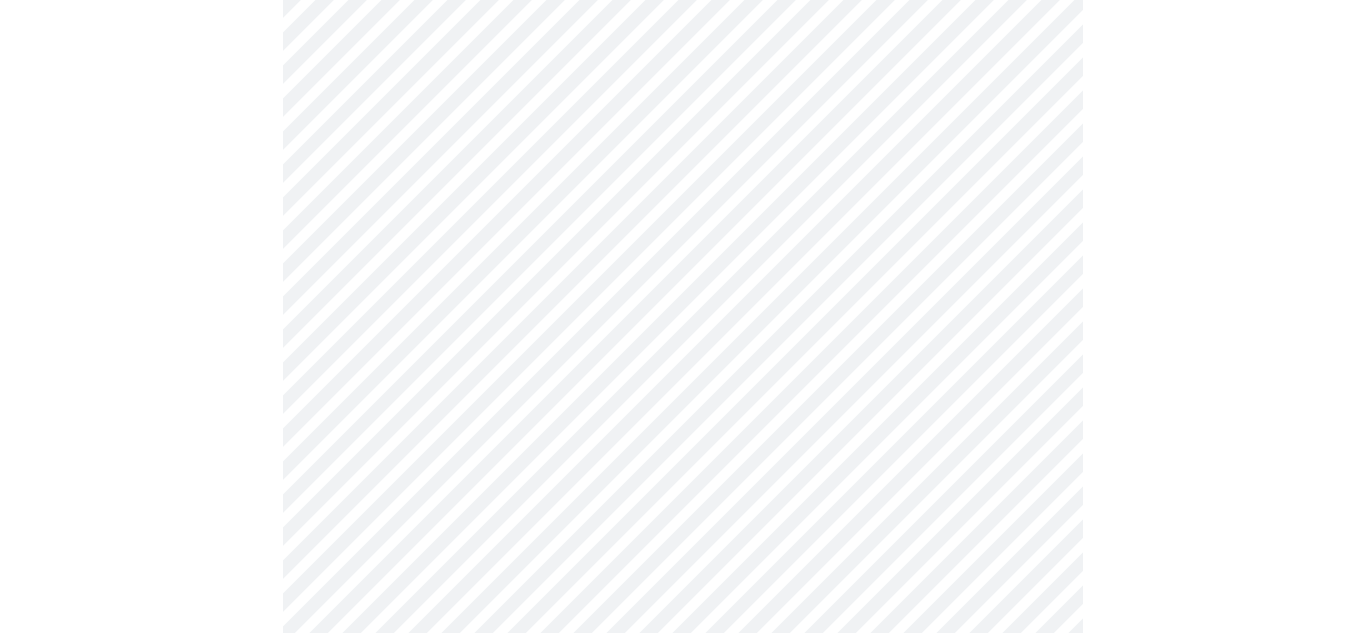 click on "MyMenopauseRx Appointments Messaging Labs Uploads Medications Community Refer a Friend Hi [FIRST]   Intake Questions for [DATE] @ [TIME]-[TIME] [NUMBER]  /  [NUMBER] Settings Billing Invoices Log out" at bounding box center [683, -244] 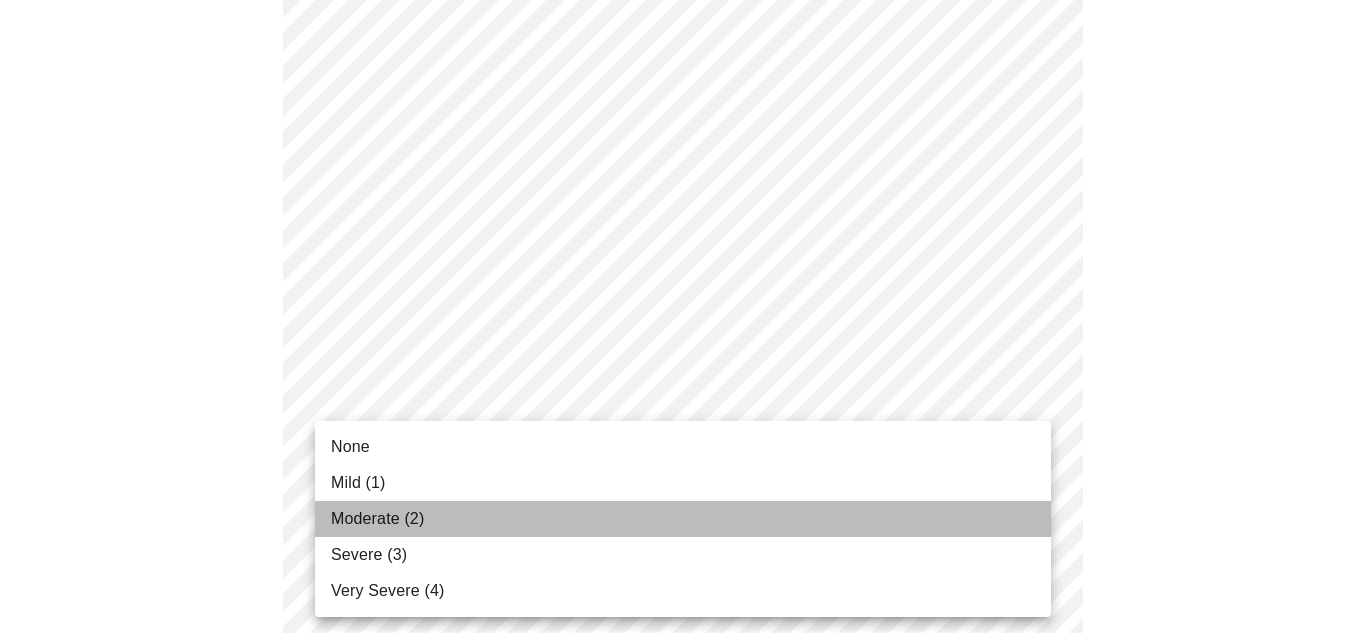 click on "Moderate (2)" at bounding box center [377, 519] 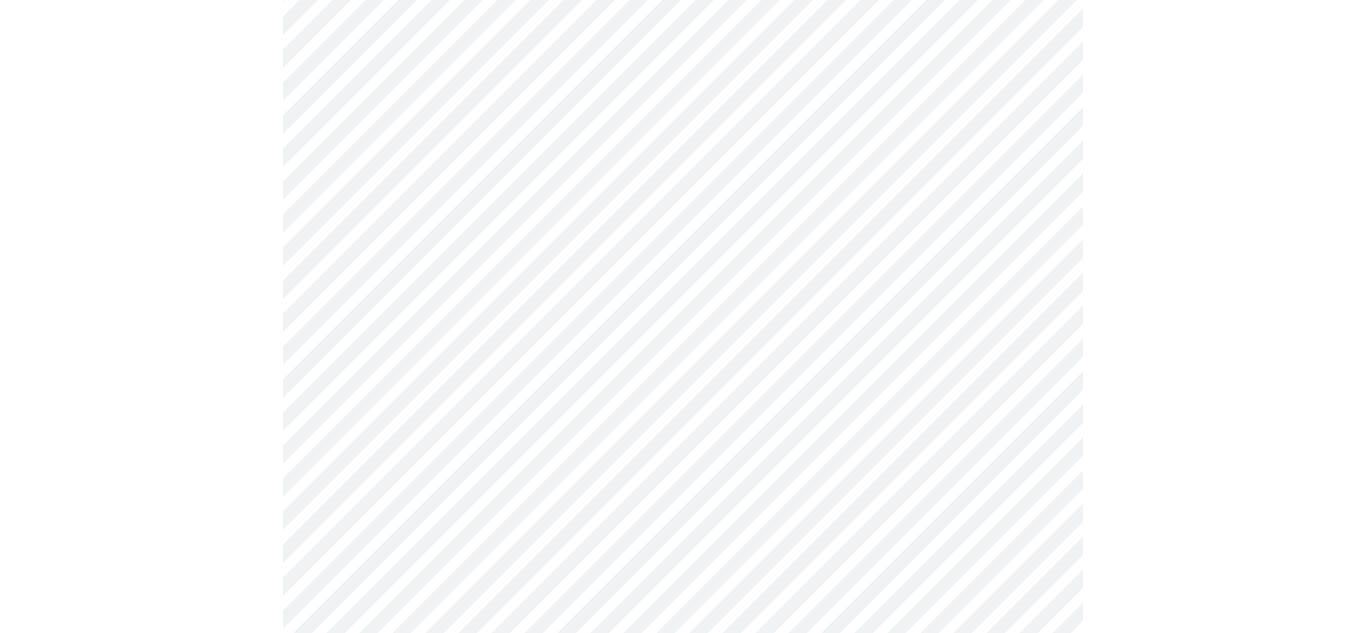 scroll, scrollTop: 665, scrollLeft: 0, axis: vertical 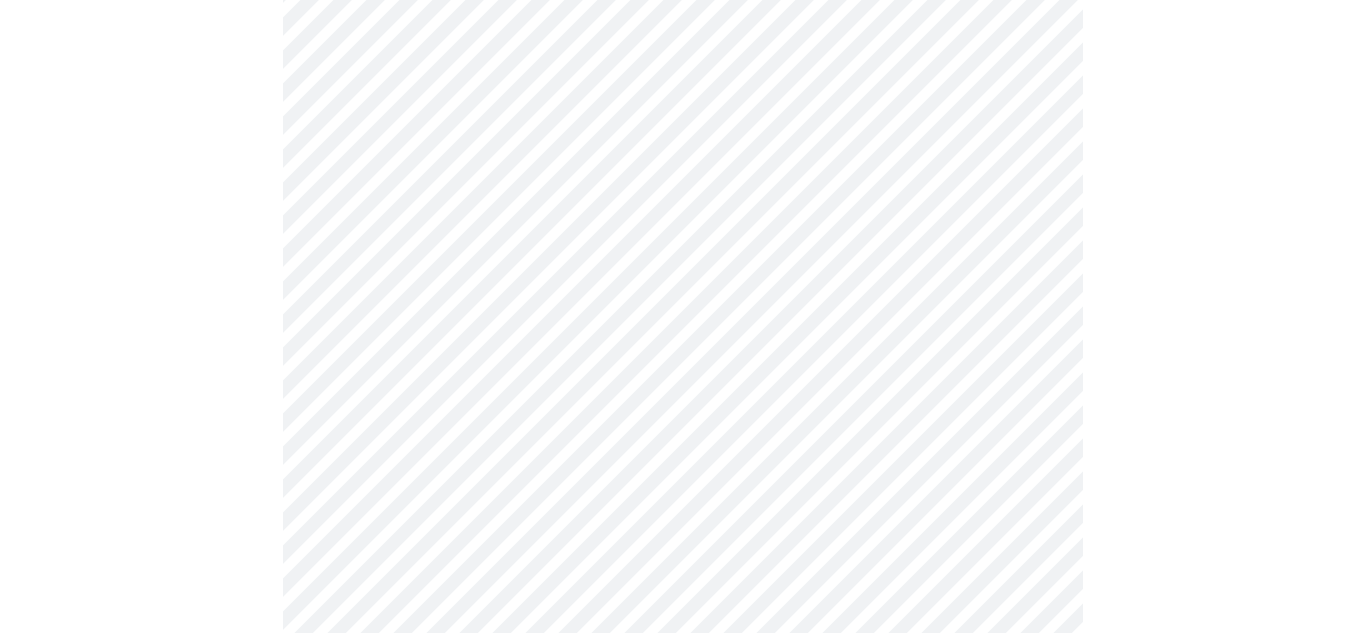 click on "MyMenopauseRx Appointments Messaging Labs Uploads Medications Community Refer a Friend Hi [FIRST]   Intake Questions for [DATE] @ [TIME]-[TIME] [NUMBER]  /  [NUMBER] Settings Billing Invoices Log out" at bounding box center (683, 519) 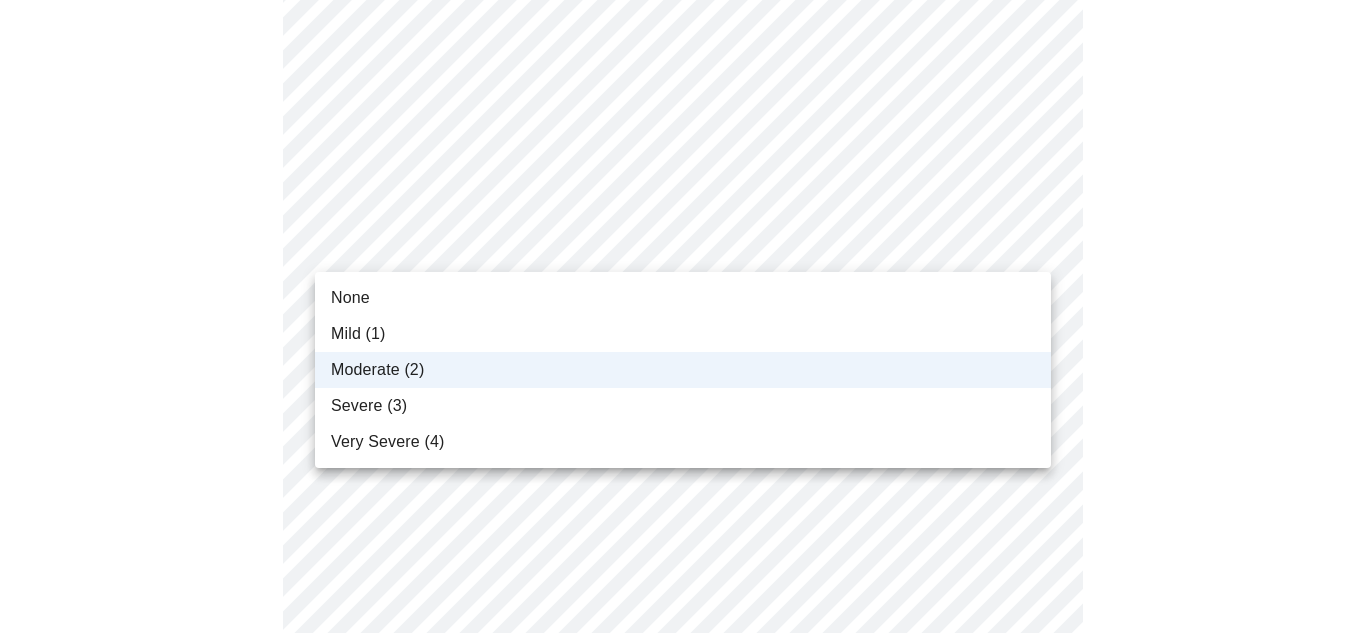 click at bounding box center [683, 316] 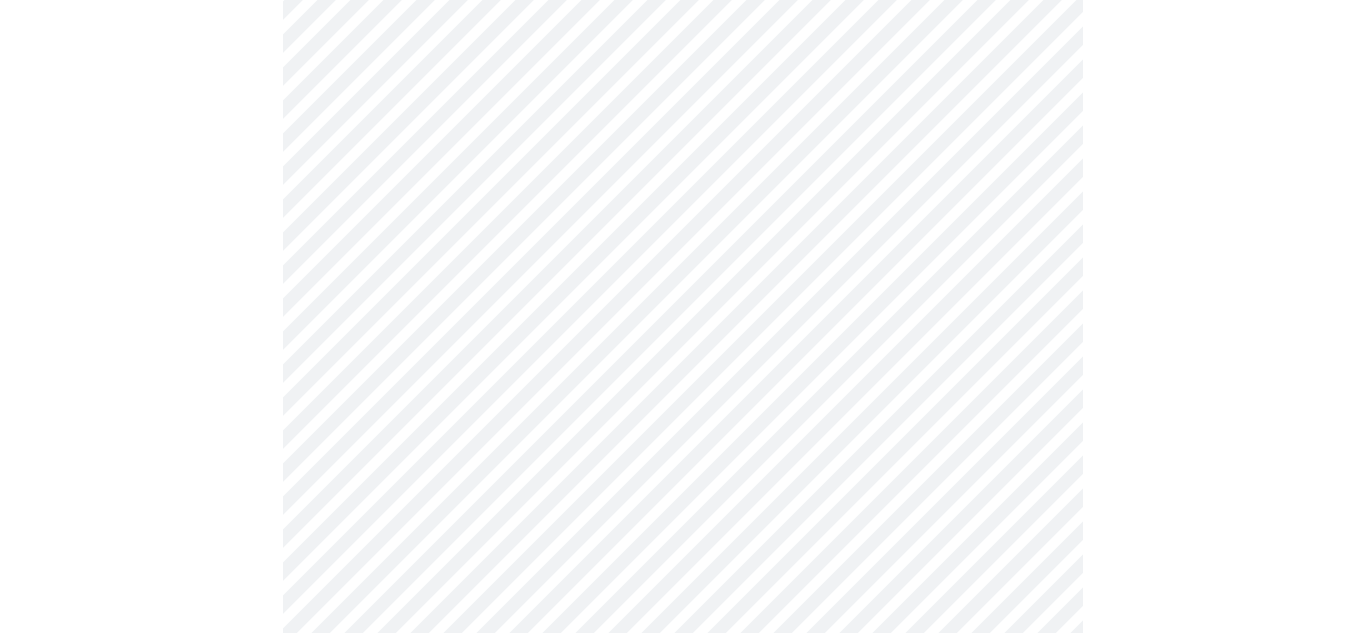 scroll, scrollTop: 1406, scrollLeft: 0, axis: vertical 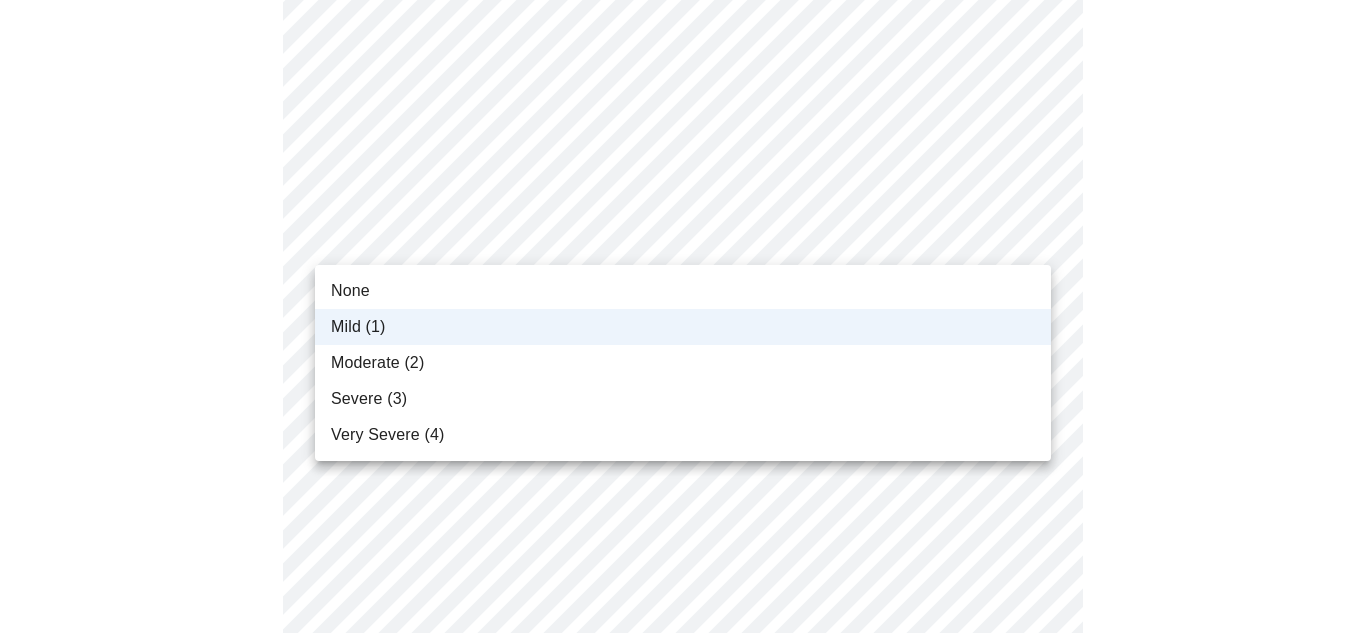 click on "MyMenopauseRx Appointments Messaging Labs Uploads Medications Community Refer a Friend Hi [FIRST]   Intake Questions for [DATE] @ [TIME]-[TIME] [NUMBER]  /  [NUMBER] Settings Billing Invoices Log out None Mild (1) Moderate (2) Severe (3) Very Severe (4)" at bounding box center (683, -222) 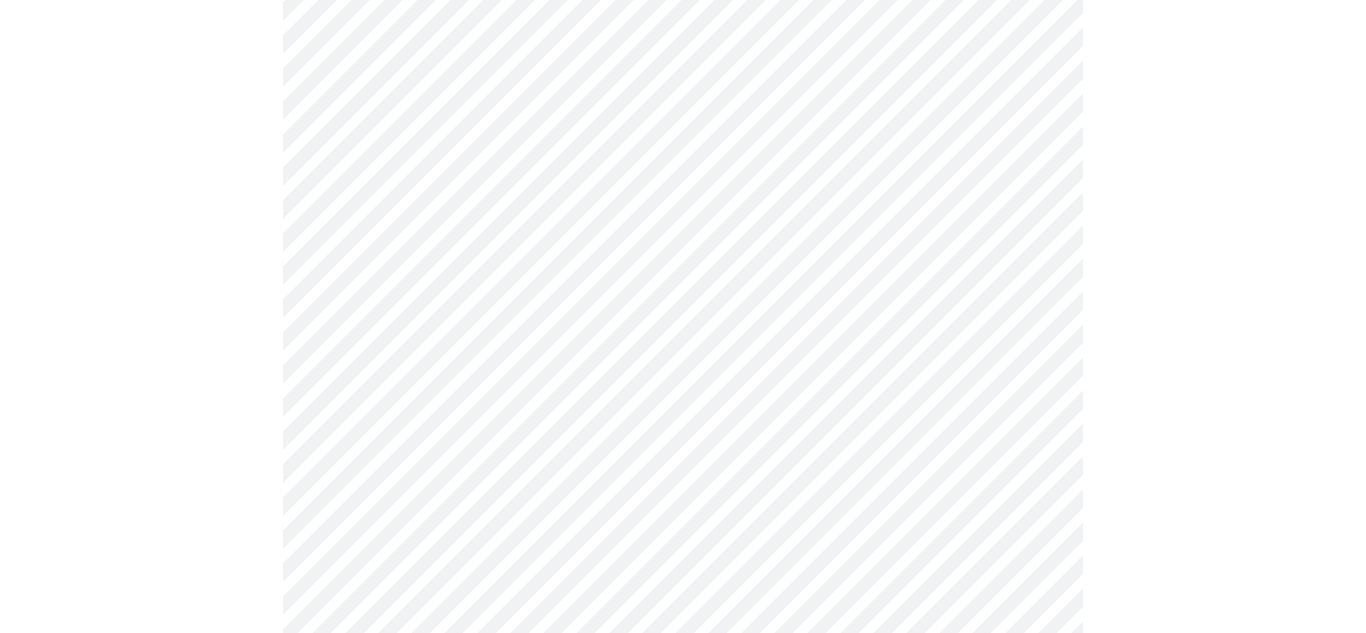 scroll, scrollTop: 819, scrollLeft: 0, axis: vertical 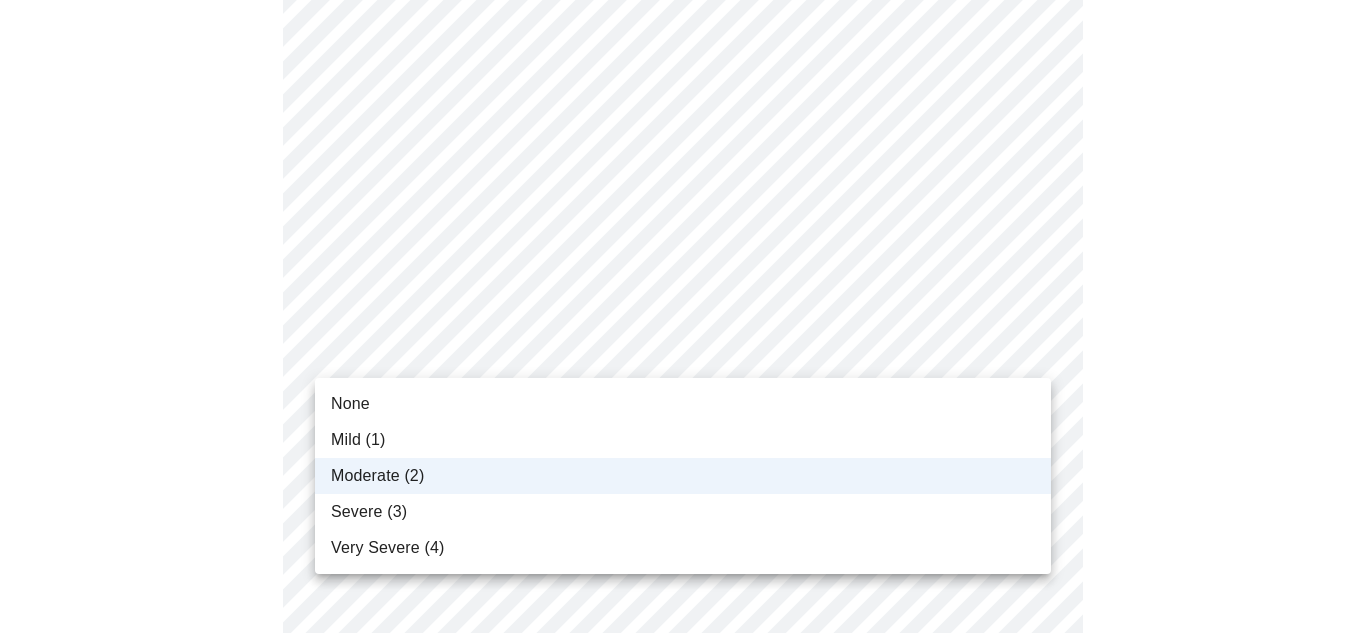 click on "MyMenopauseRx Appointments Messaging Labs Uploads Medications Community Refer a Friend Hi [FIRST]   Intake Questions for [DATE] @ [TIME]-[TIME] [NUMBER]  /  [NUMBER] Settings Billing Invoices Log out None Mild (1) Moderate (2) Severe (3) Very Severe (4)" at bounding box center [683, 365] 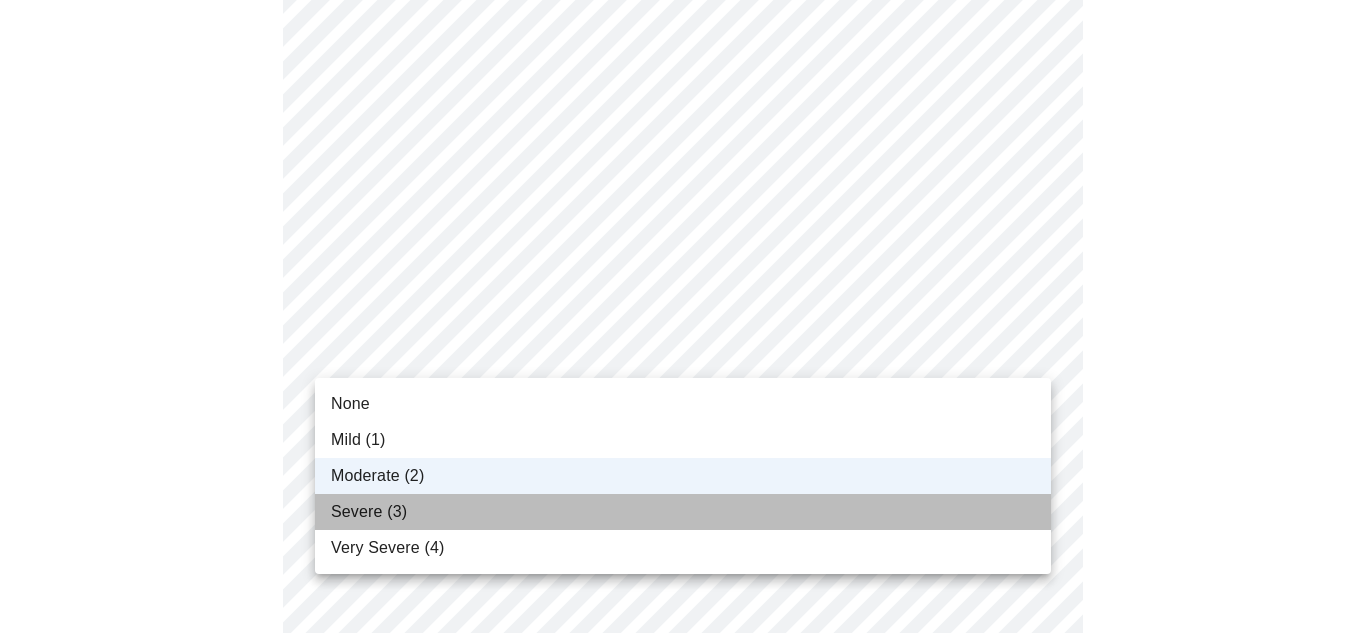 click on "Severe (3)" at bounding box center (369, 512) 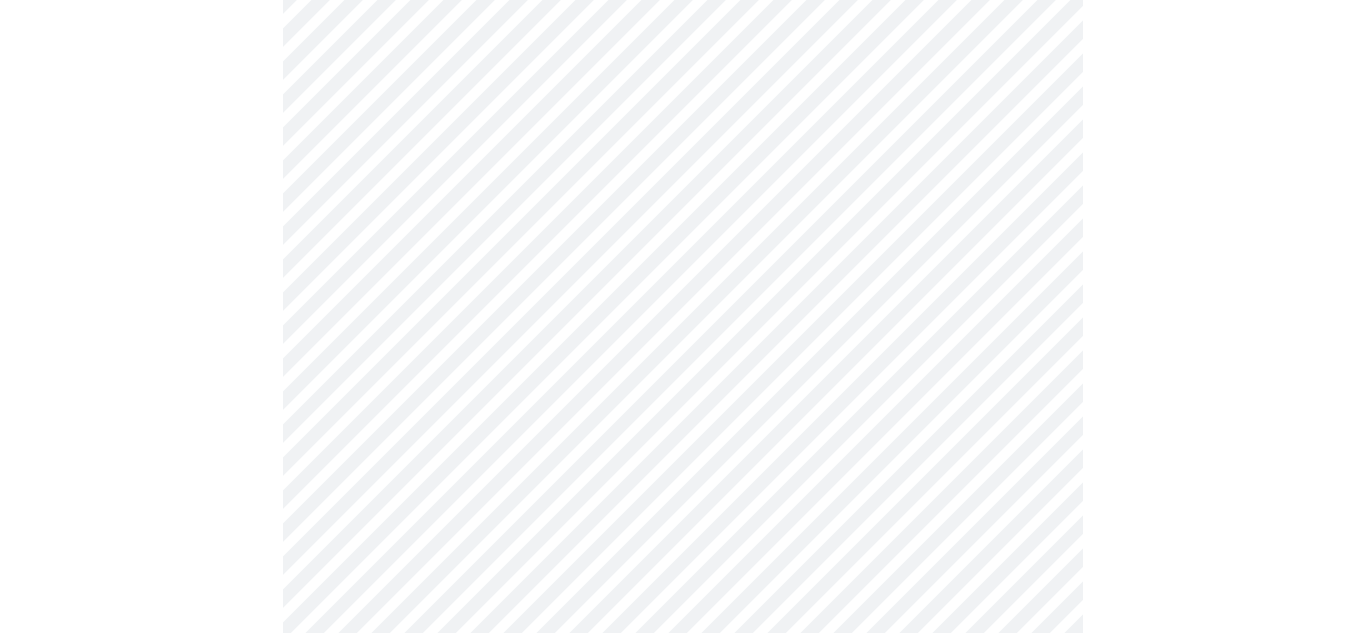 click at bounding box center [683, 435] 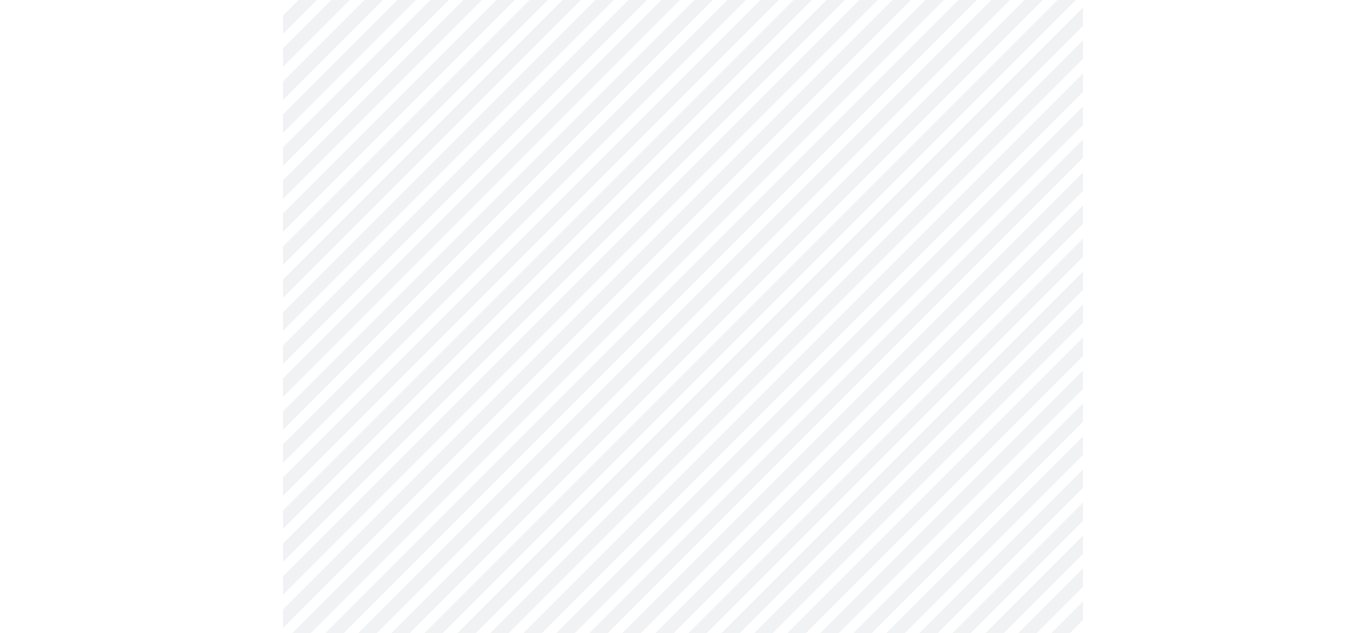 scroll, scrollTop: 768, scrollLeft: 0, axis: vertical 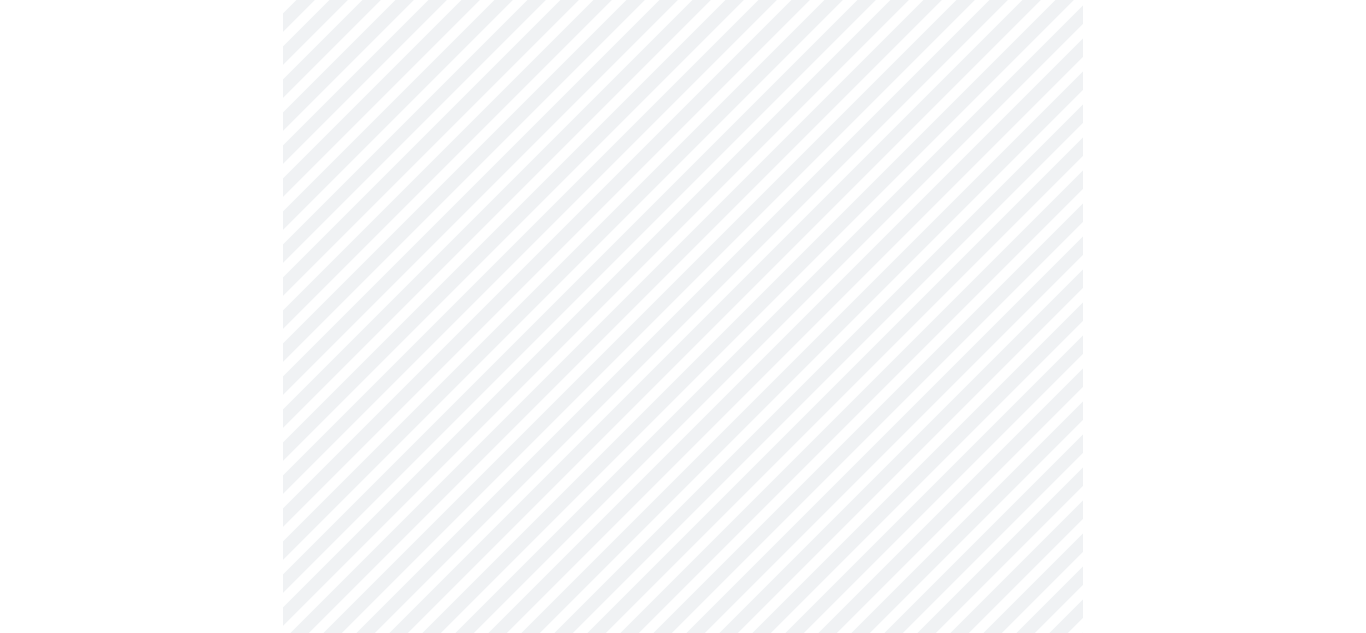 click on "MyMenopauseRx Appointments Messaging Labs Uploads Medications Community Refer a Friend Hi [FIRST]   Intake Questions for [DATE] @ [TIME]-[TIME] [NUMBER]  /  [NUMBER] Settings Billing Invoices Log out" at bounding box center (683, 186) 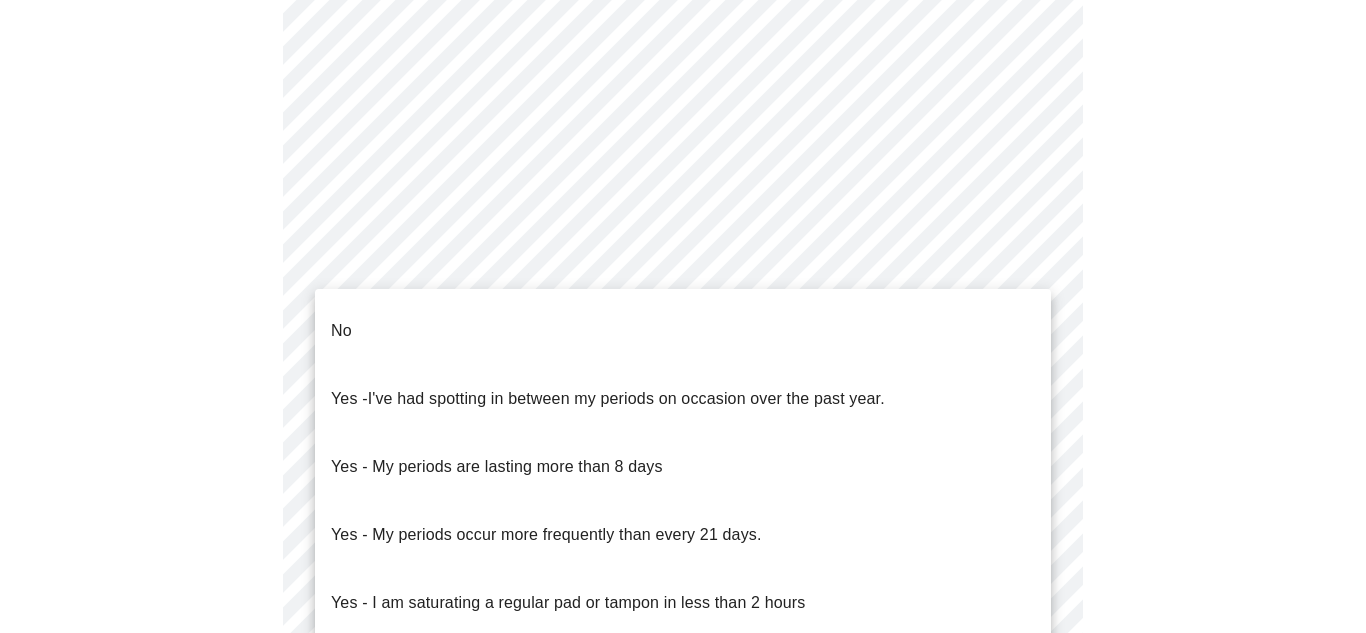 click on "Yes - My periods occur more frequently than every 21 days." at bounding box center (546, 535) 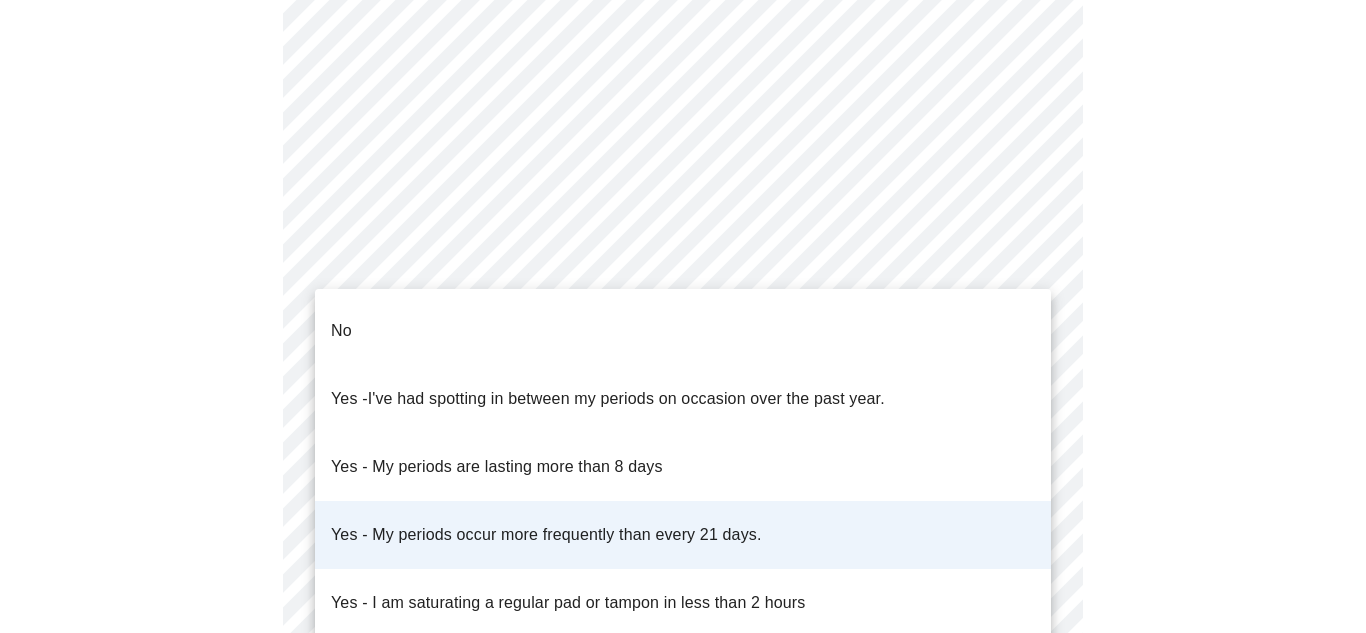 click on "MyMenopauseRx Appointments Messaging Labs Uploads Medications Community Refer a Friend Hi [FIRST]   Intake Questions for [DATE] @ [TIME]-[TIME] [NUMBER]  /  [NUMBER] Settings Billing Invoices Log out No
Yes -  I've had spotting in between my periods on occasion over the past year.
Yes - My periods are lasting more than 8 days
Yes - My periods occur more frequently than every 21 days.
Yes - I am saturating a regular pad or tampon in less than 2 hours
Yes - I had bleeding or spotting (even a tinge) after going 12 months without a period" at bounding box center (683, 180) 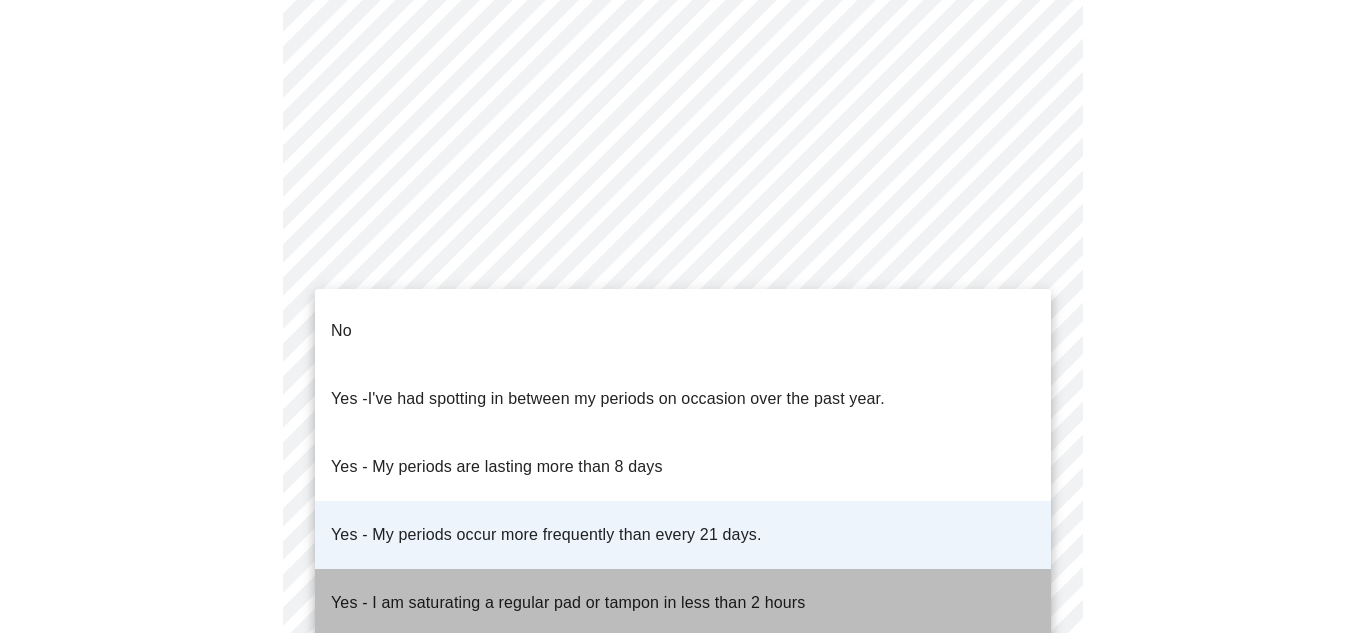click on "Yes - I am saturating a regular pad or tampon in less than 2 hours" at bounding box center [568, 603] 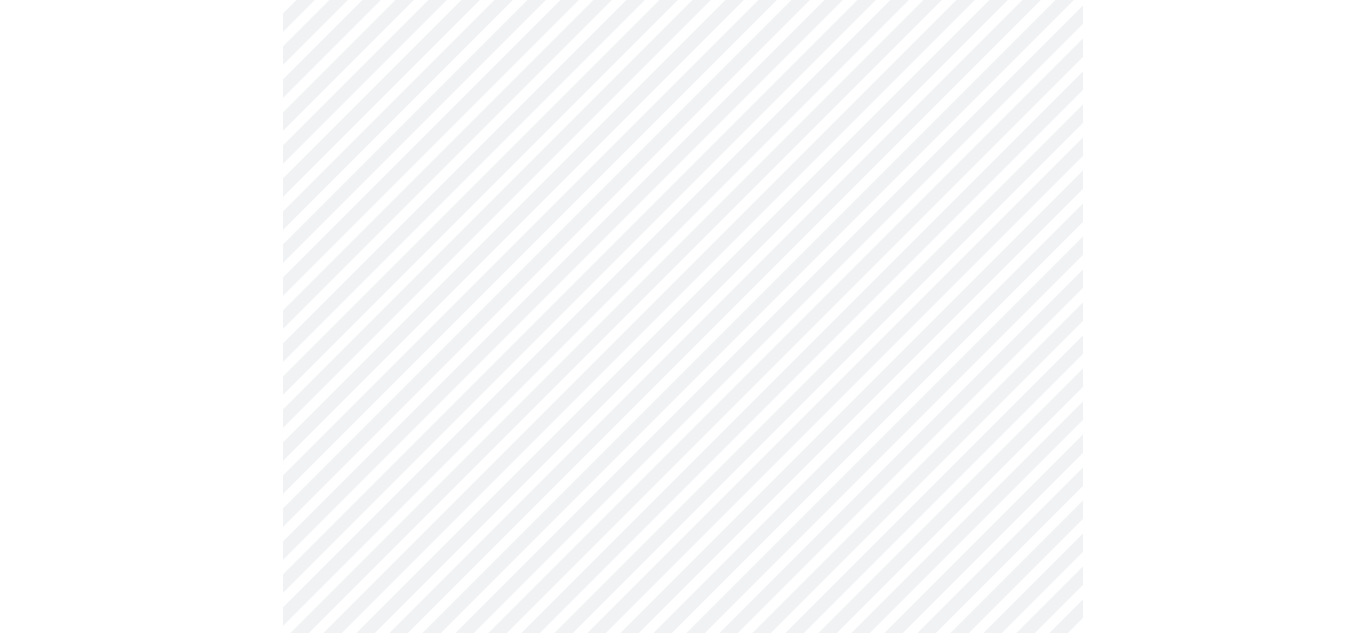 click on "MyMenopauseRx Appointments Messaging Labs Uploads Medications Community Refer a Friend Hi [FIRST]   Intake Questions for [DATE] @ [TIME]-[TIME] [NUMBER]  /  [NUMBER] Settings Billing Invoices Log out" at bounding box center (683, 180) 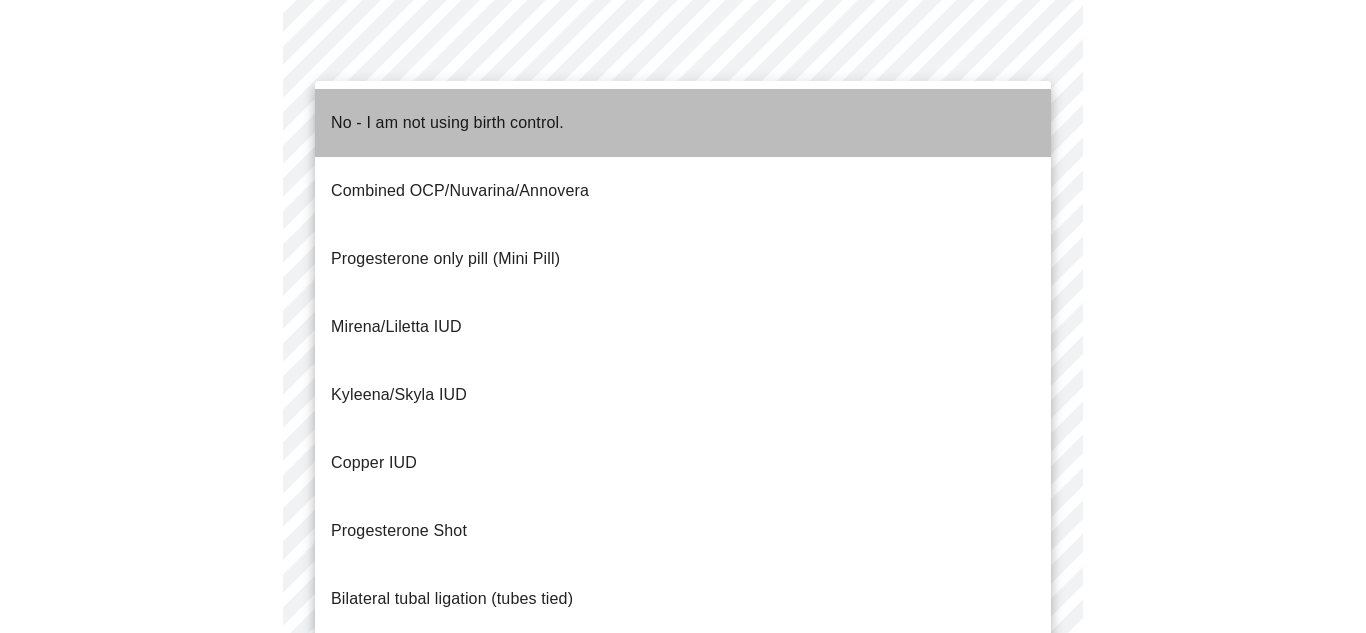 click on "No - I am not using birth control." at bounding box center [447, 123] 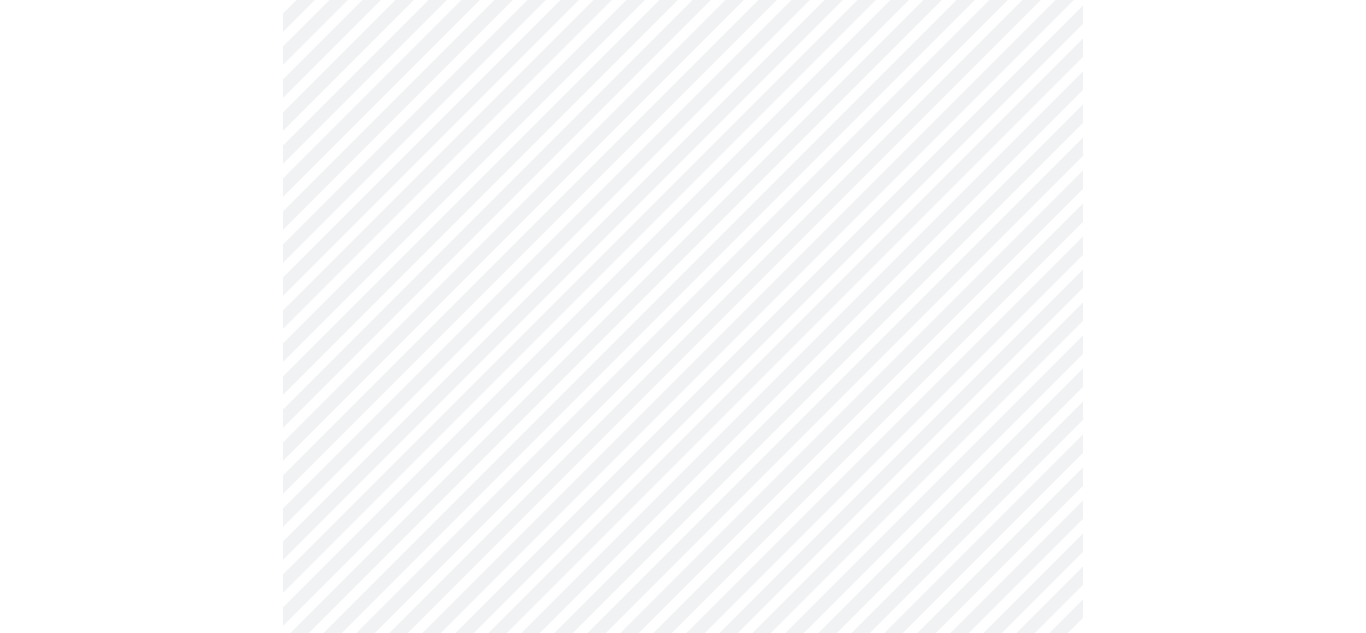 click at bounding box center [683, 244] 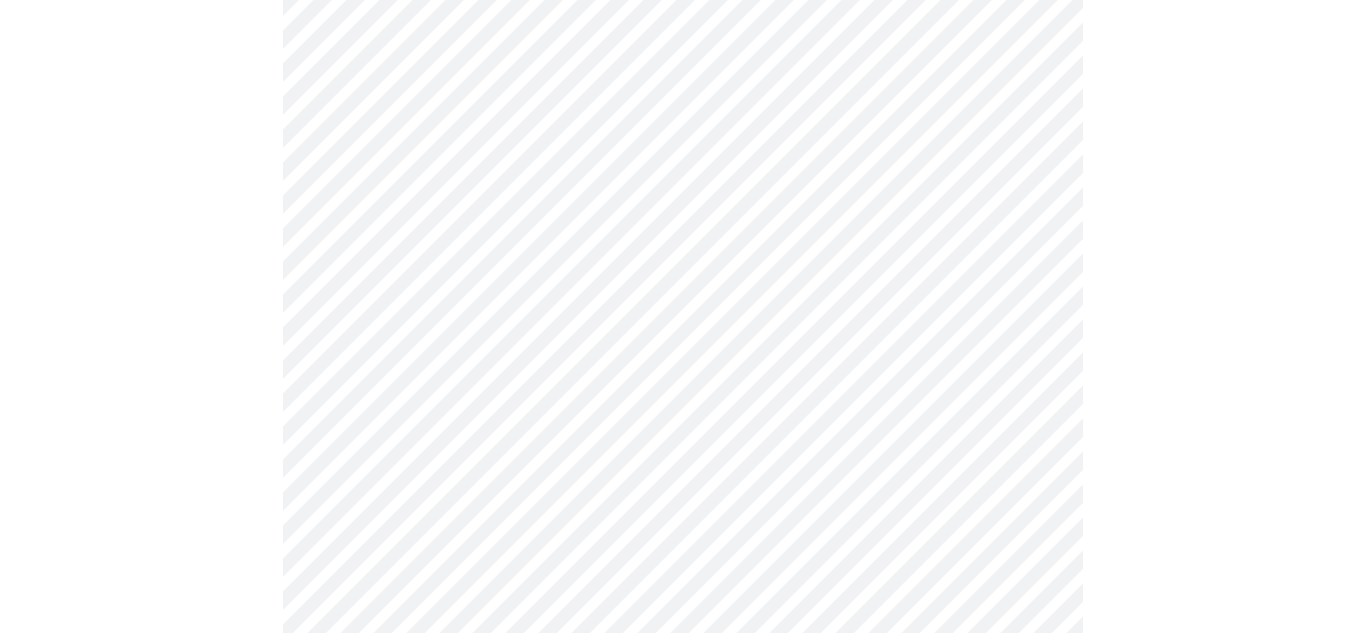 scroll, scrollTop: 1055, scrollLeft: 0, axis: vertical 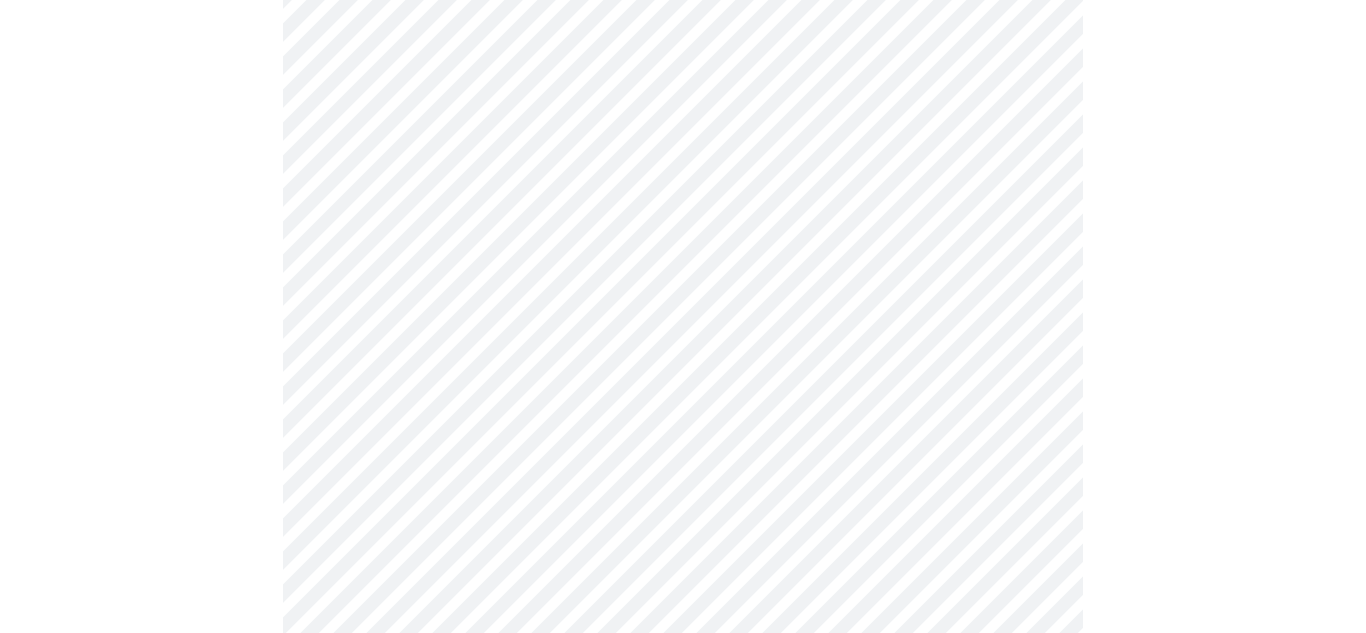 click on "MyMenopauseRx Appointments Messaging Labs Uploads Medications Community Refer a Friend Hi [FIRST]   Intake Questions for [DATE] @ [TIME]-[TIME] [NUMBER]  /  [NUMBER] Settings Billing Invoices Log out" at bounding box center (683, -113) 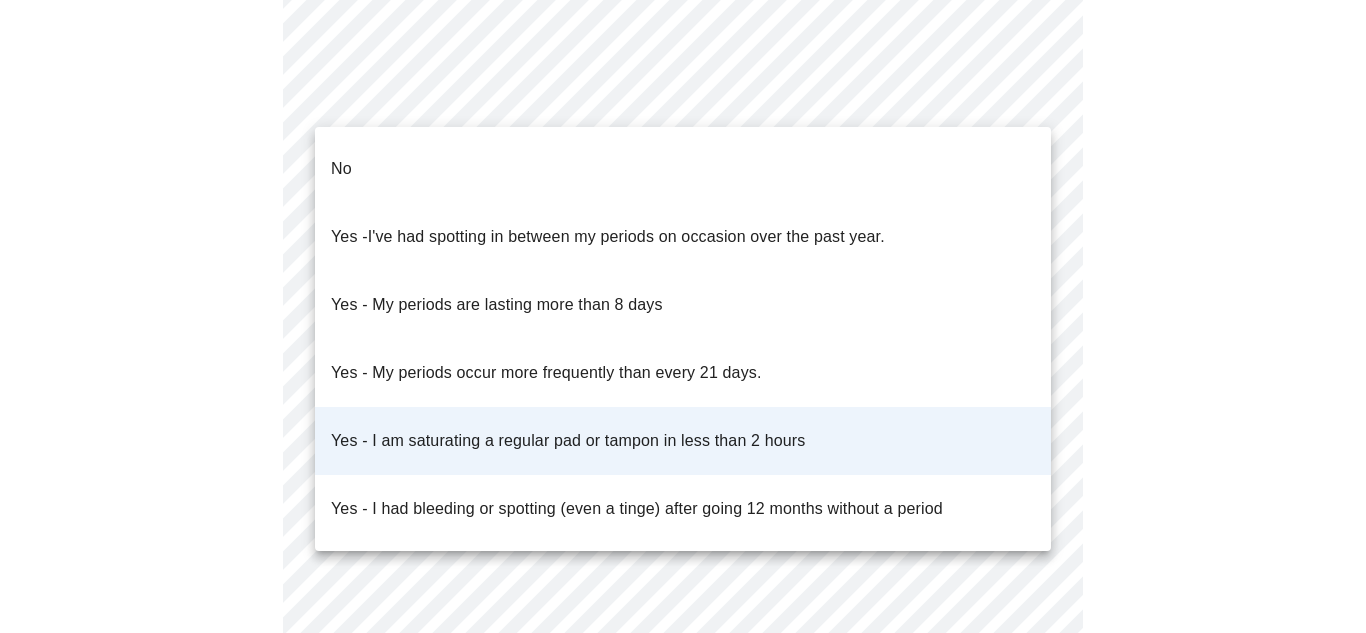 click on "Yes -  I've had spotting in between my periods on occasion over the past year." at bounding box center (683, 237) 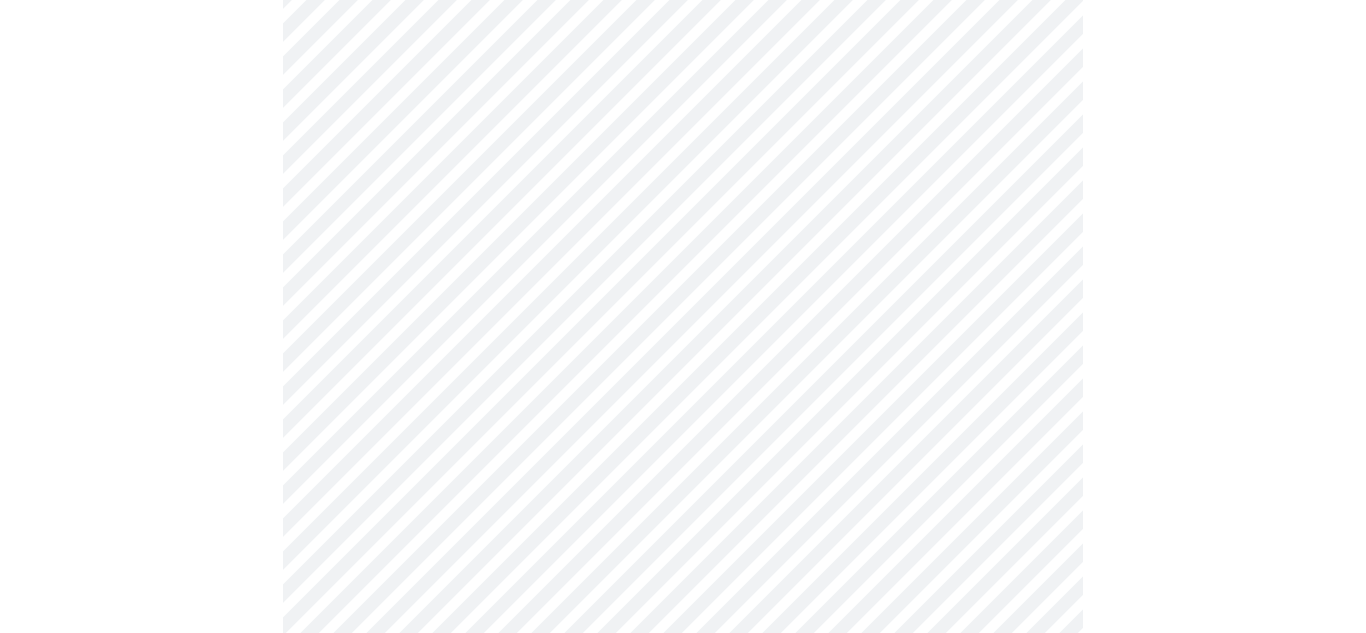 click on "MyMenopauseRx Appointments Messaging Labs Uploads Medications Community Refer a Friend Hi [FIRST]   Intake Questions for [DATE] @ [TIME]-[TIME] [NUMBER]  /  [NUMBER] Settings Billing Invoices Log out" at bounding box center (683, -113) 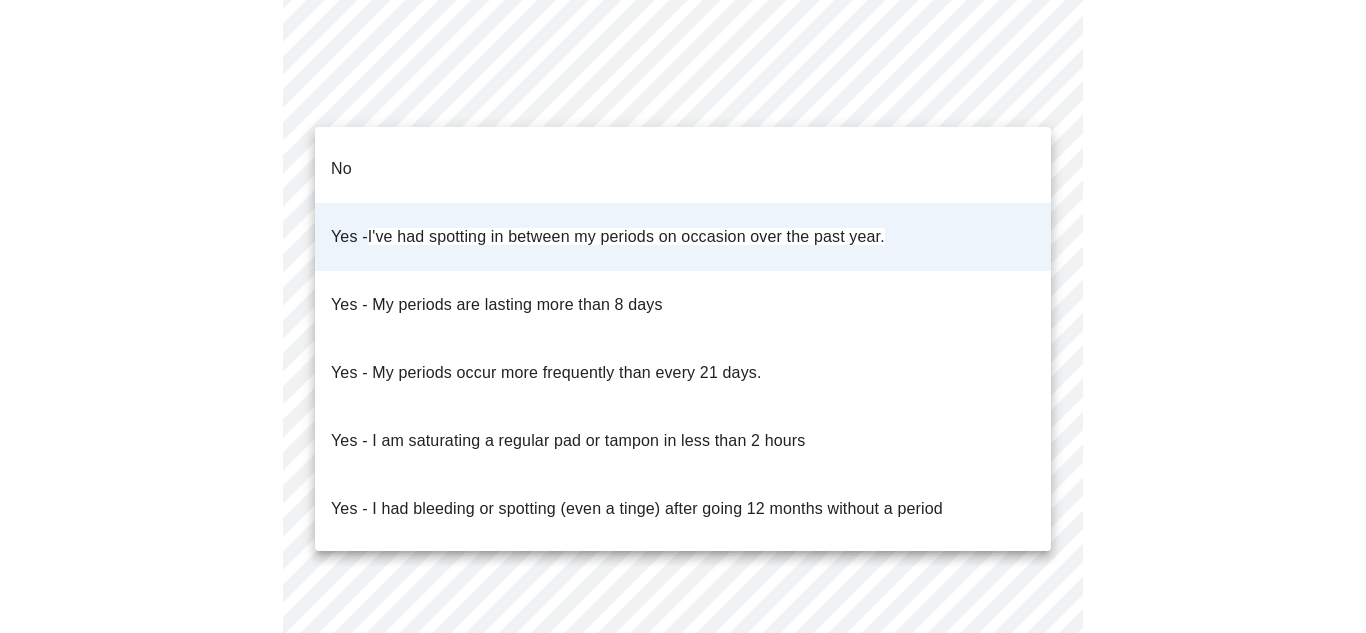 click on "No" at bounding box center [683, 169] 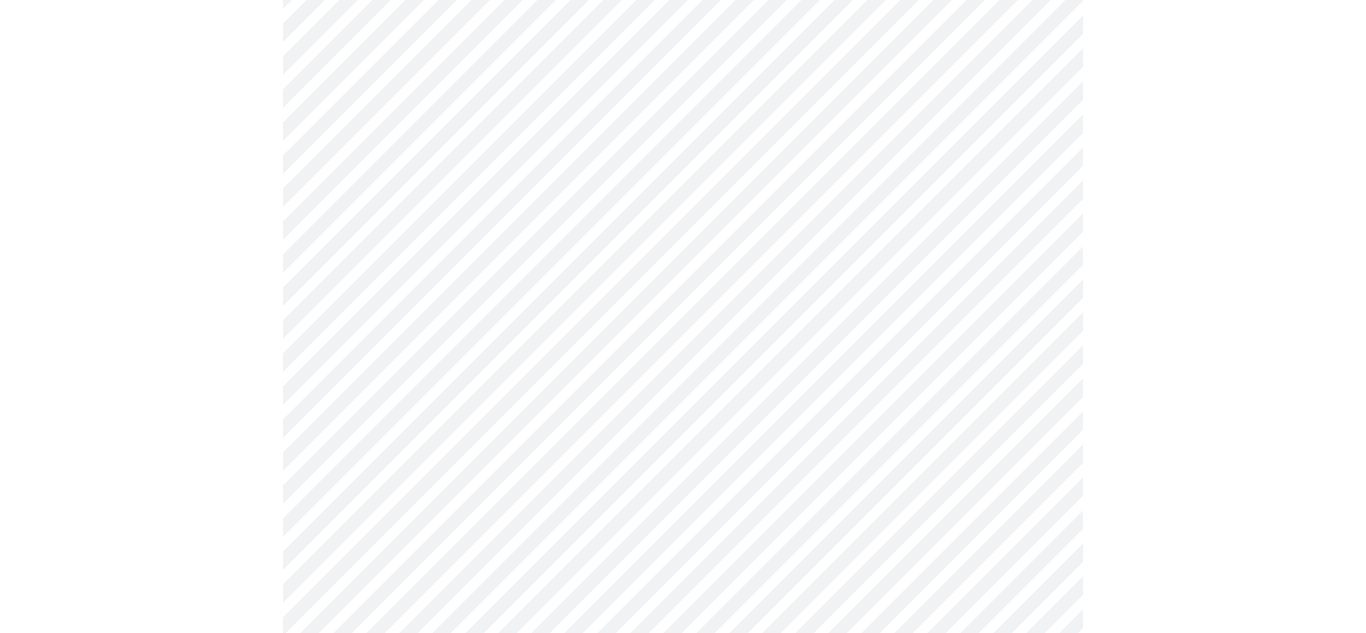 click at bounding box center [683, -43] 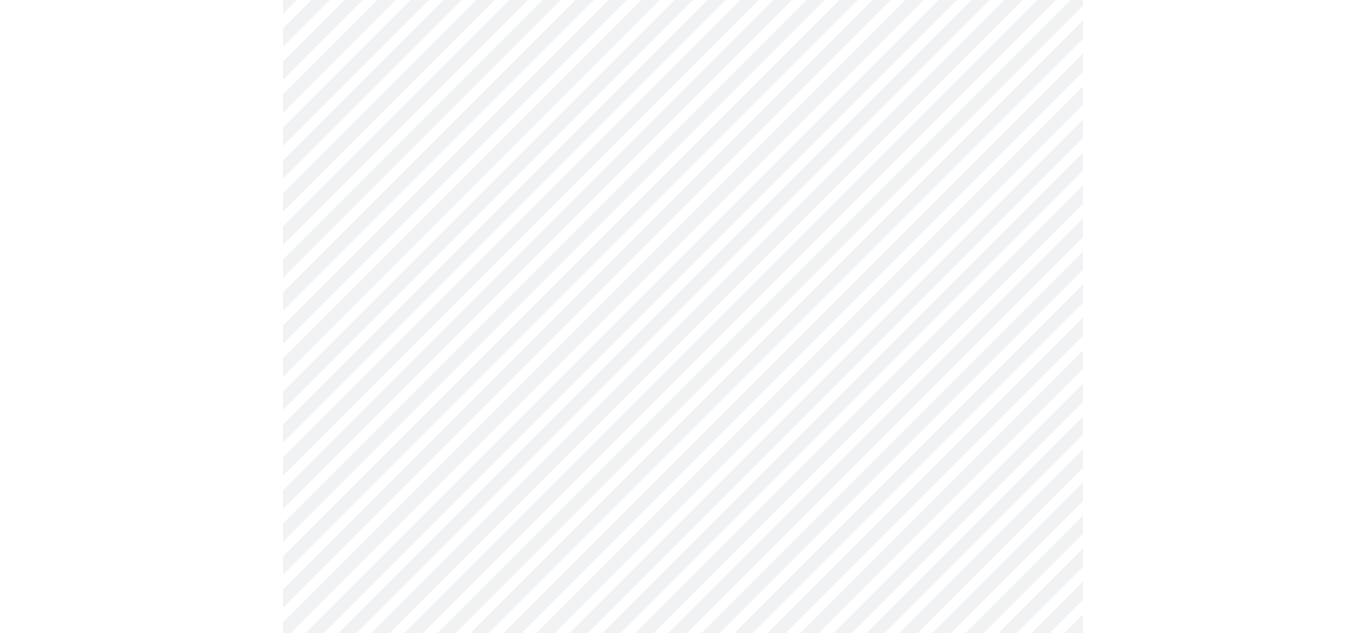 scroll, scrollTop: 1155, scrollLeft: 0, axis: vertical 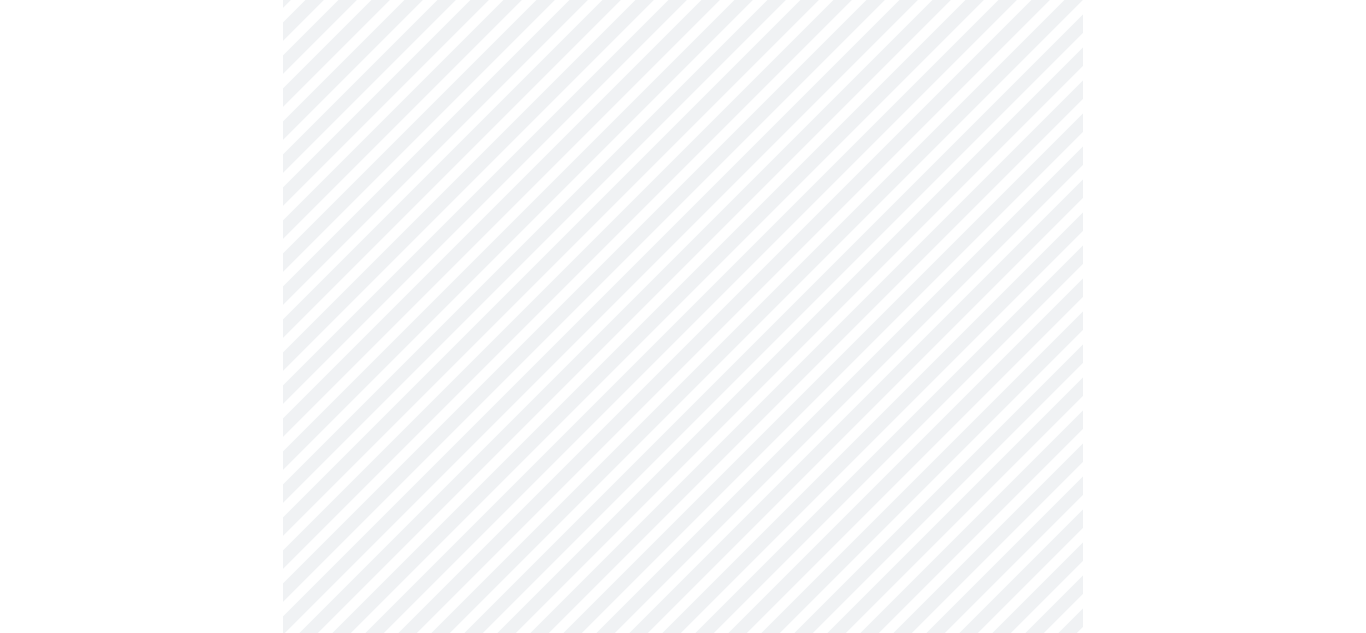 click on "MyMenopauseRx Appointments Messaging Labs Uploads Medications Community Refer a Friend Hi [FIRST]   Intake Questions for [DATE] @ [TIME]-[TIME] [NUMBER]  /  [NUMBER] Settings Billing Invoices Log out" at bounding box center [683, -213] 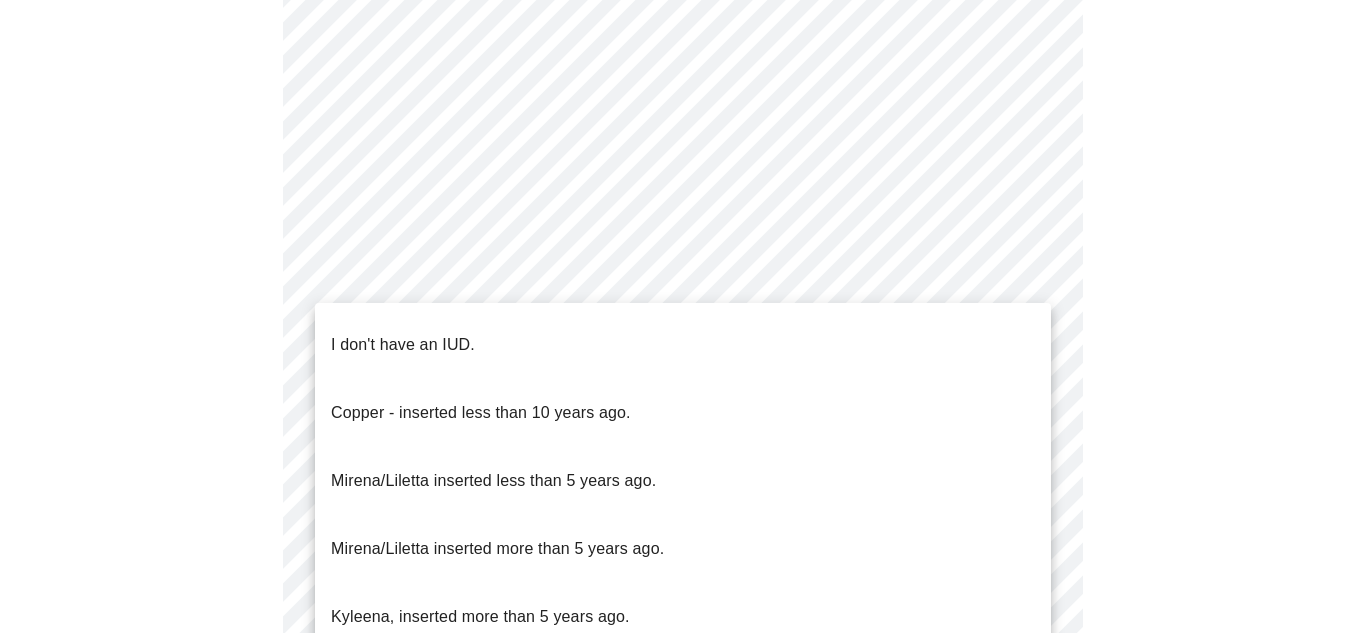 click on "I don't have an IUD." at bounding box center (403, 345) 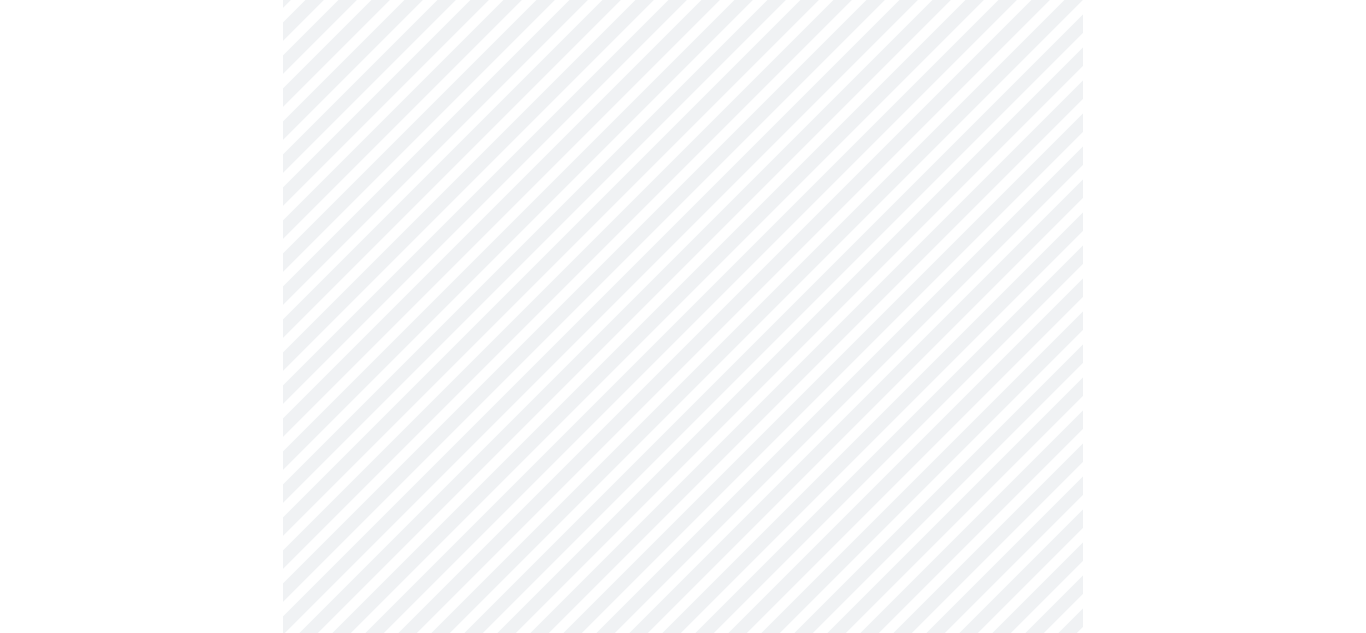 click on "MyMenopauseRx Appointments Messaging Labs Uploads Medications Community Refer a Friend Hi [FIRST]   Intake Questions for [DATE] @ [TIME]-[TIME] [NUMBER]  /  [NUMBER] Settings Billing Invoices Log out" at bounding box center [683, -219] 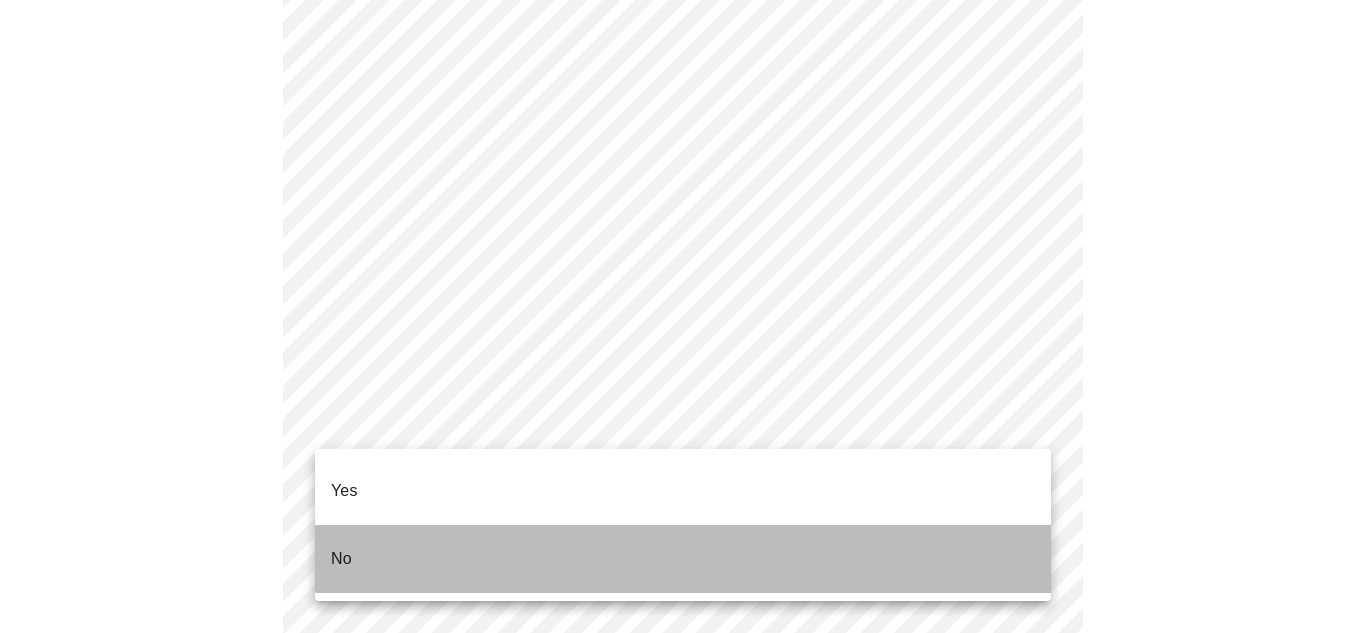 click on "No" at bounding box center [683, 559] 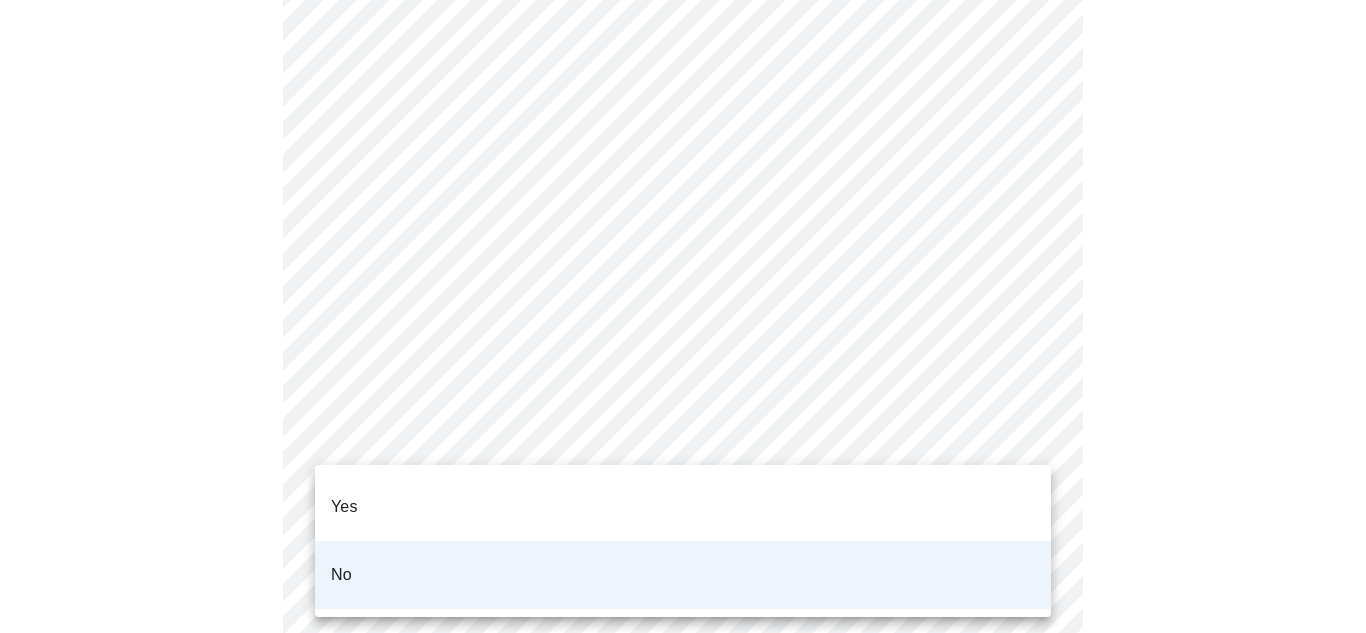 click on "MyMenopauseRx Appointments Messaging Labs Uploads Medications Community Refer a Friend Hi [FIRST]   Intake Questions for [DATE] @ [TIME]-[TIME] [NUMBER]  /  [NUMBER] Settings Billing Invoices Log out Yes
No" at bounding box center [683, -225] 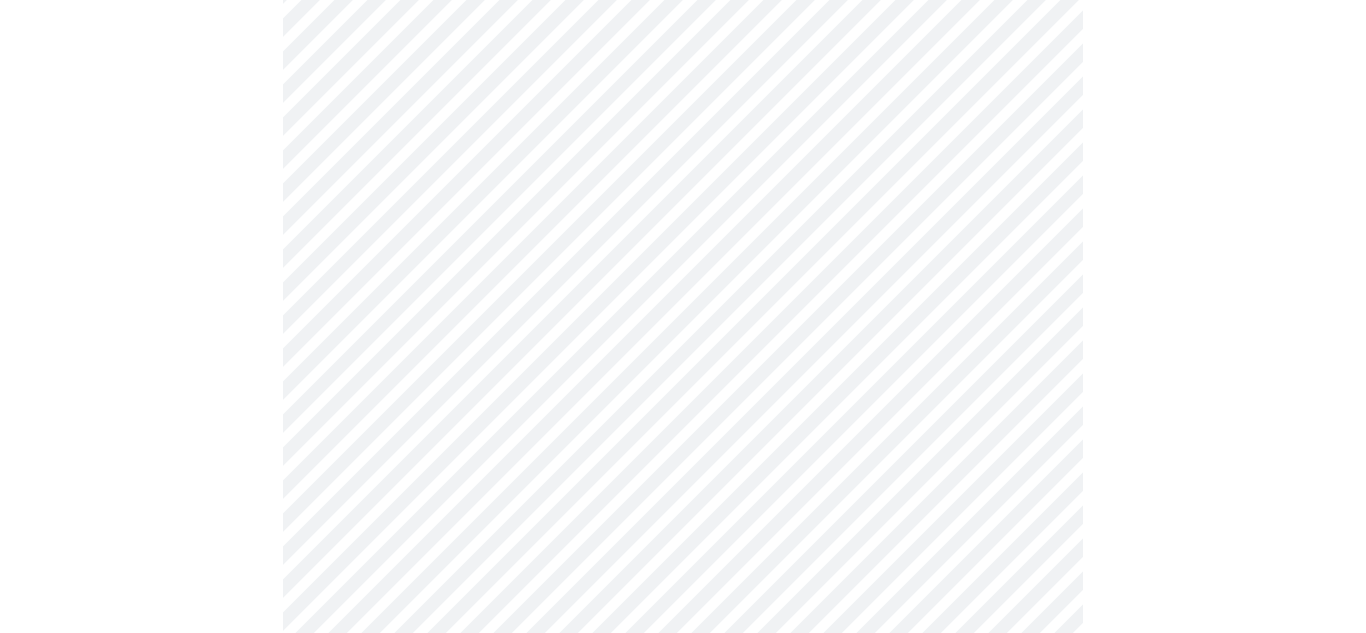 scroll, scrollTop: 266, scrollLeft: 0, axis: vertical 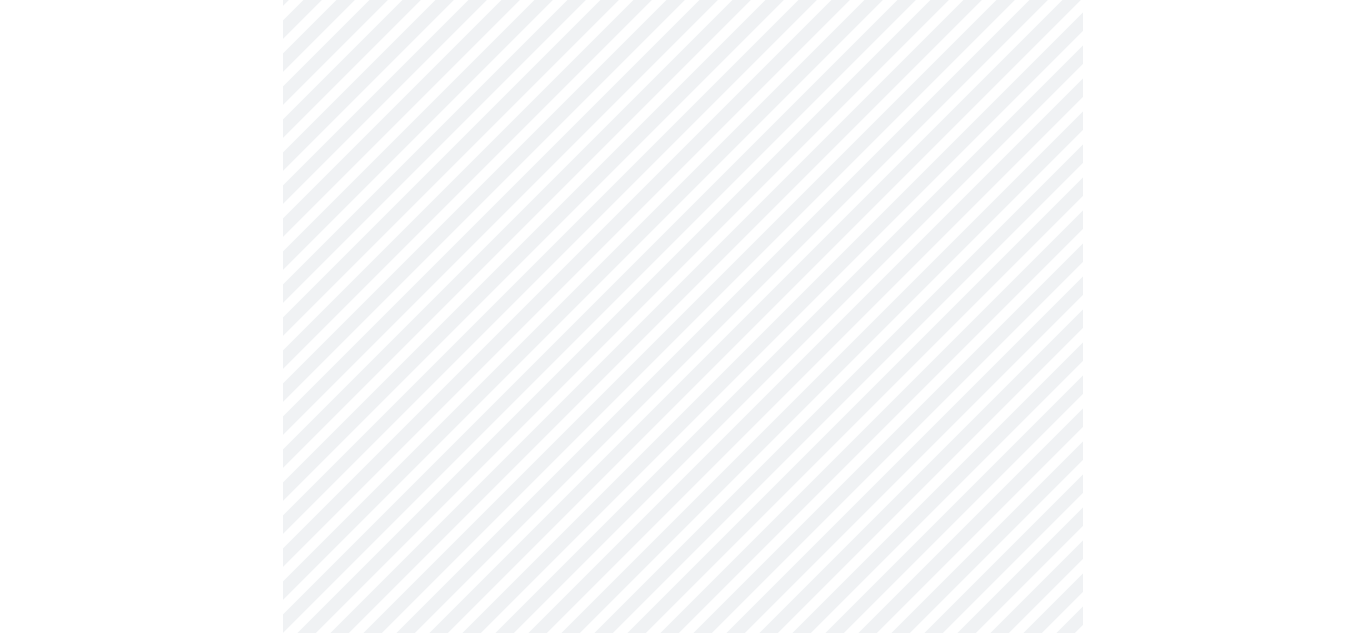click on "MyMenopauseRx Appointments Messaging Labs Uploads Medications Community Refer a Friend Hi [FIRST]   Intake Questions for [DATE] @ [TIME]-[TIME] [NUMBER]  /  [NUMBER] Settings Billing Invoices Log out" at bounding box center [683, 459] 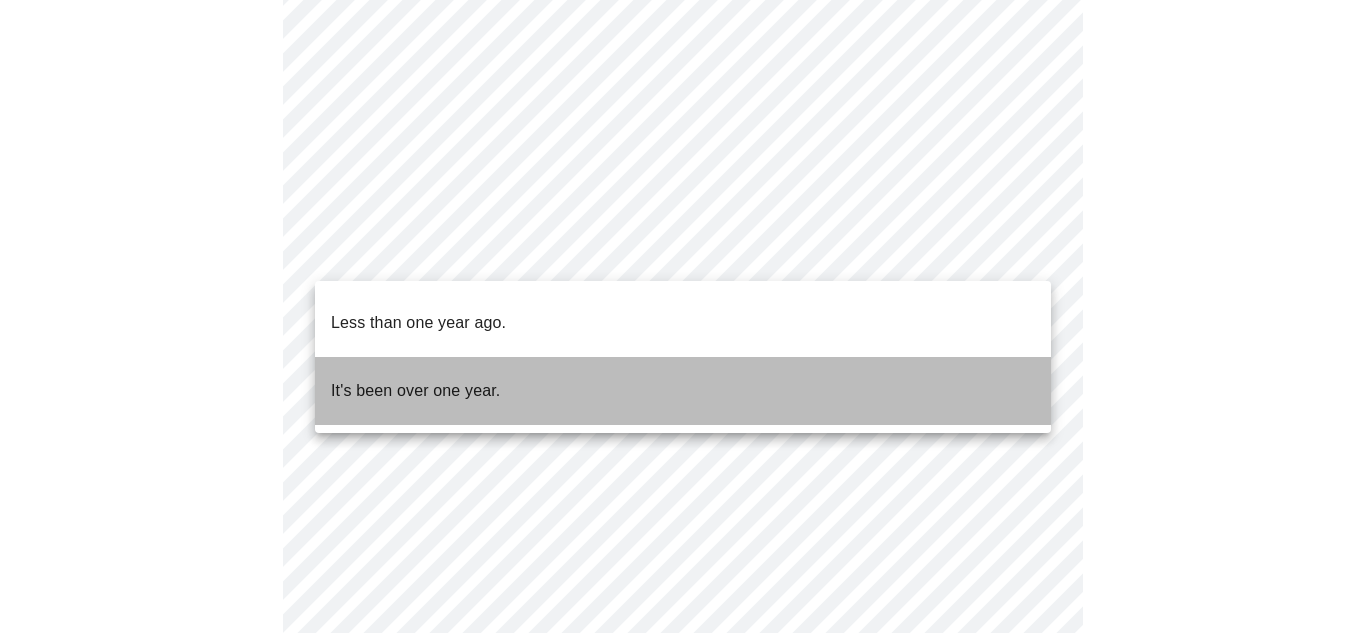 click on "It's been over one year." at bounding box center (683, 391) 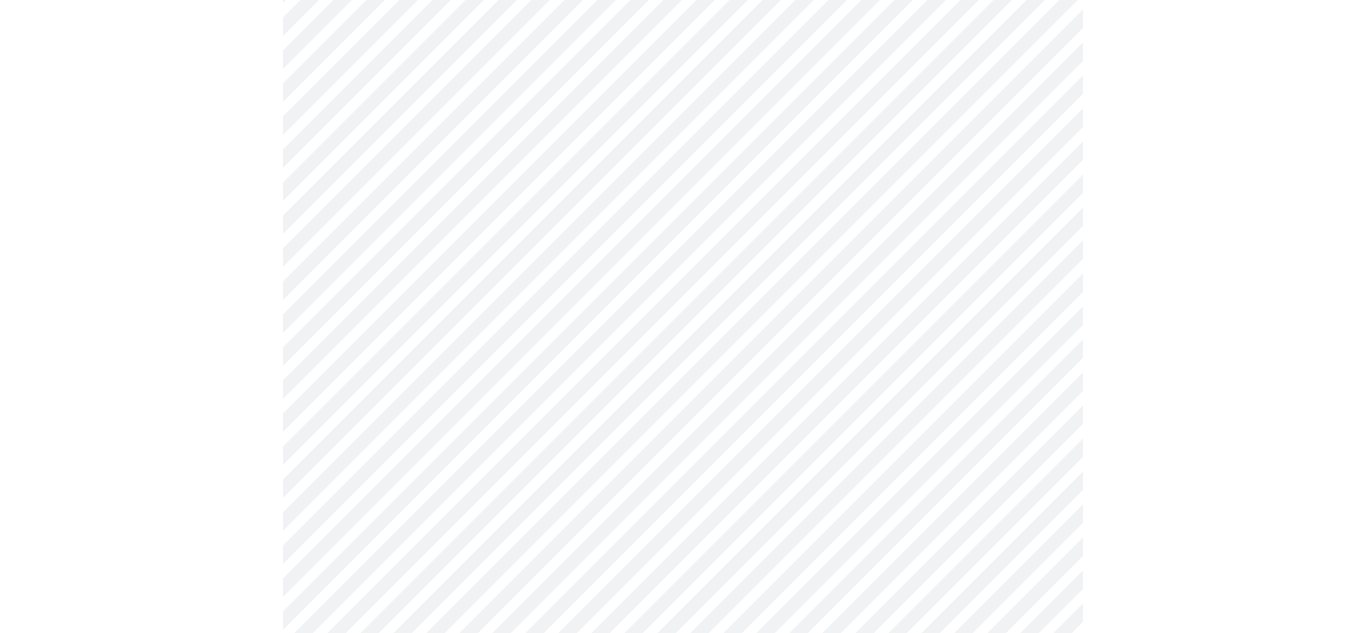 scroll, scrollTop: 468, scrollLeft: 0, axis: vertical 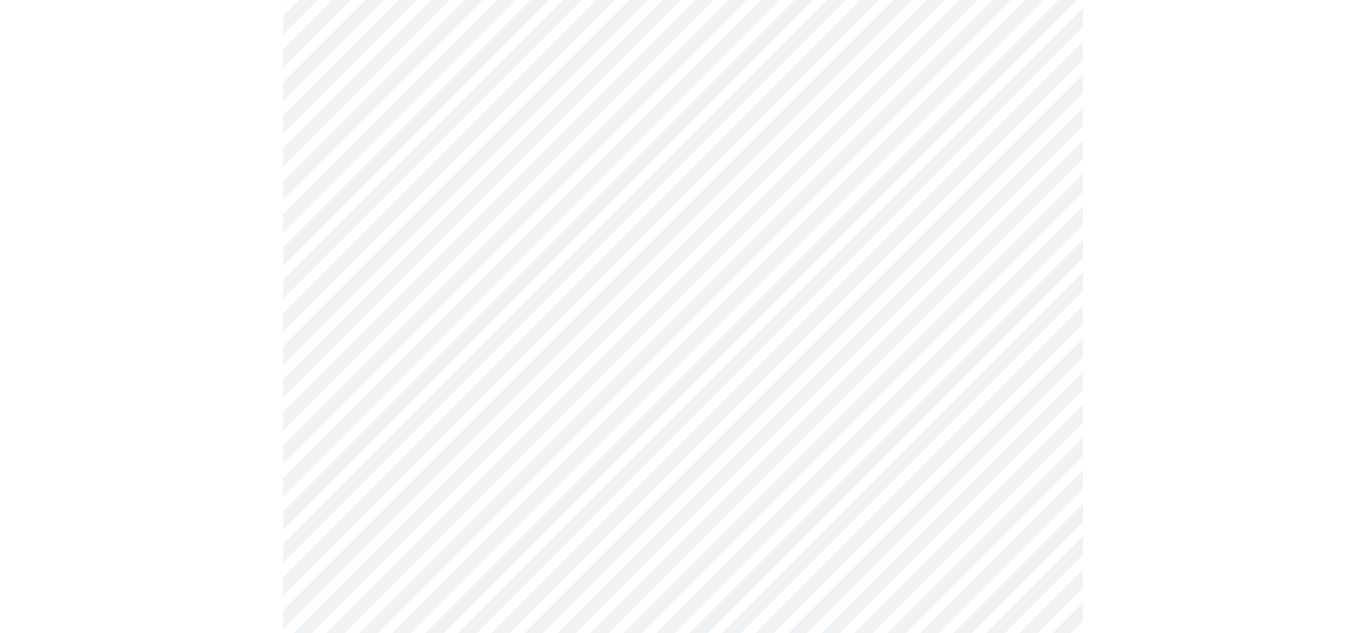 click at bounding box center (683, 277) 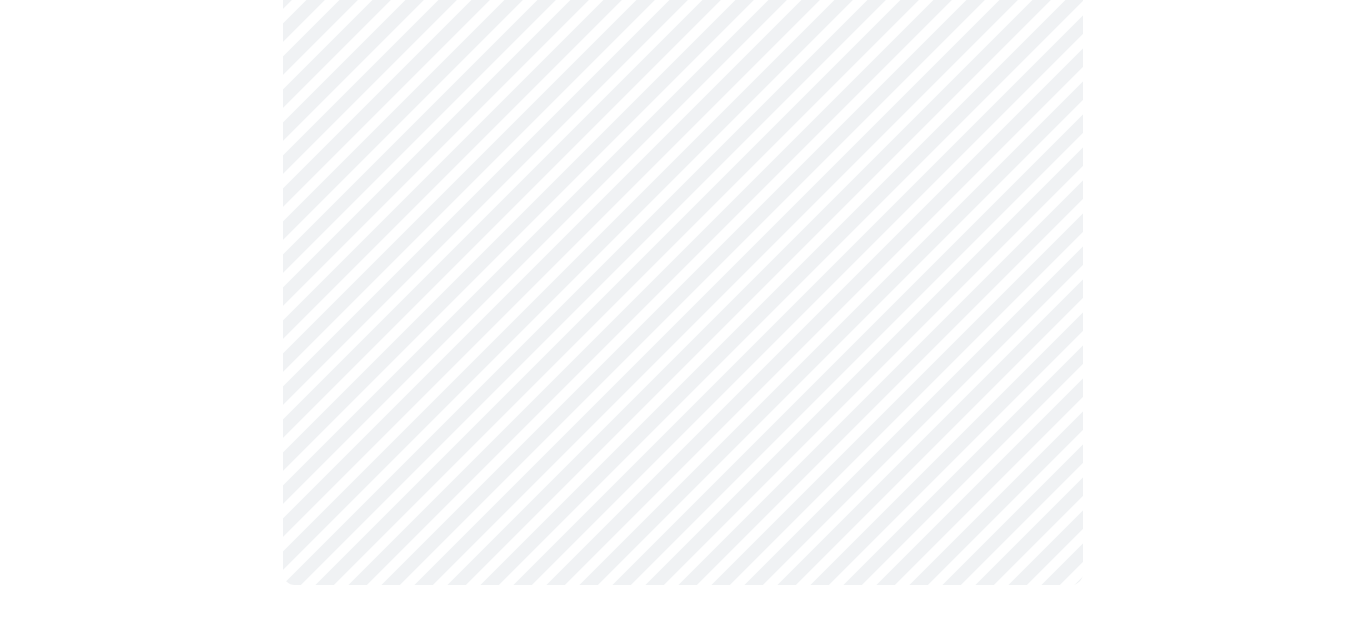 scroll, scrollTop: 0, scrollLeft: 0, axis: both 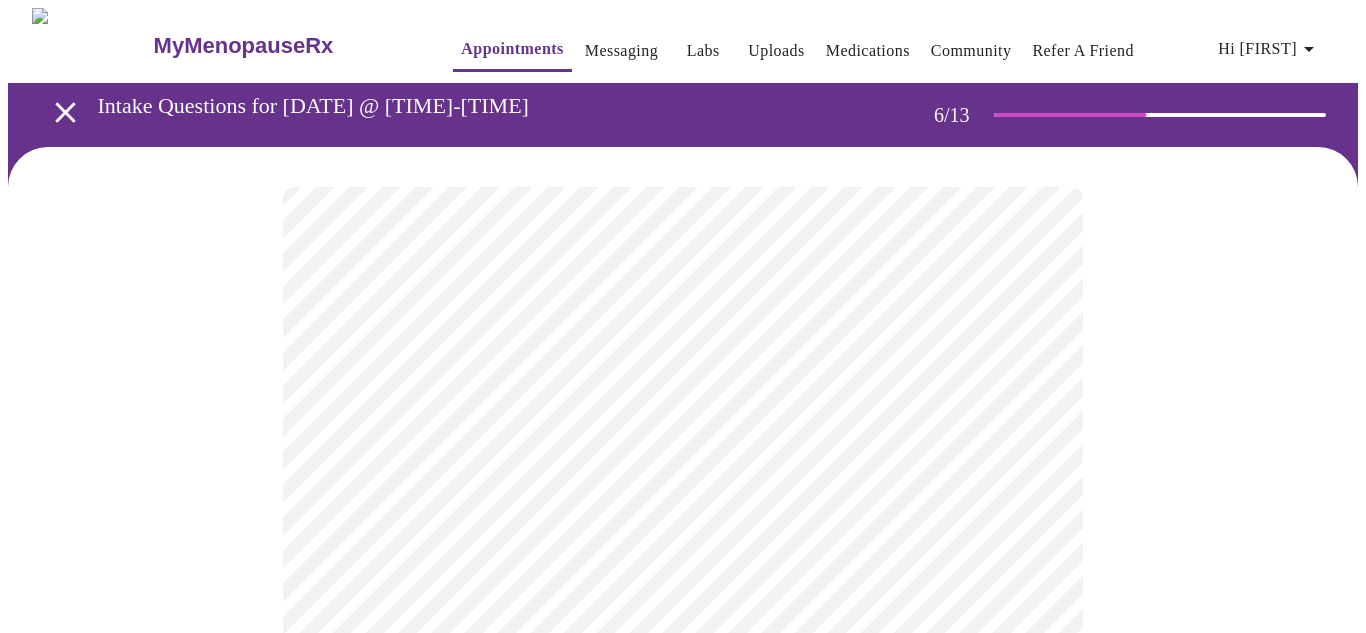 click on "MyMenopauseRx Appointments Messaging Labs Uploads Medications Community Refer a Friend Hi [FIRST]   Intake Questions for [DATE] @ [TIME]-[TIME] [NUMBER]  /  [NUMBER] Settings Billing Invoices Log out" at bounding box center [683, 542] 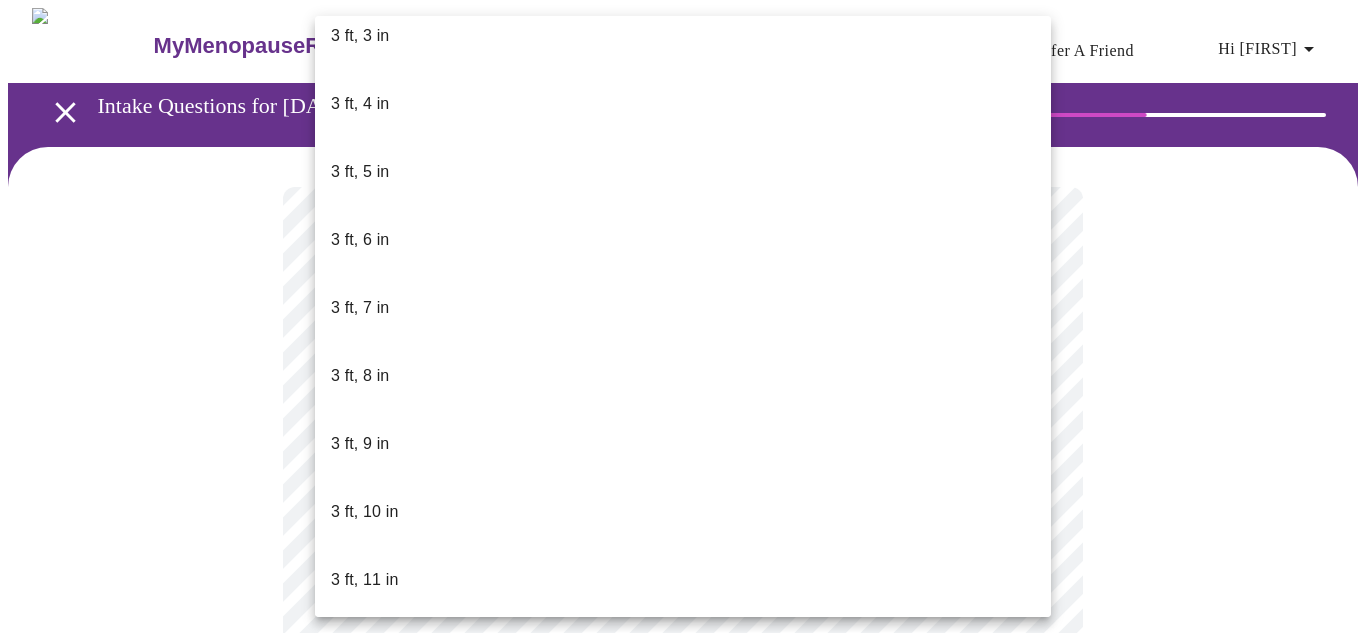 scroll, scrollTop: 254, scrollLeft: 0, axis: vertical 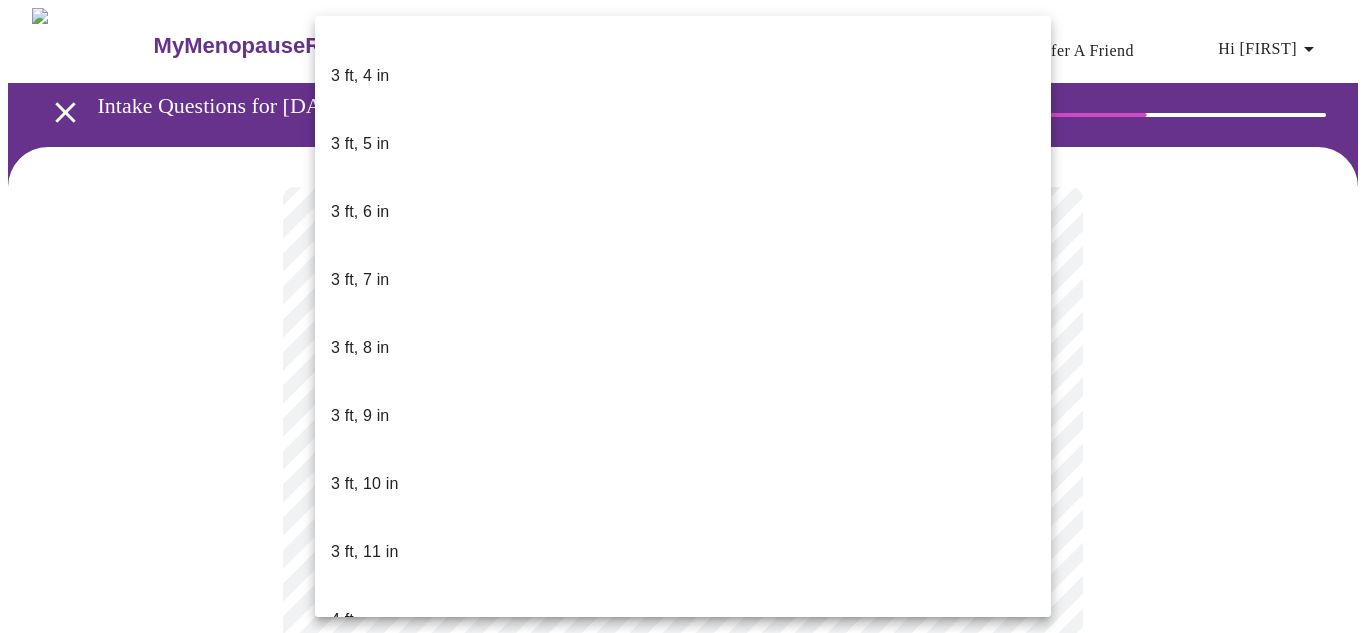 click on "4 ft, 2 in" at bounding box center [683, 756] 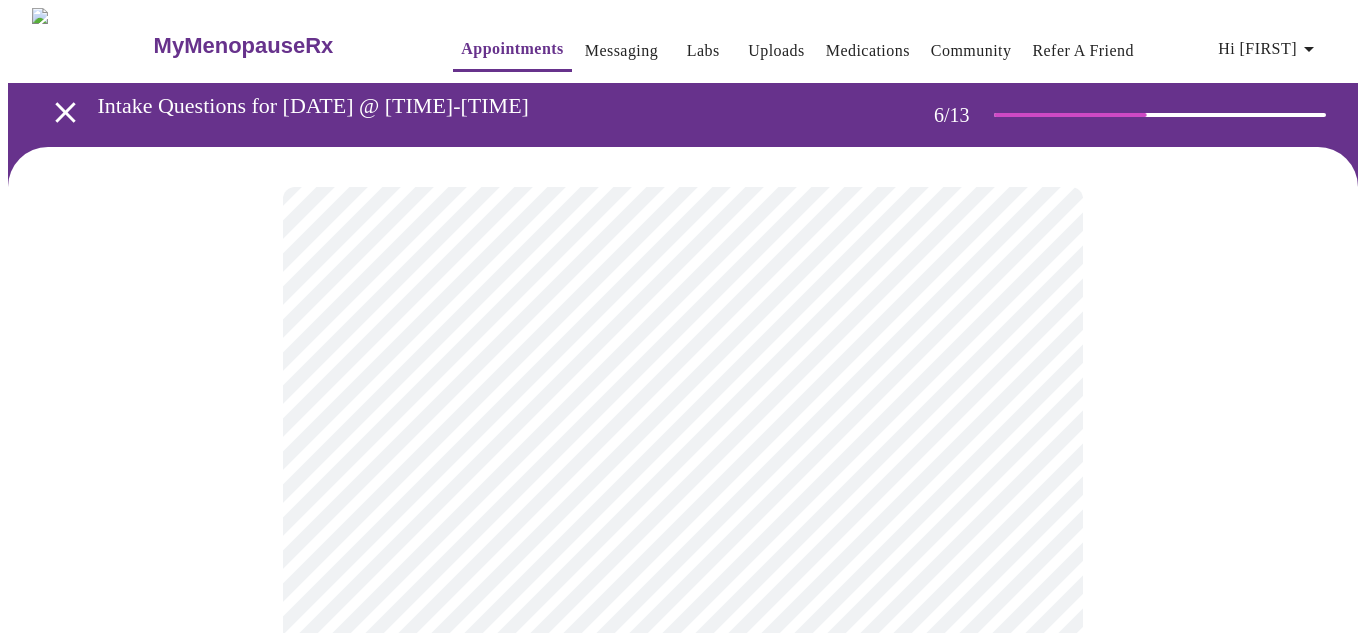 click on "MyMenopauseRx Appointments Messaging Labs Uploads Medications Community Refer a Friend Hi [FIRST]   Intake Questions for [DATE] @ [TIME]-[TIME] [NUMBER]  /  [NUMBER] Settings Billing Invoices Log out" at bounding box center (683, 536) 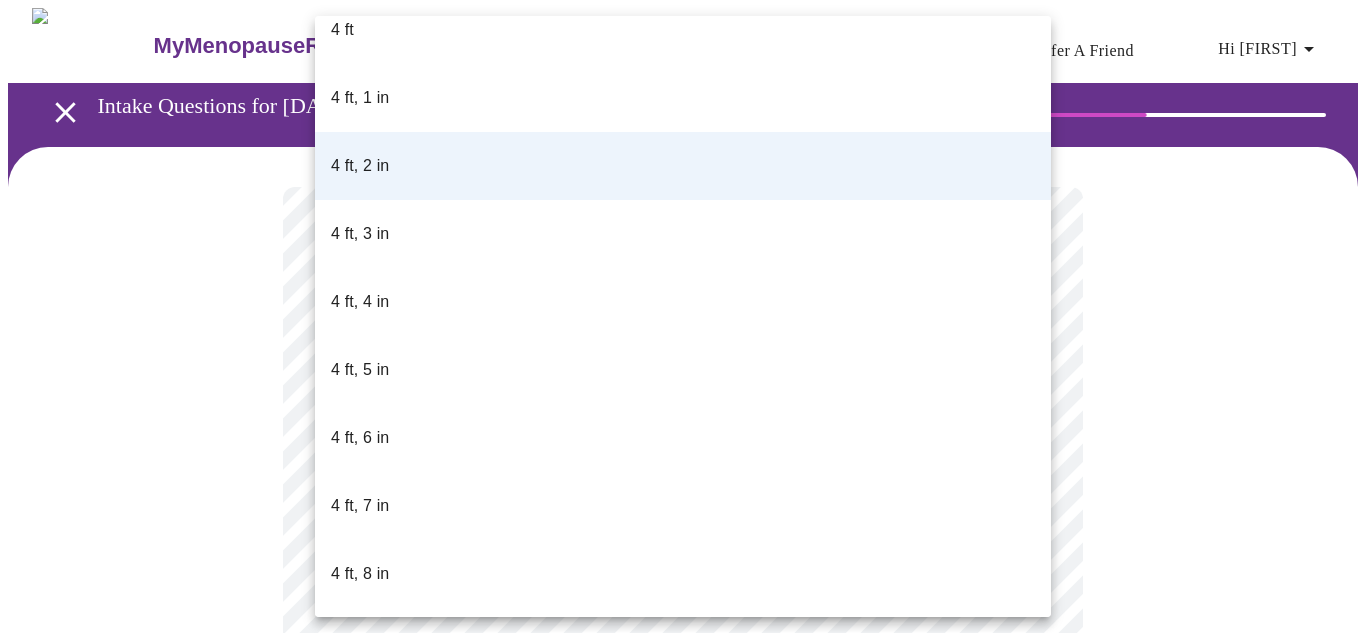 scroll, scrollTop: 858, scrollLeft: 0, axis: vertical 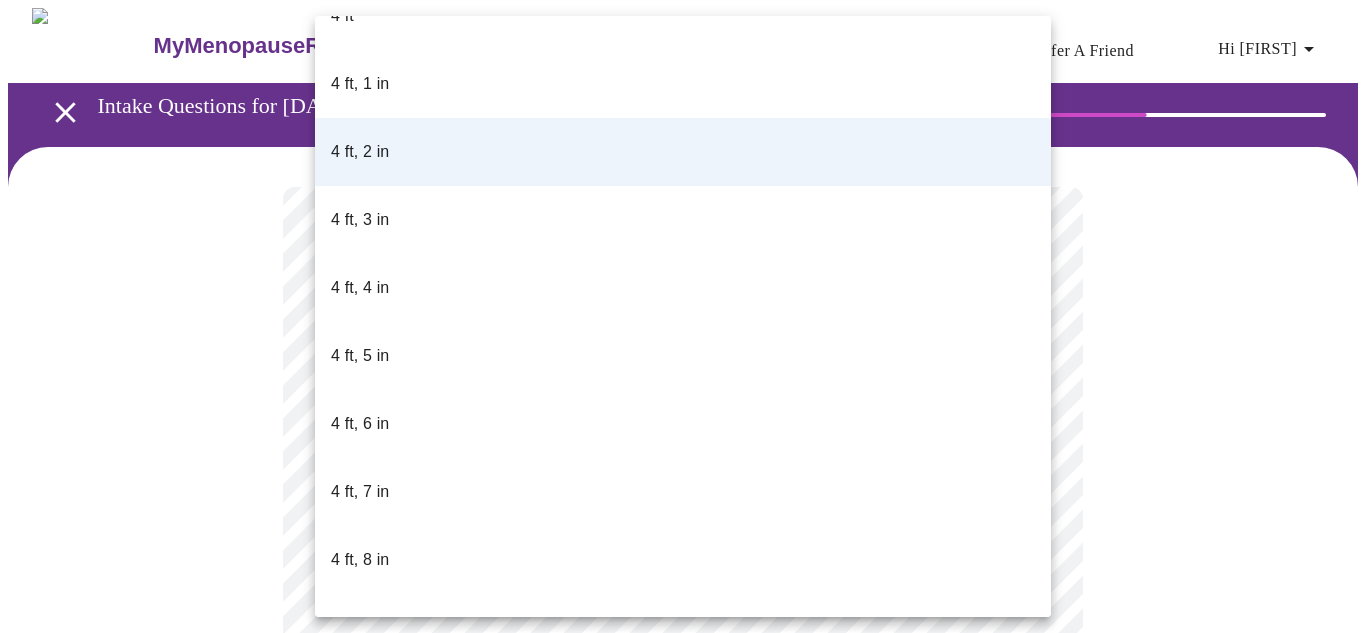 click on "5 ft, 2 in" at bounding box center (360, 968) 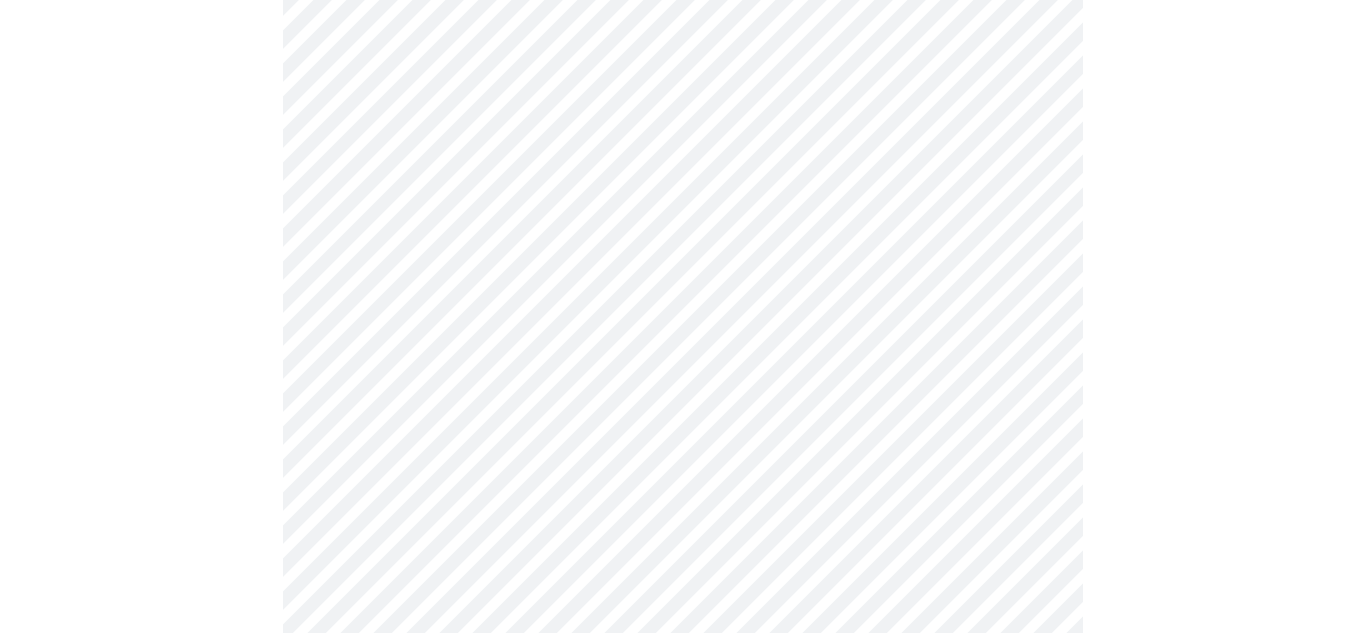 scroll, scrollTop: 5224, scrollLeft: 0, axis: vertical 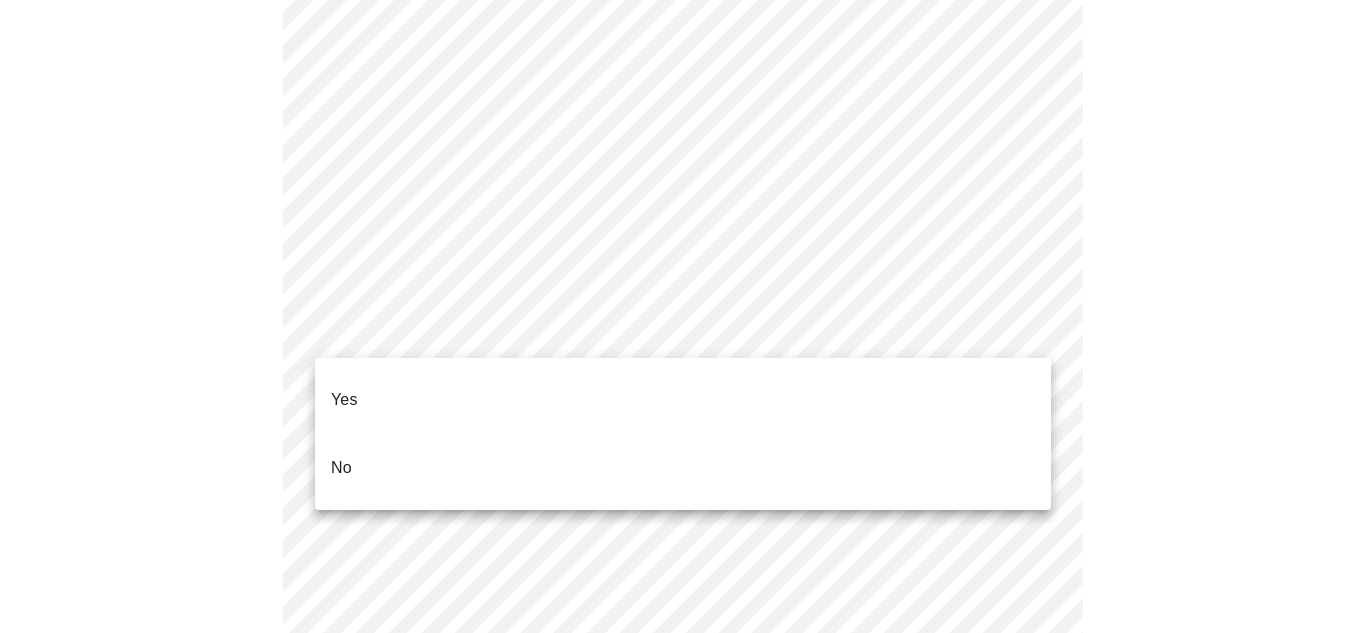 click on "MyMenopauseRx Appointments Messaging Labs Uploads Medications Community Refer a Friend Hi [FIRST]   Intake Questions for Thu, Aug 7th 2025 @ 1:20pm-1:40pm 7  /  13 Settings Billing Invoices Log out Yes
No" at bounding box center (683, -2031) 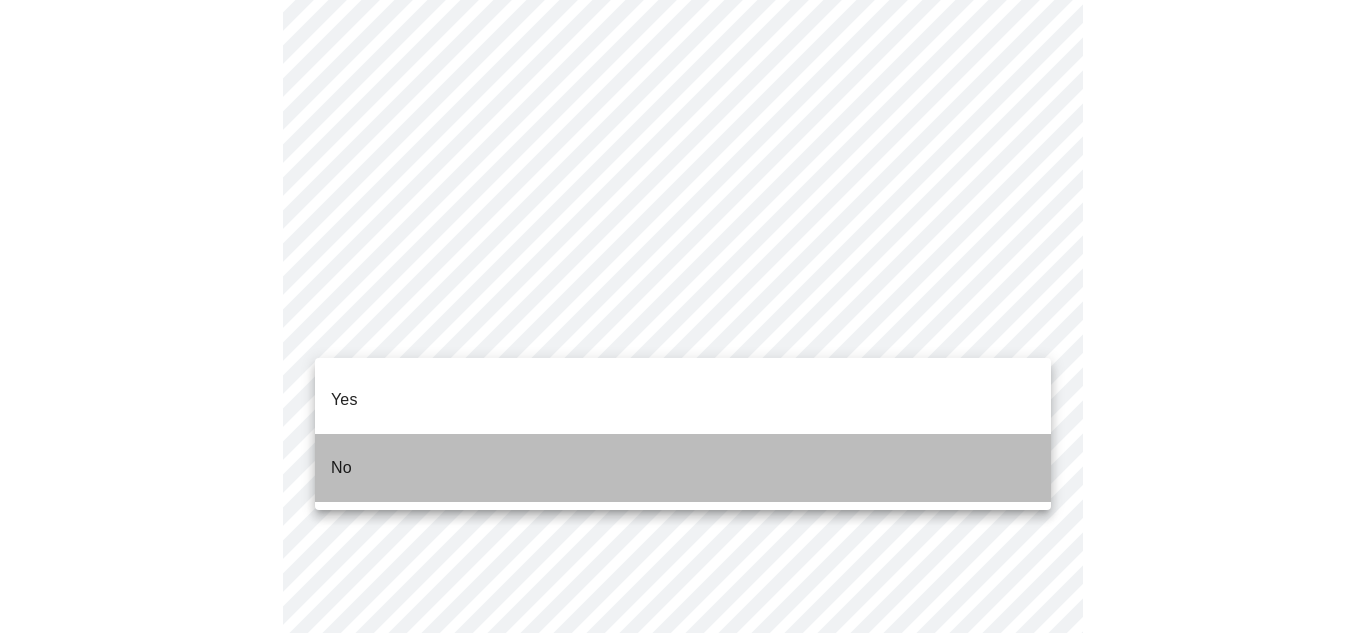 click on "No" at bounding box center (683, 468) 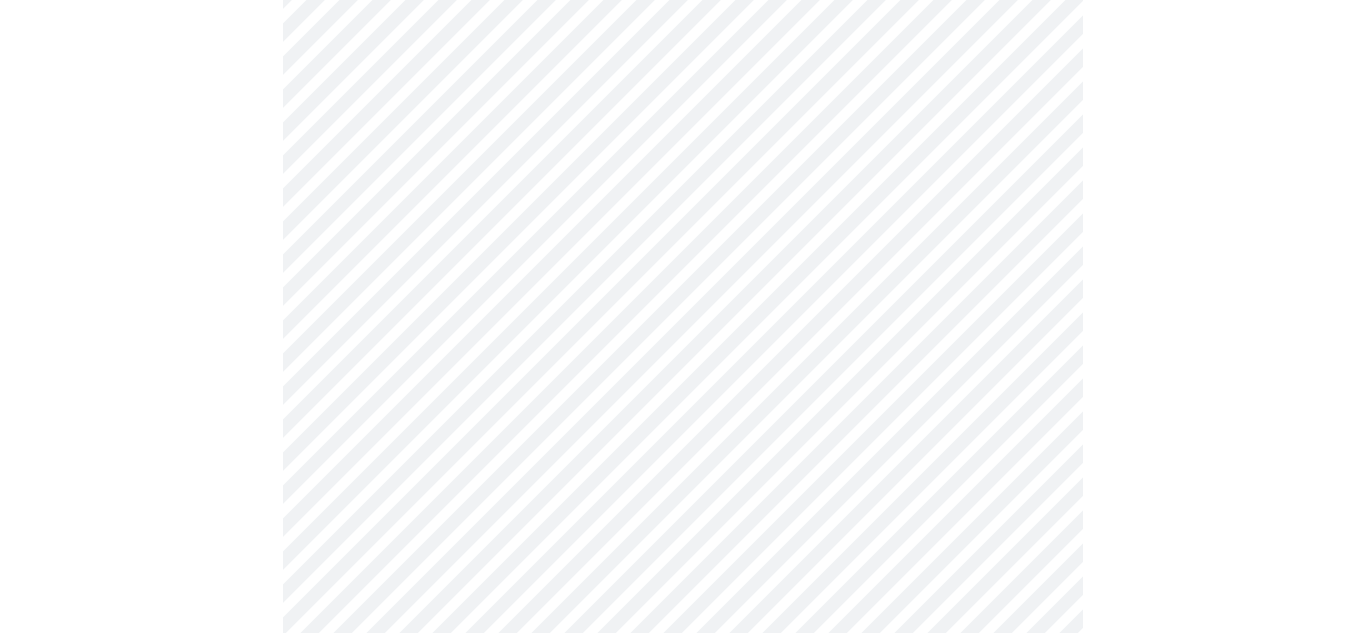 scroll, scrollTop: 1257, scrollLeft: 0, axis: vertical 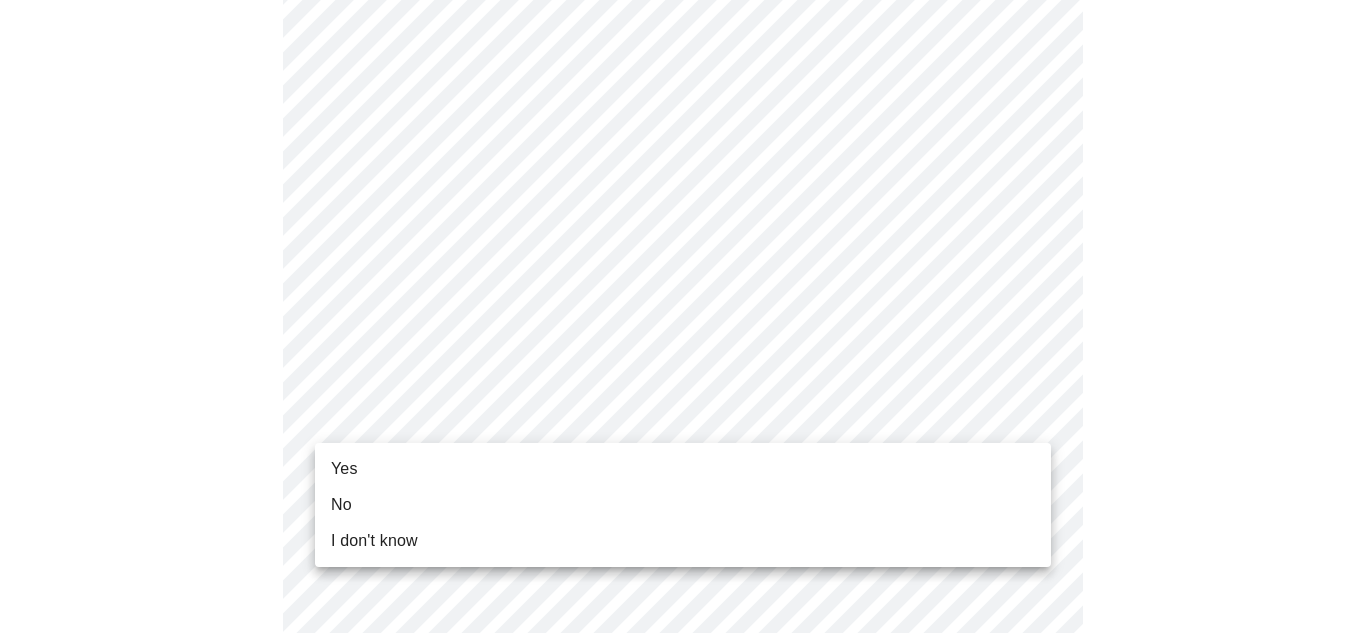 click on "MyMenopauseRx Appointments Messaging Labs Uploads Medications Community Refer a Friend Hi [FIRST]   Intake Questions for [DATE] @ [TIME]-[TIME] [NUMBER]  /  [NUMBER] Settings Billing Invoices Log out Yes No I don't know" at bounding box center [683, -273] 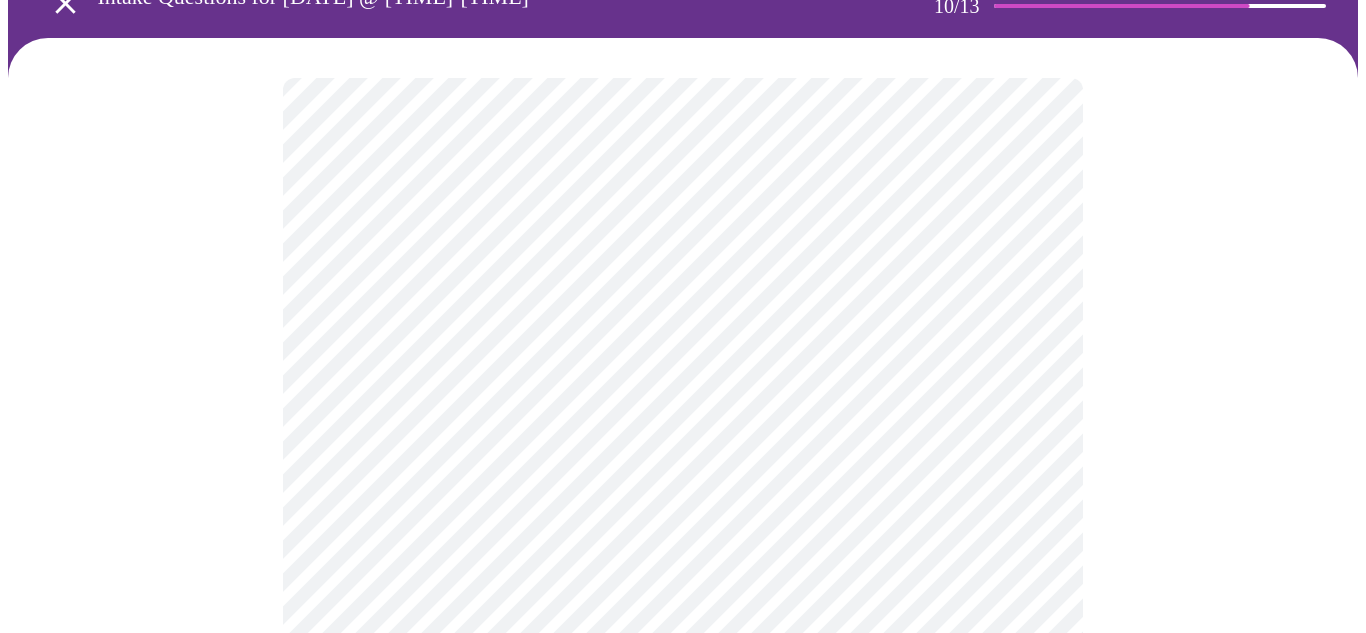 scroll, scrollTop: 114, scrollLeft: 0, axis: vertical 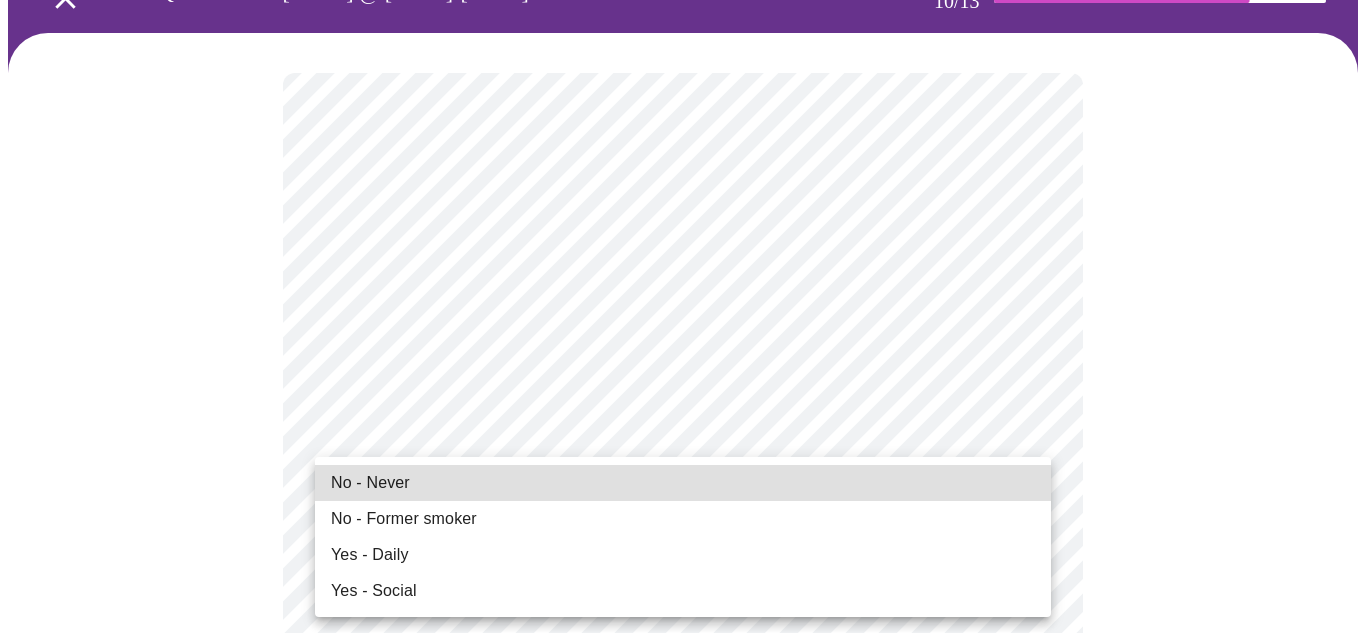 click on "MyMenopauseRx Appointments Messaging Labs Uploads Medications Community Refer a Friend Hi [FIRST]   Intake Questions for [DATE] @ [TIME]-[TIME] [NUMBER]  /  [NUMBER] Settings Billing Invoices Log out No - Never No - Former smoker Yes - Daily Yes - Social" at bounding box center [683, 1218] 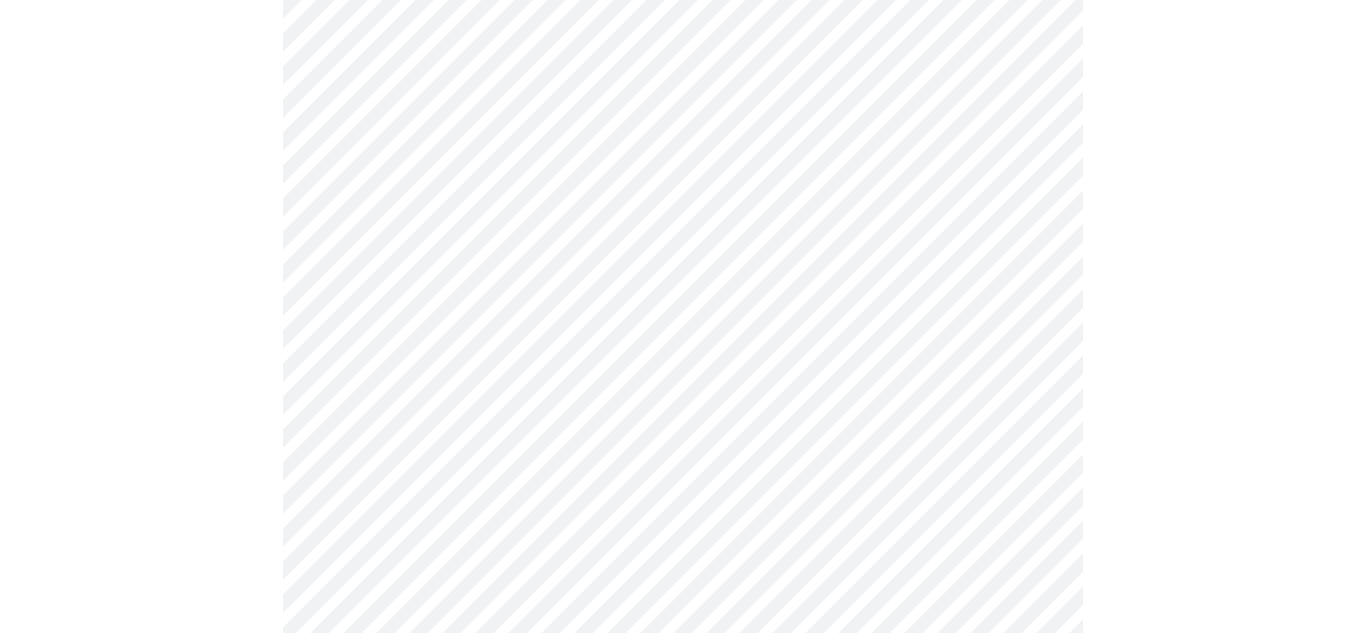 scroll, scrollTop: 1575, scrollLeft: 0, axis: vertical 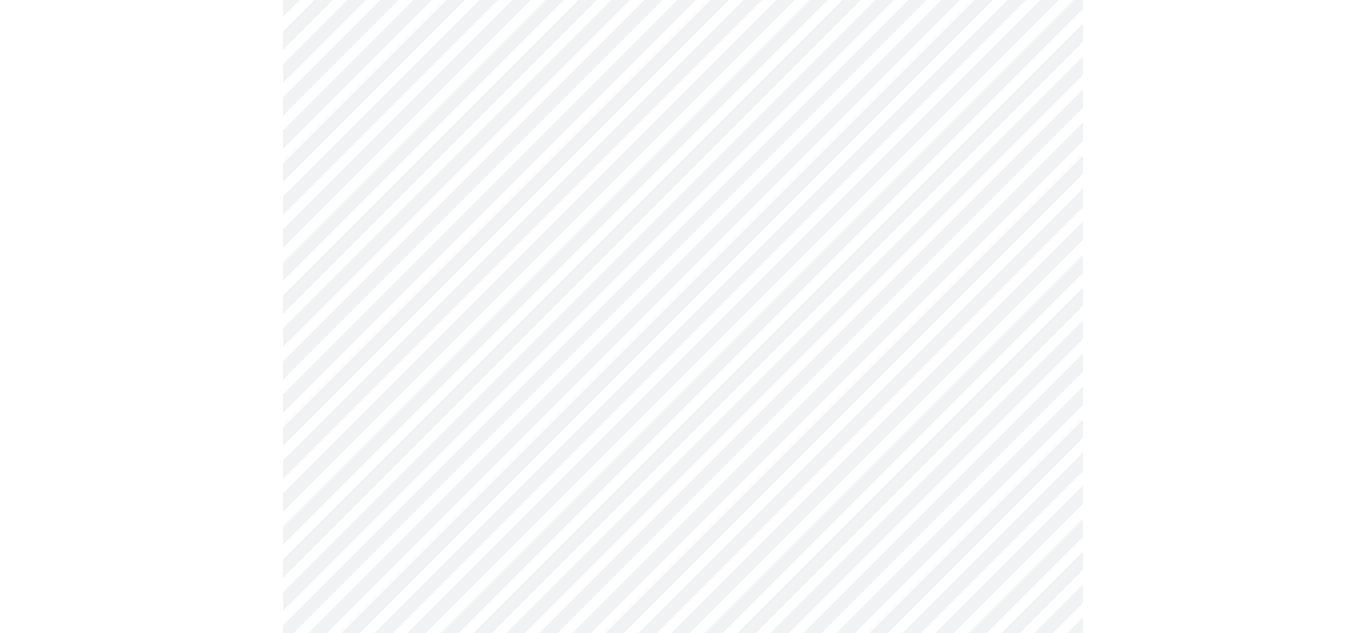 click on "MyMenopauseRx Appointments Messaging Labs Uploads Medications Community Refer a Friend Hi [FIRST]   Intake Questions for [DATE] @ [TIME]-[TIME] [NUMBER]  /  [NUMBER] Settings Billing Invoices Log out" at bounding box center (683, -257) 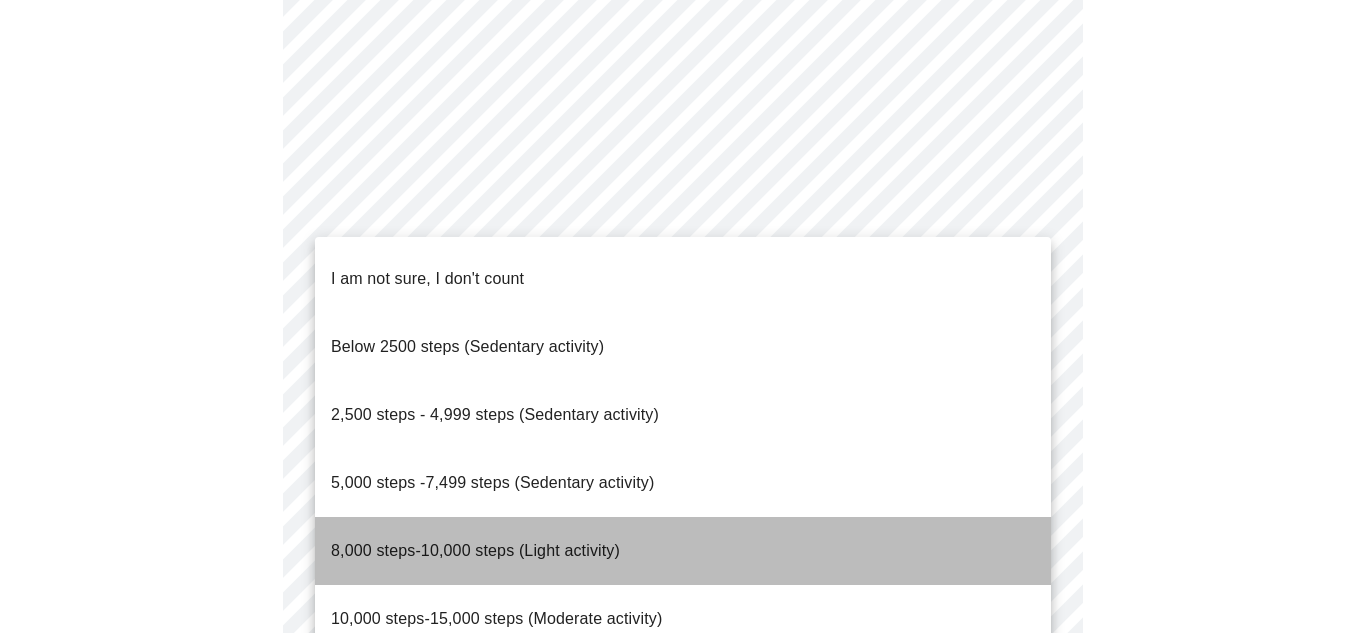 click on "8,000 steps-10,000 steps (Light activity)" at bounding box center (475, 550) 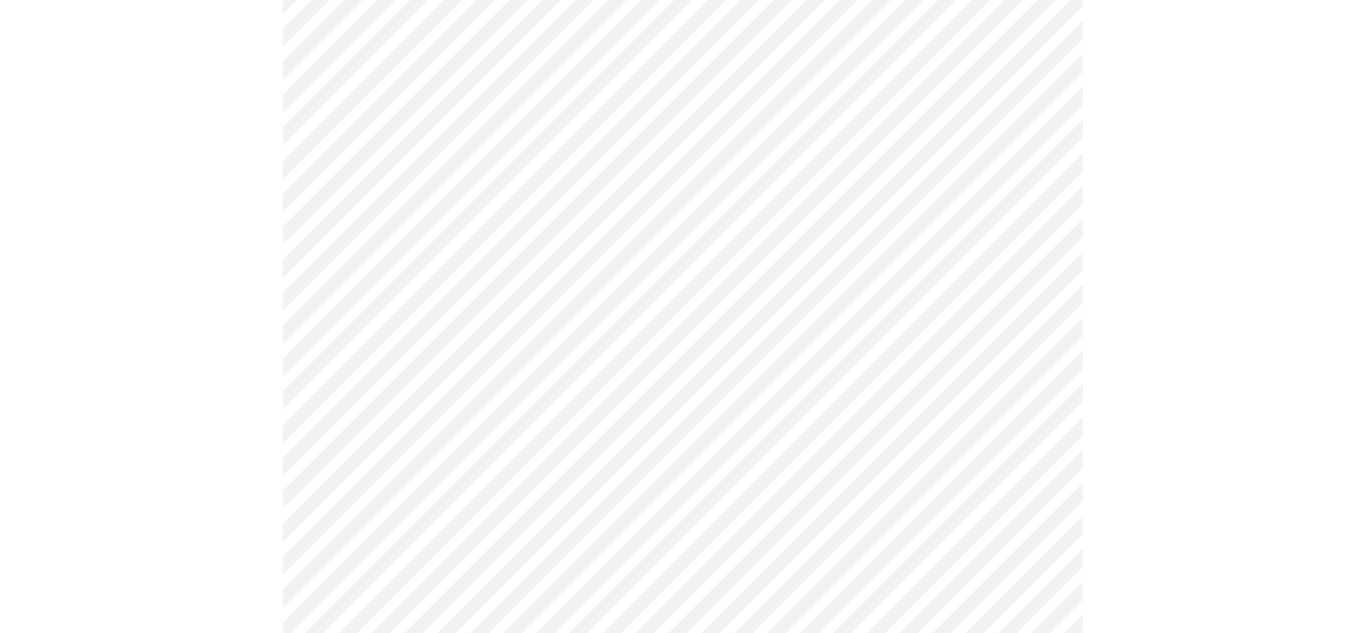scroll, scrollTop: 1678, scrollLeft: 0, axis: vertical 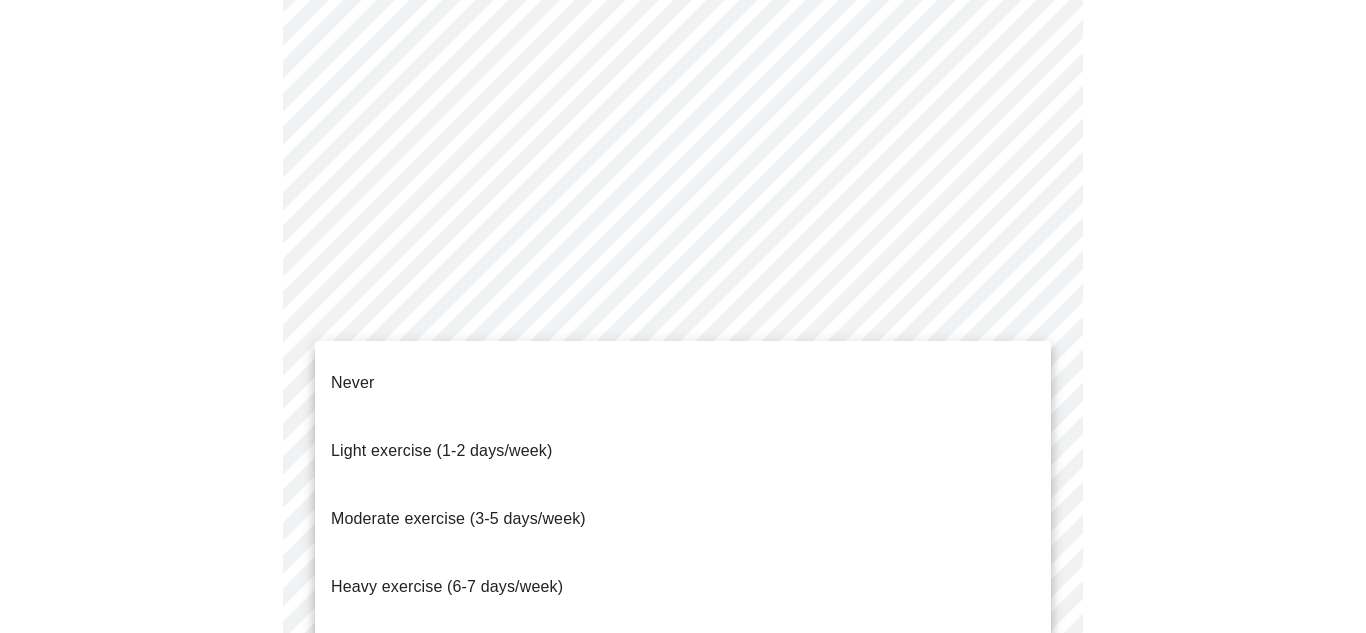 click on "MyMenopauseRx Appointments Messaging Labs Uploads Medications Community Refer a Friend Hi [FIRST]   Intake Questions for [DATE] @ [TIME]-[TIME] [NUMBER]  /  [NUMBER] Settings Billing Invoices Log out Never
Light exercise (1-2 days/week)
Moderate exercise (3-5 days/week)
Heavy exercise (6-7 days/week)
Athlete (2x/day)" at bounding box center [683, -366] 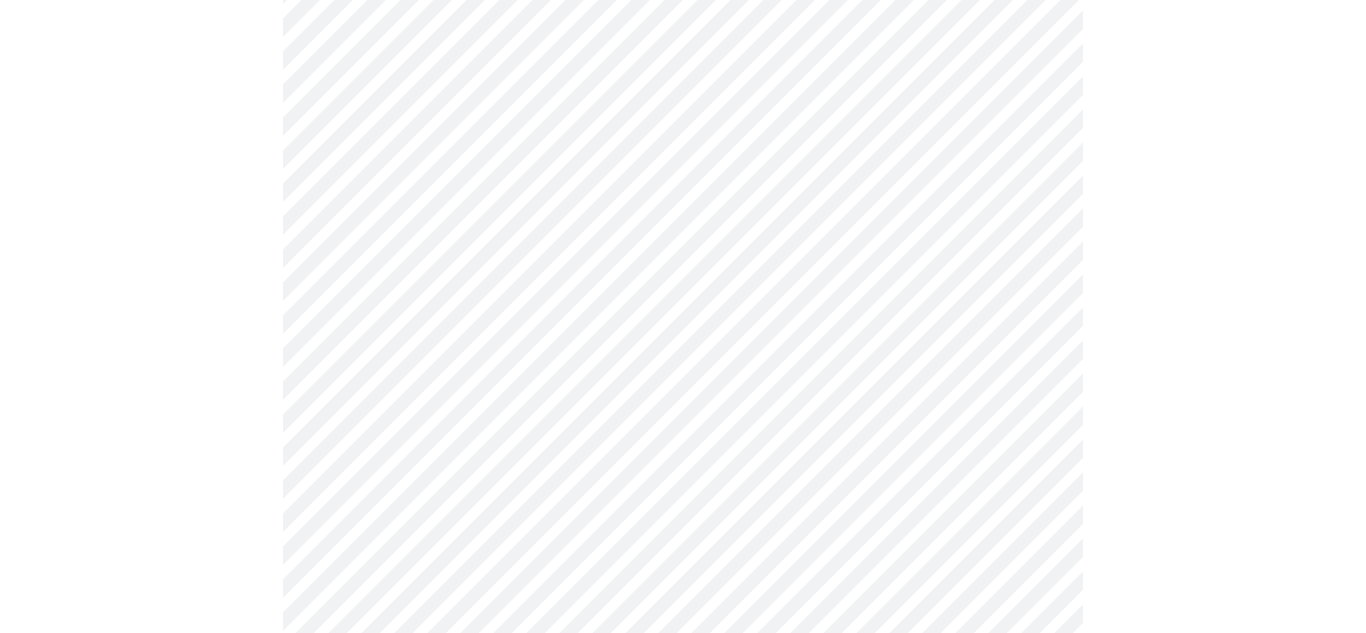 scroll, scrollTop: 1822, scrollLeft: 0, axis: vertical 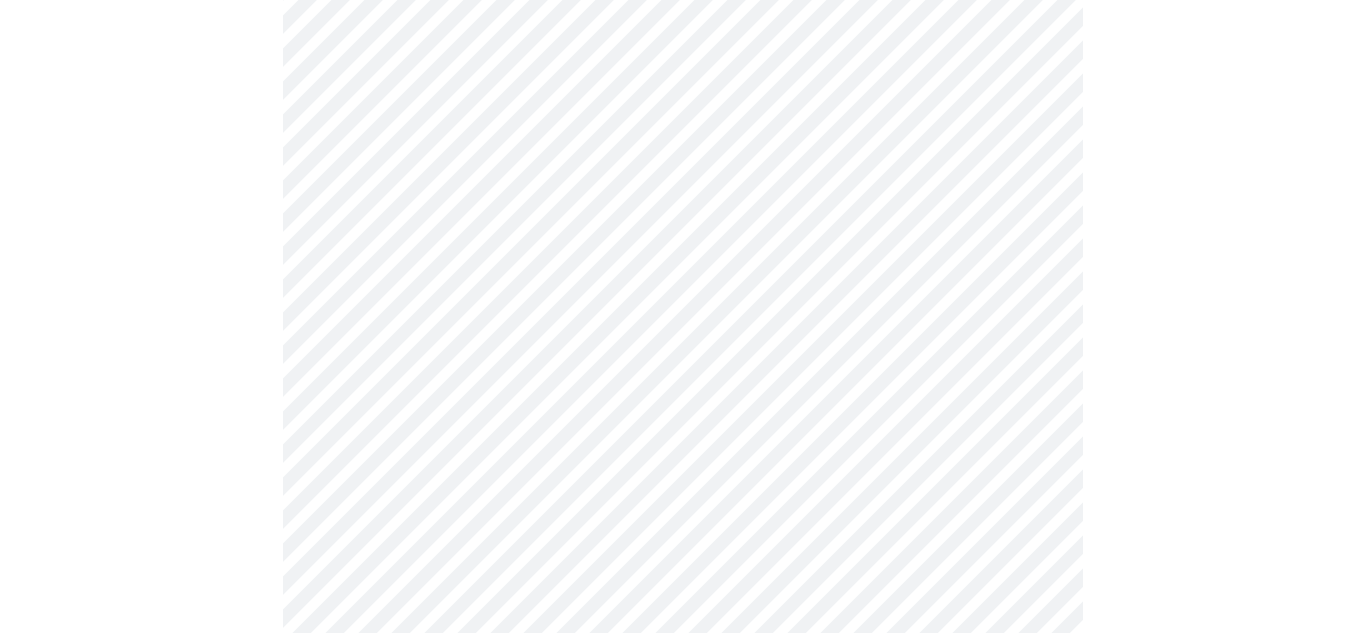 click on "MyMenopauseRx Appointments Messaging Labs Uploads Medications Community Refer a Friend Hi [FIRST]   Intake Questions for [DATE] @ [TIME]-[TIME] [NUMBER]  /  [NUMBER] Settings Billing Invoices Log out" at bounding box center [683, -516] 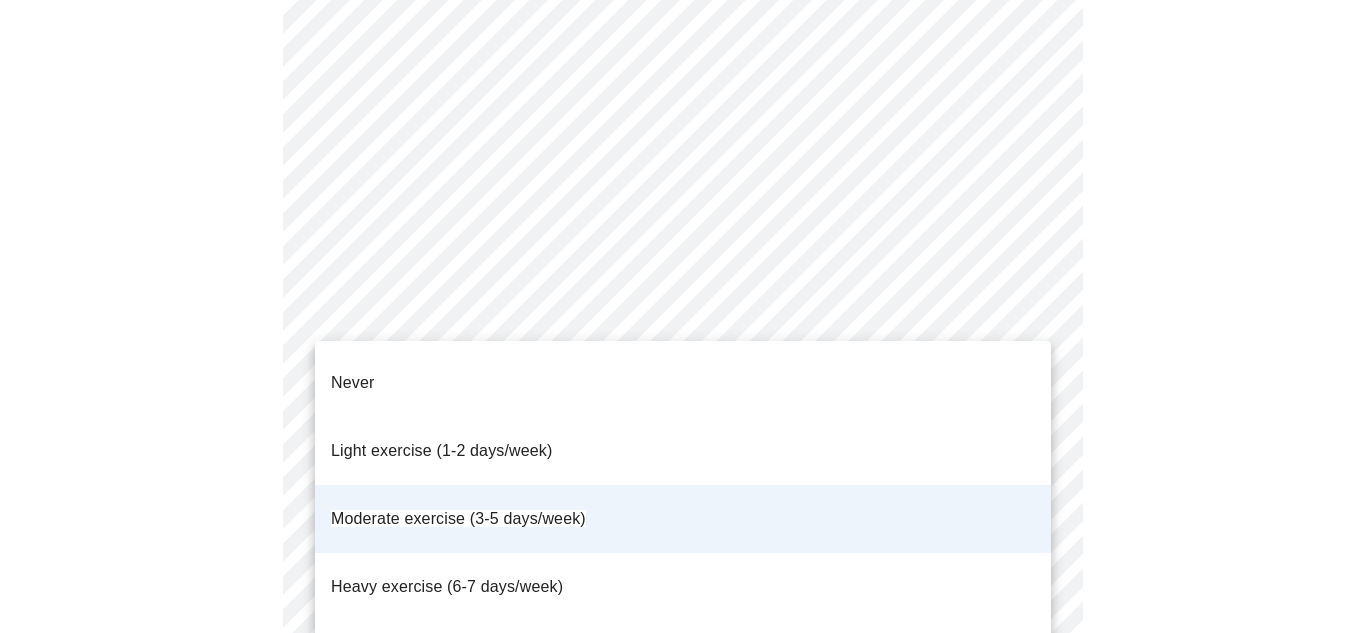 click at bounding box center (683, 316) 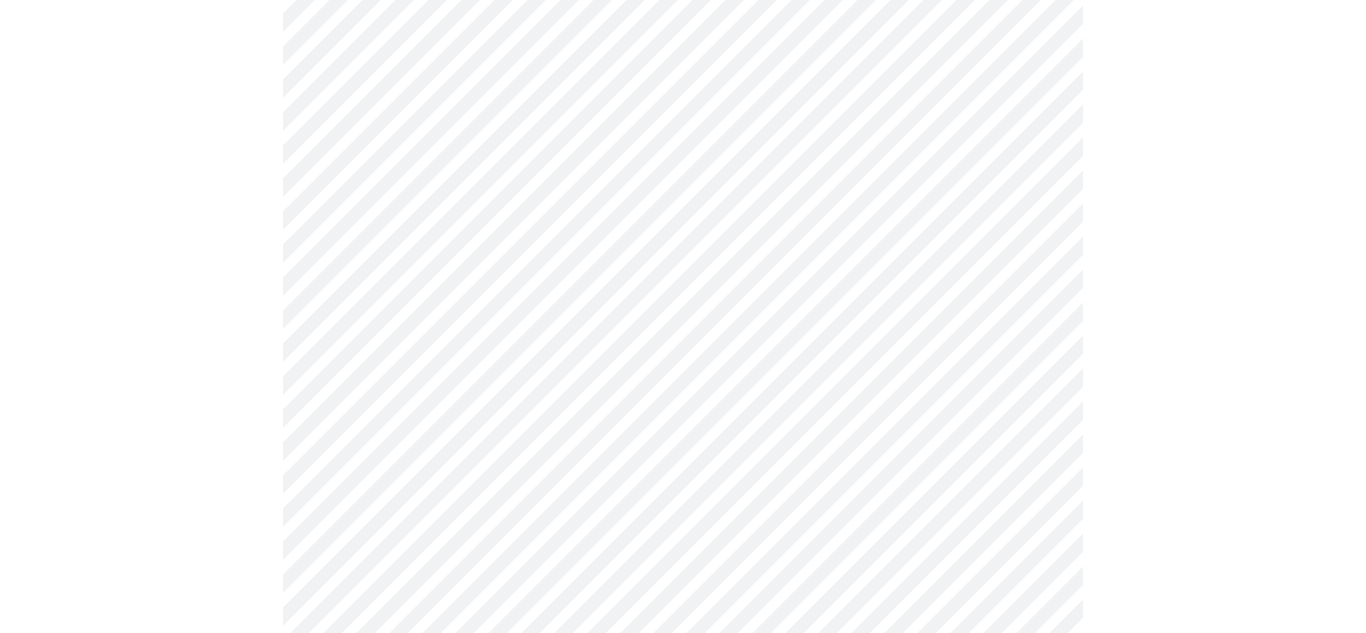 scroll, scrollTop: 1864, scrollLeft: 0, axis: vertical 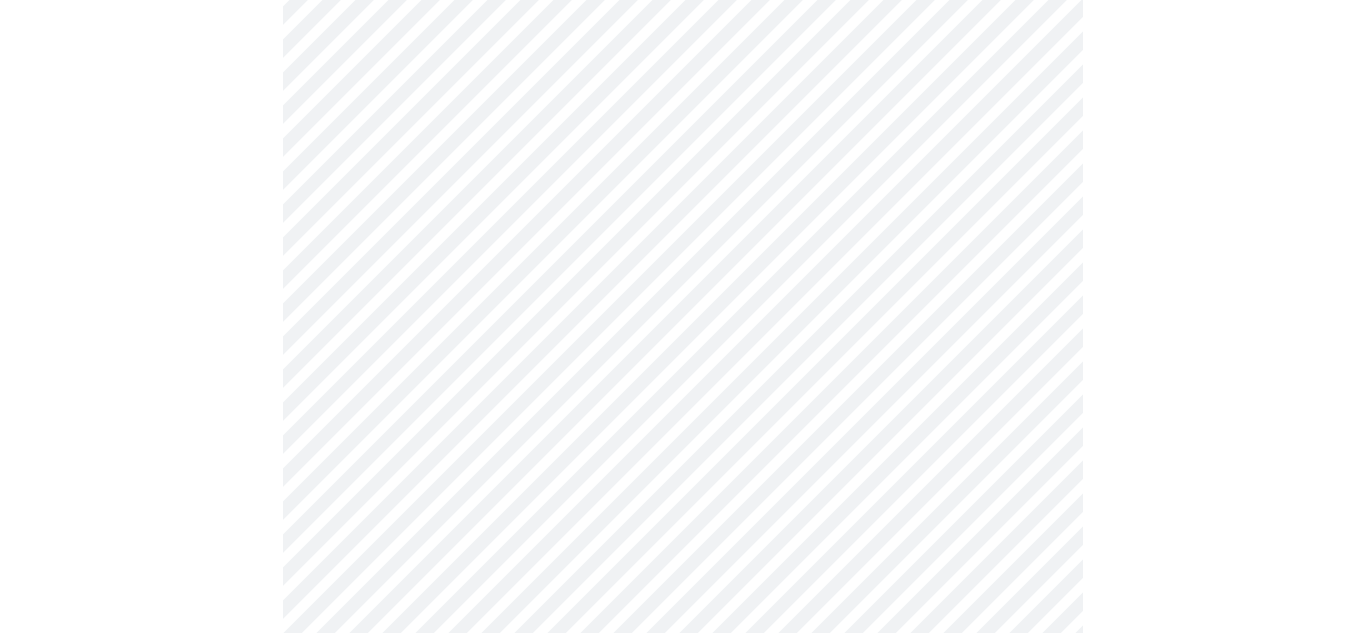 click on "MyMenopauseRx Appointments Messaging Labs Uploads Medications Community Refer a Friend Hi [FIRST]   Intake Questions for [DATE] @ [TIME]-[TIME] [NUMBER]  /  [NUMBER] Settings Billing Invoices Log out" at bounding box center (683, -558) 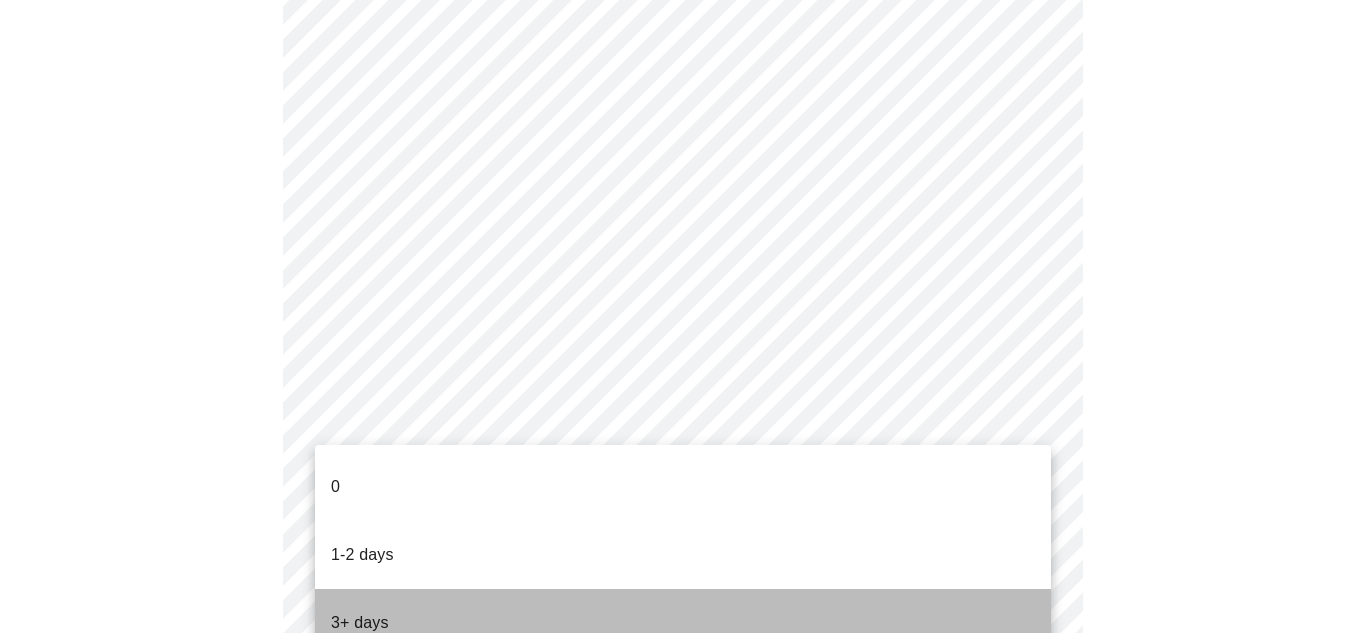 click on "3+ days" at bounding box center [360, 623] 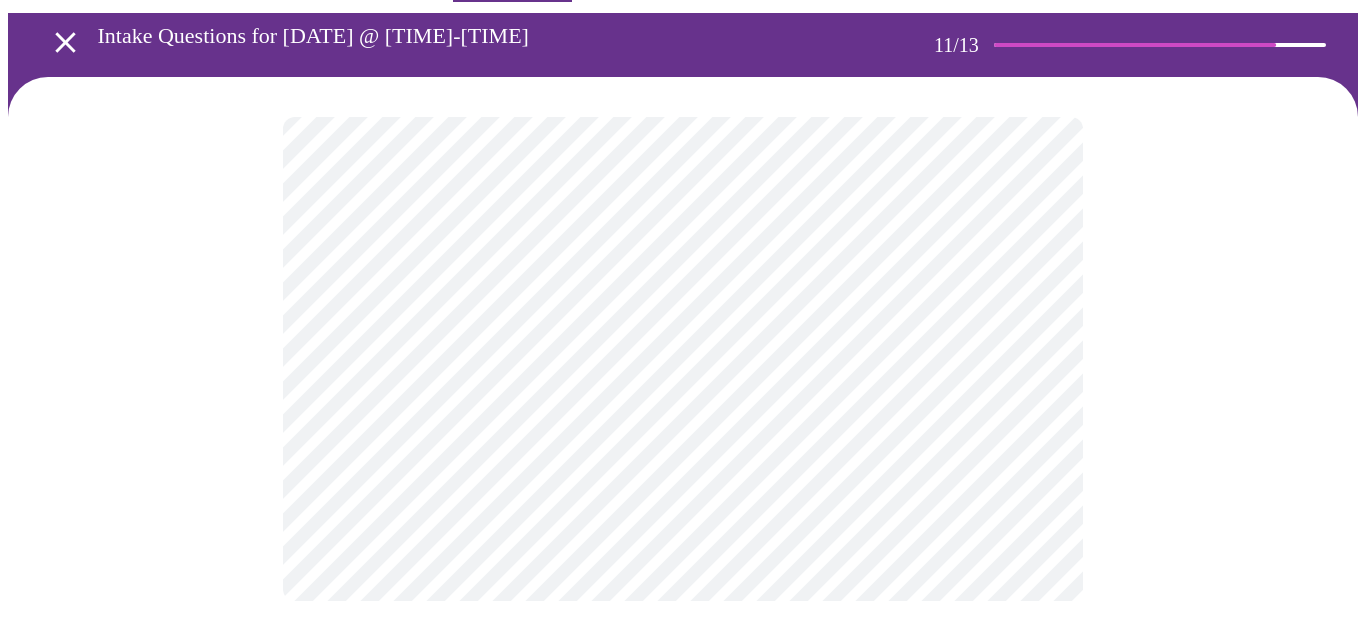 scroll, scrollTop: 0, scrollLeft: 0, axis: both 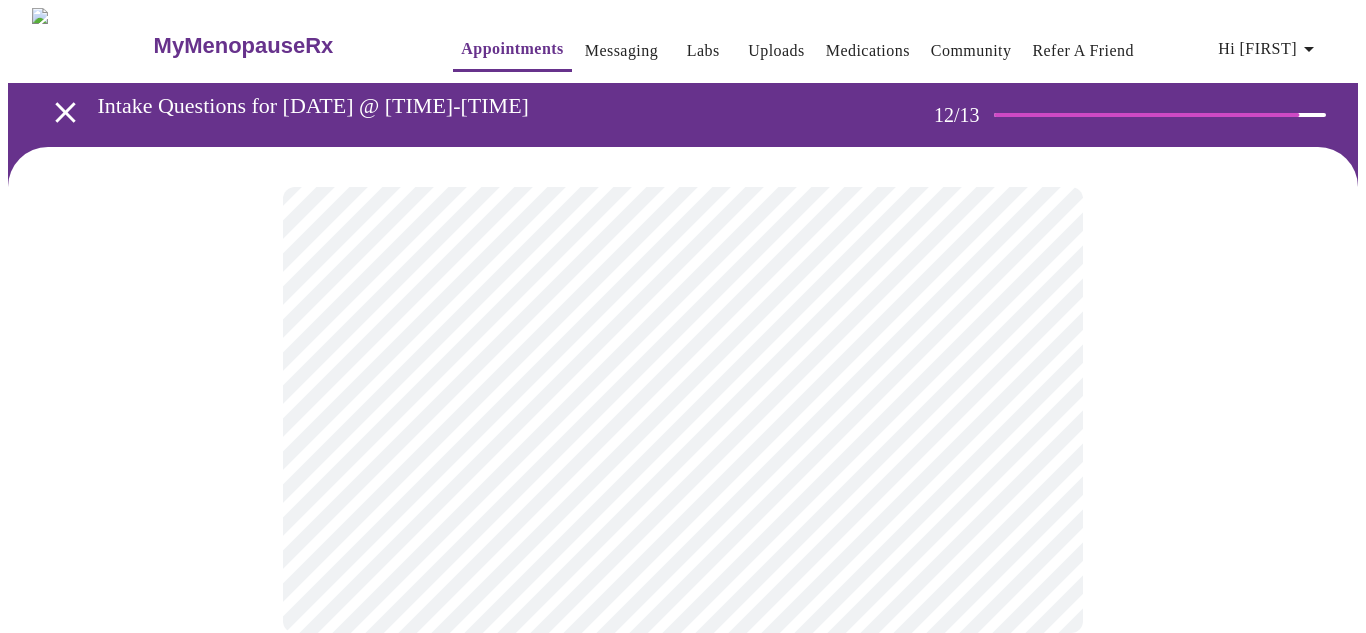 click on "MyMenopauseRx Appointments Messaging Labs Uploads Medications Community Refer a Friend Hi [FIRST]   Intake Questions for [DATE] @ [TIME]-[TIME] [NUMBER]  /  [NUMBER] Settings Billing Invoices Log out" at bounding box center [683, 340] 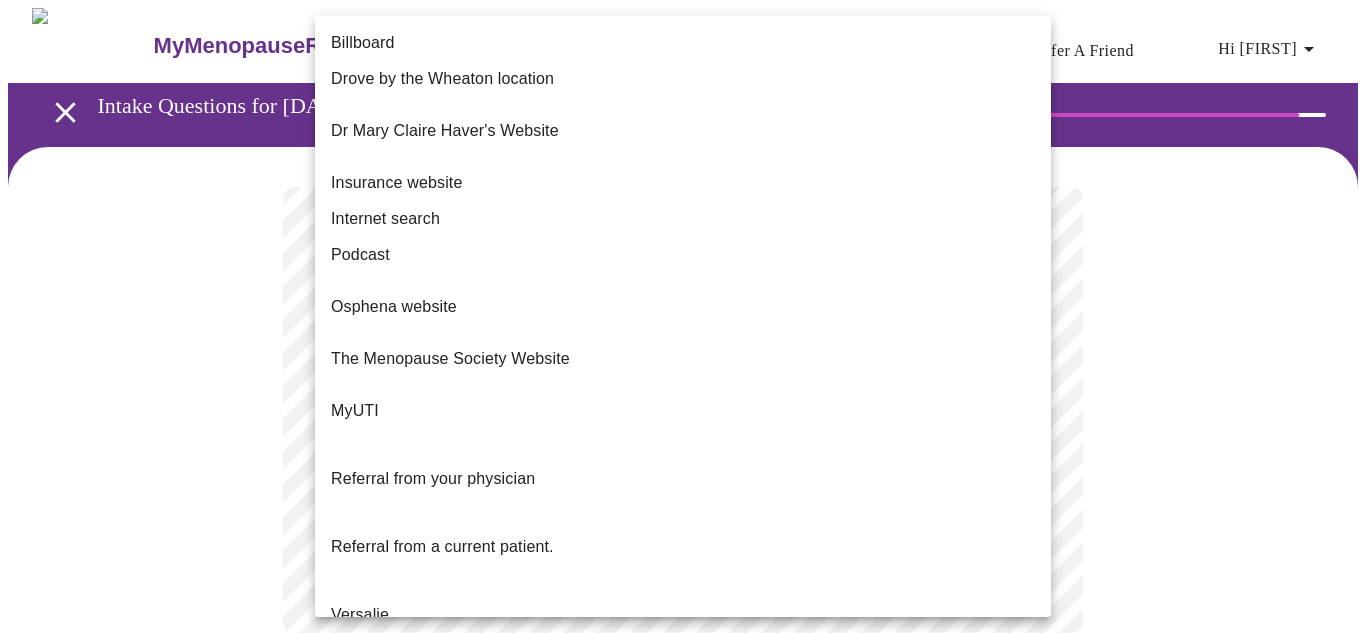 scroll, scrollTop: 212, scrollLeft: 0, axis: vertical 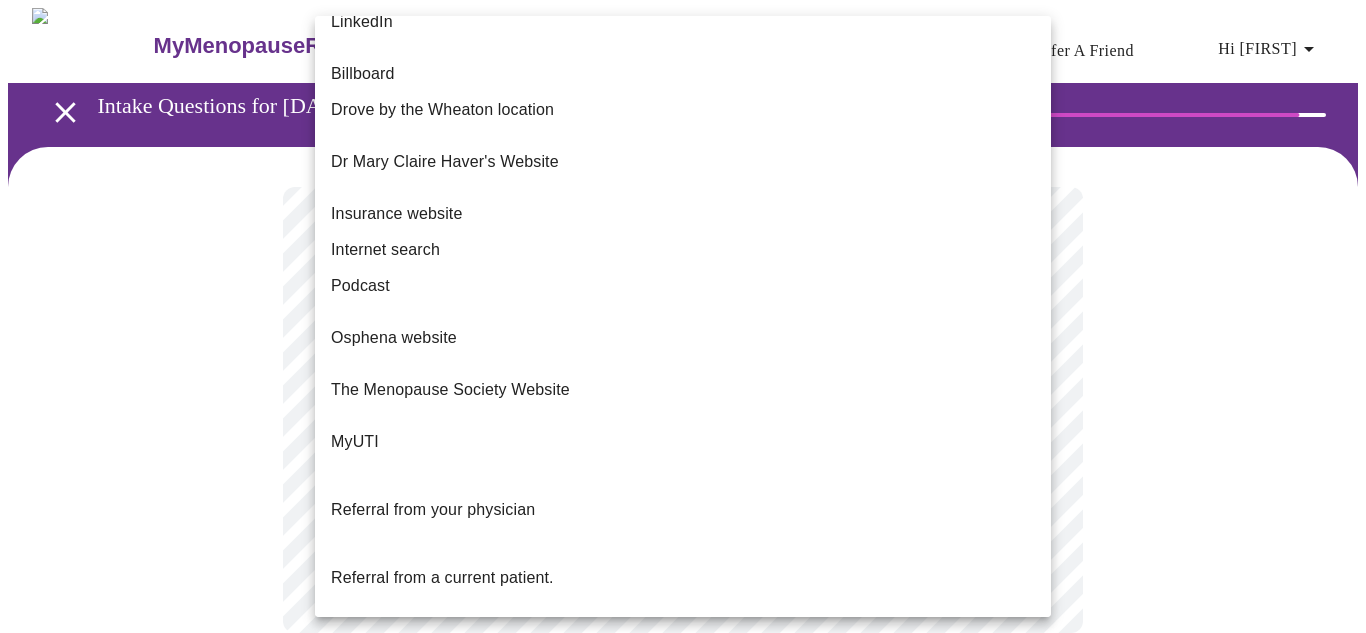 click on "Internet search" at bounding box center (385, 250) 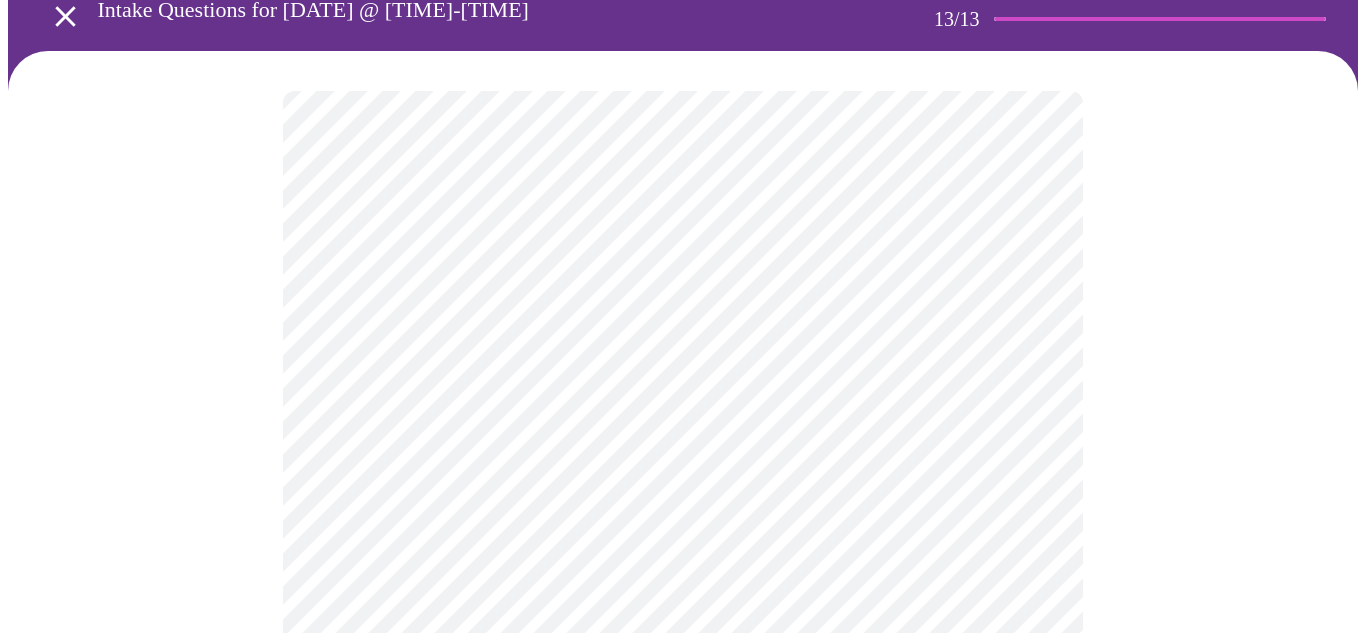 scroll, scrollTop: 97, scrollLeft: 0, axis: vertical 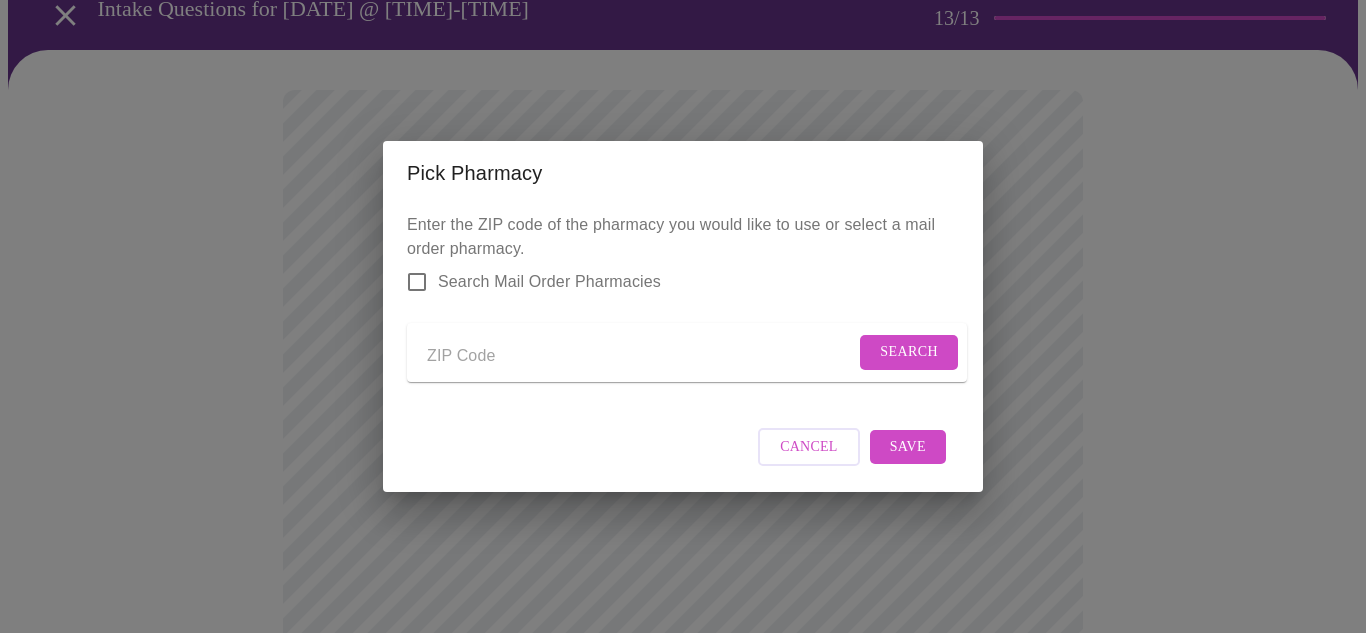 click at bounding box center [641, 356] 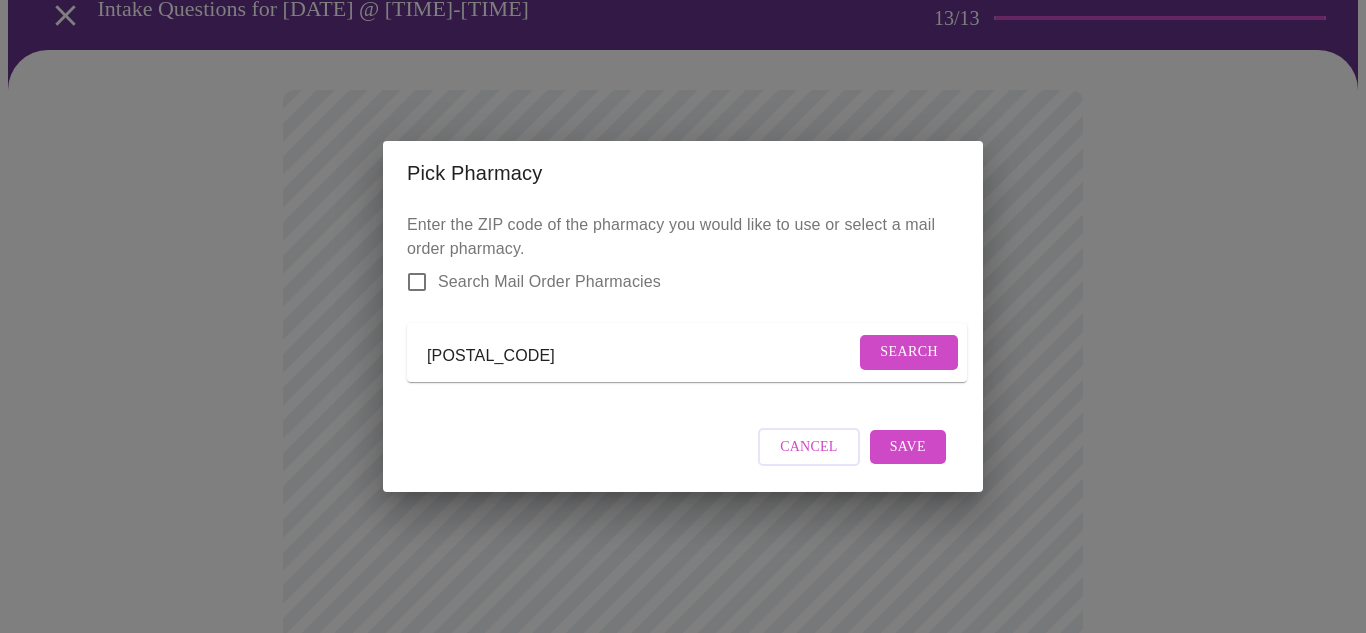 type on "[POSTAL_CODE]" 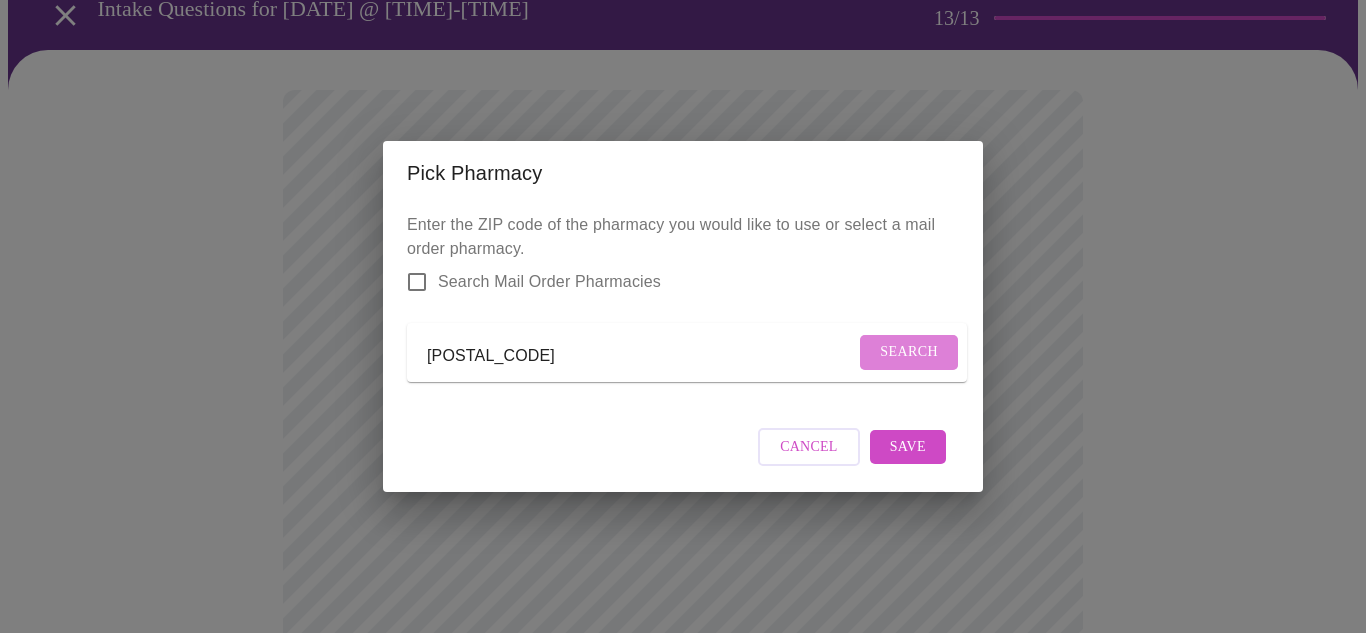 click on "Search" at bounding box center [909, 352] 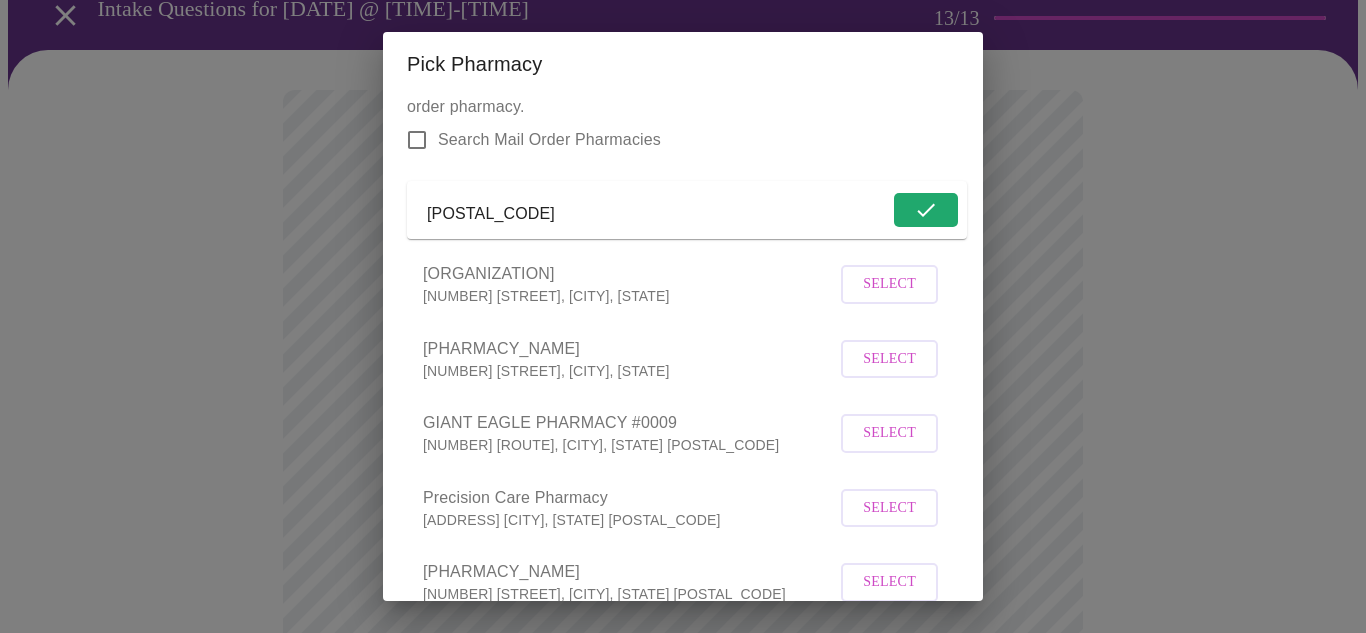 scroll, scrollTop: 40, scrollLeft: 0, axis: vertical 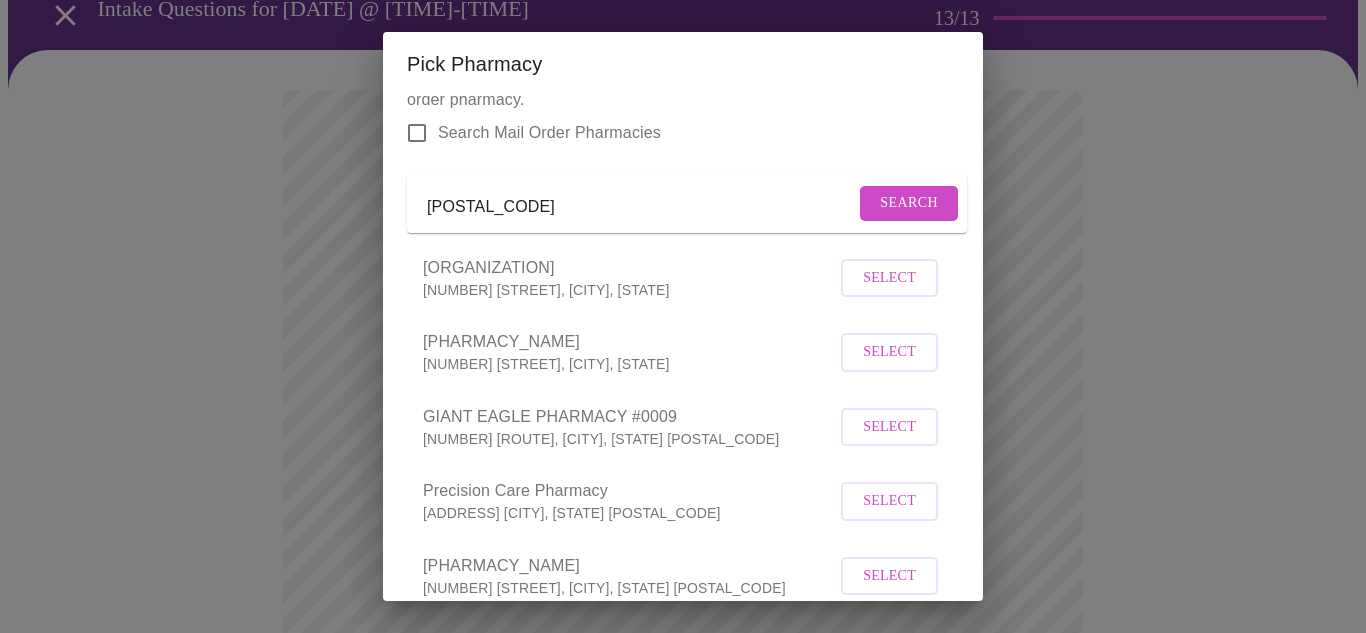 click on "Select" at bounding box center [889, 352] 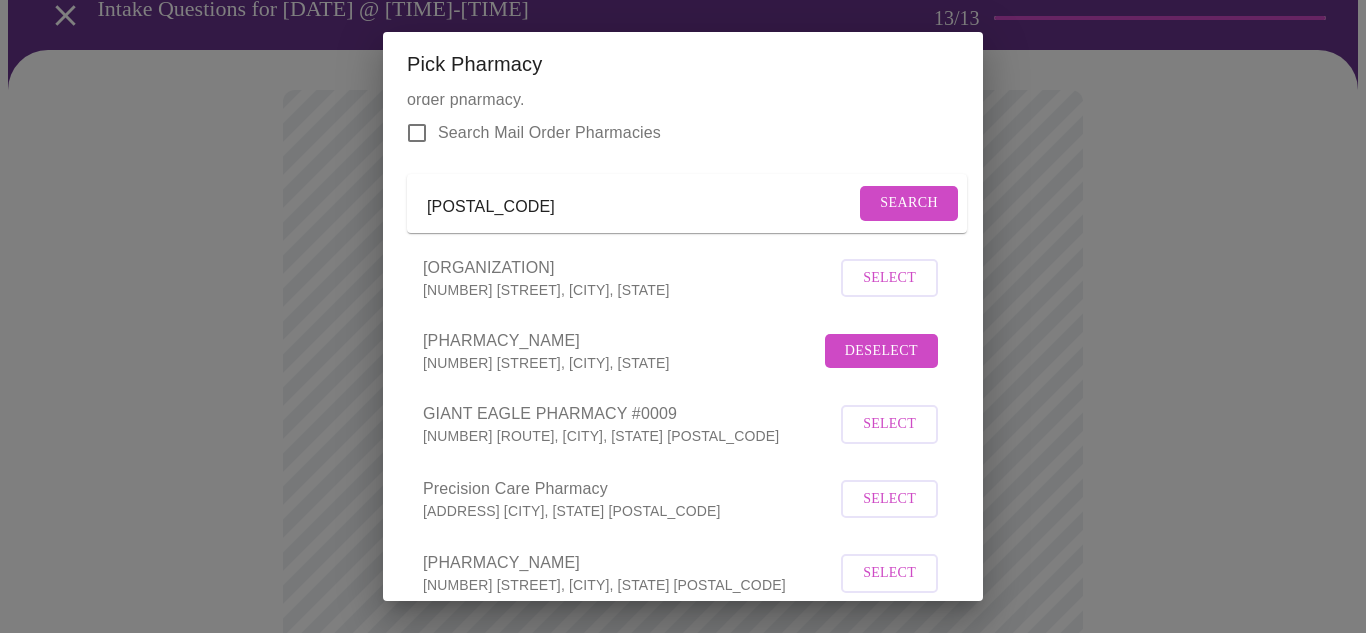 click on "Pick Pharmacy Enter the ZIP code of the pharmacy you would like to use or select a mail order pharmacy. Search Mail Order Pharmacies [POSTAL_CODE] Search [PHARMACY_NAME] [NUMBER] [STREET], [CITY], [STATE] Select [PHARMACY_NAME] [NUMBER] [STREET], [CITY], [STATE] Deselect [PHARMACY_NAME] [NUMBER] [ROUTE], [CITY], [STATE] Select [PHARMACY_NAME] [ADDRESS] Select [PHARMACY_NAME] [NUMBER] [ROUTE], [CITY], [STATE] Select [PHARMACY_NAME] [NUMBER] [ROUTE], [CITY], [STATE] Select [PHARMACY_NAME] [NUMBER] [STREET], [CITY], [STATE]-[POSTAL_CODE] Select [PHARMACY_NAME] [NUMBER] [STREET], [CITY], [STATE]-[POSTAL_CODE] Select [PHARMACY_NAME] [NUMBER] [ROUTE], [CITY], [STATE]-[POSTAL_CODE] Select Cancel Save" at bounding box center [683, 316] 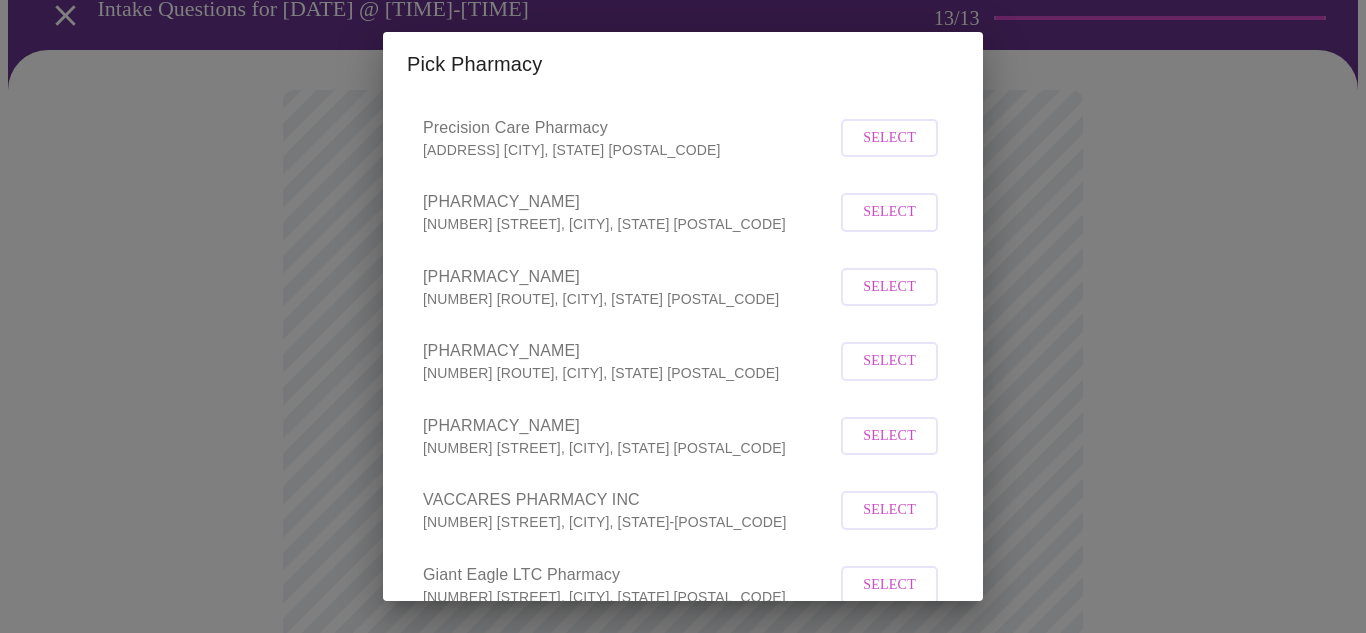 scroll, scrollTop: 553, scrollLeft: 0, axis: vertical 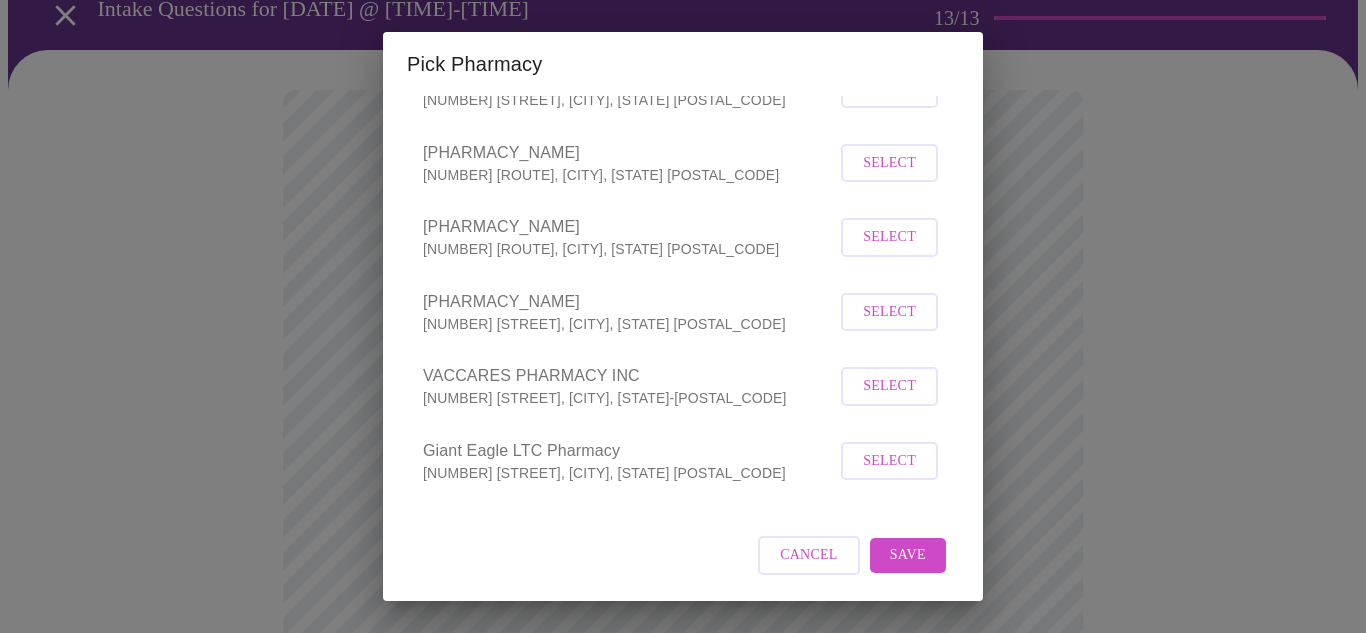 click on "Save" at bounding box center (908, 555) 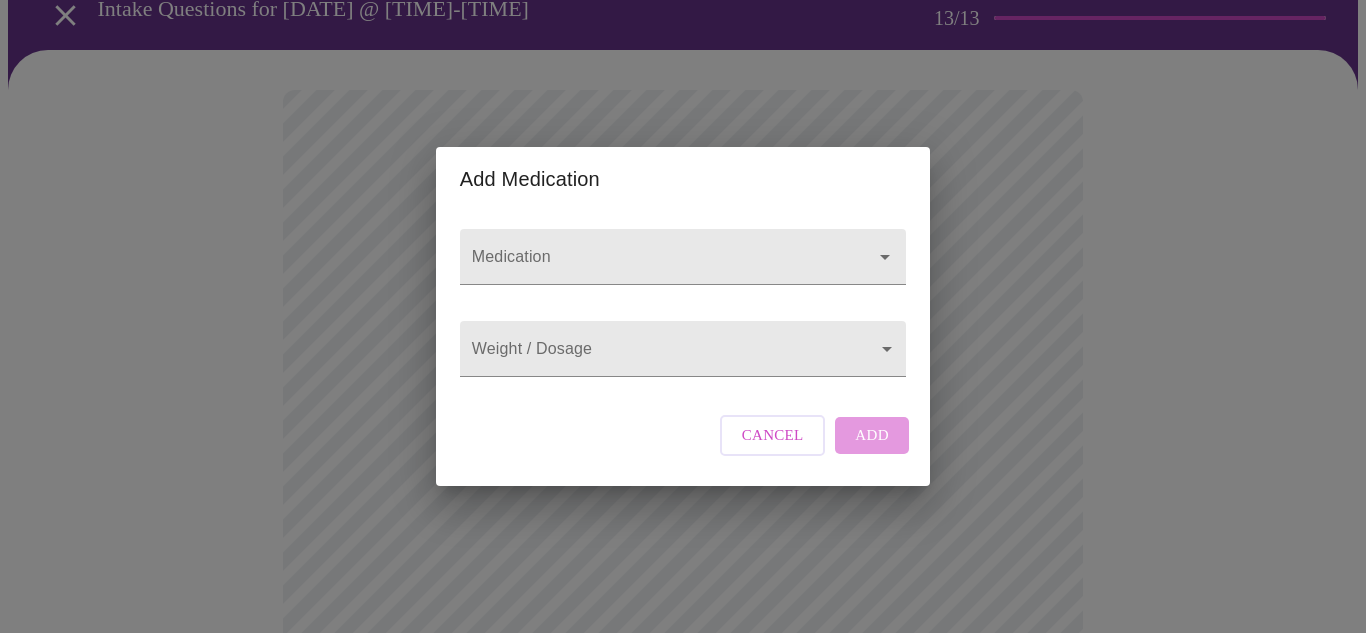 click on "Add Medication Medication Weight / Dosage ​ Cancel Add" at bounding box center (683, 316) 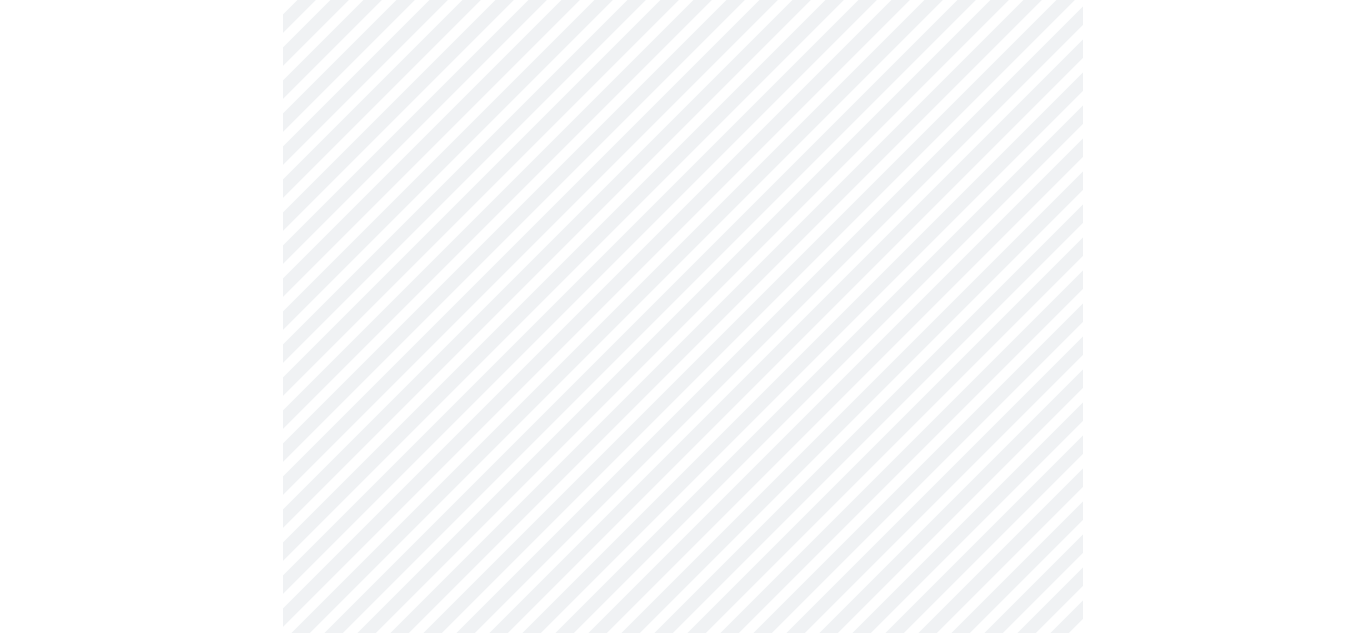 scroll, scrollTop: 871, scrollLeft: 0, axis: vertical 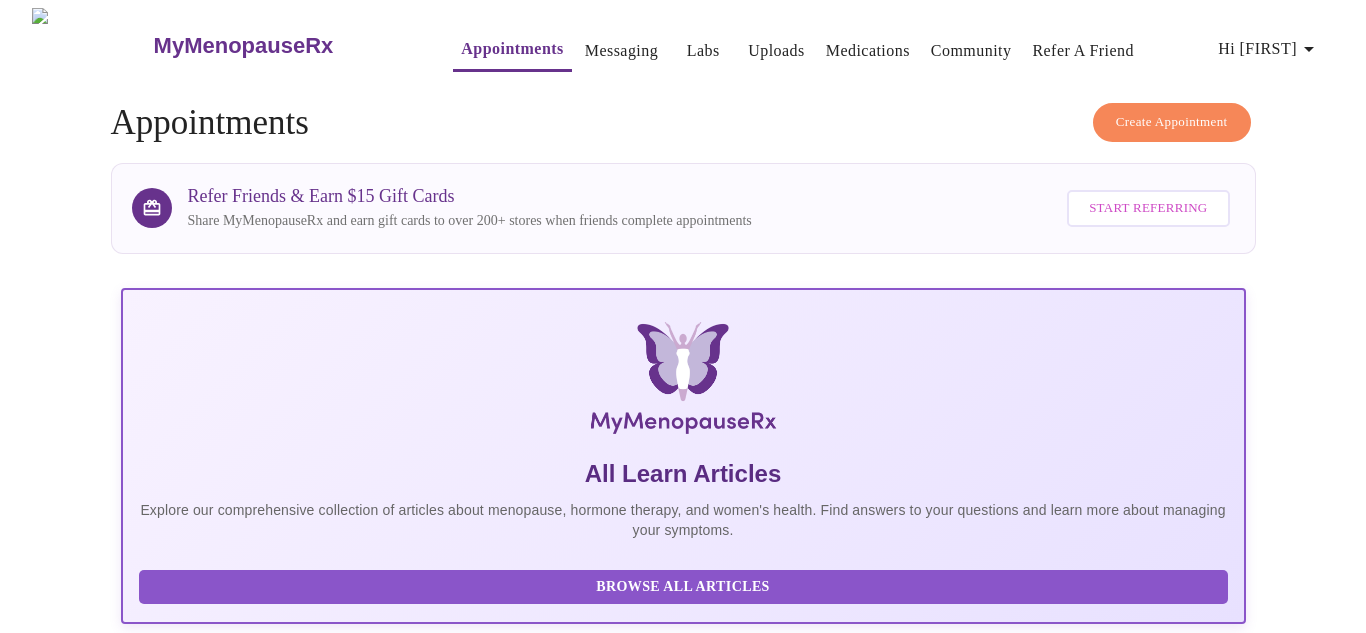 click on "Messaging" at bounding box center (621, 51) 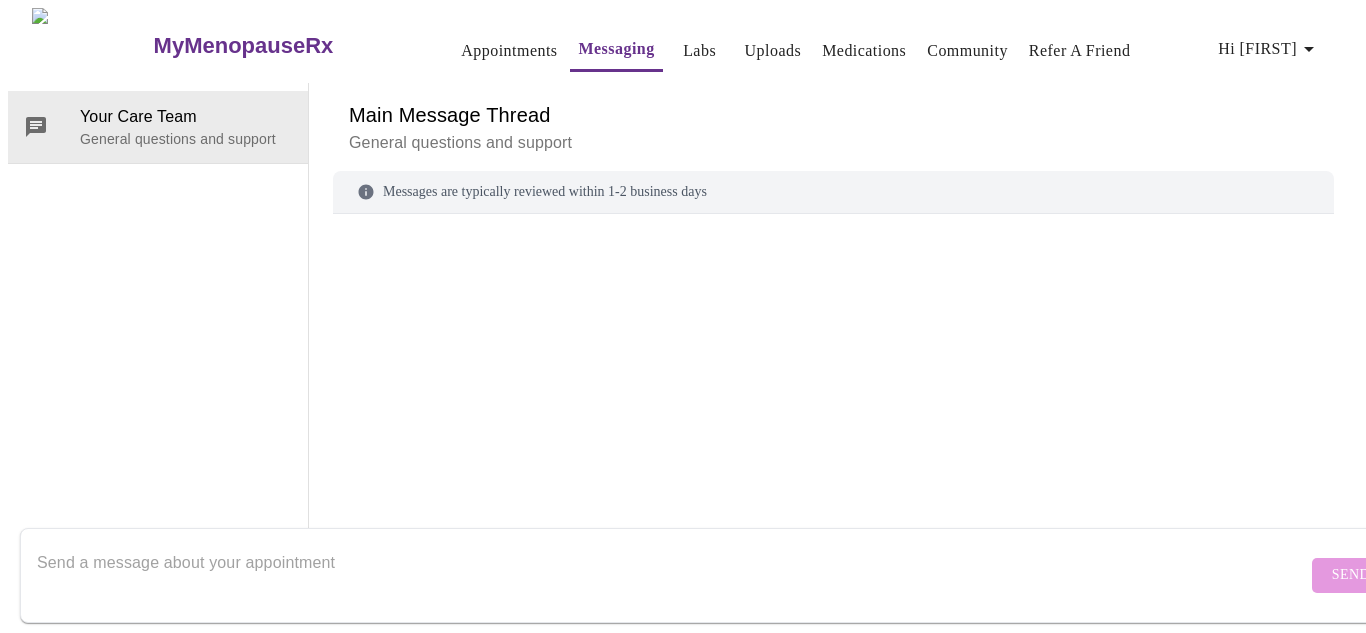 scroll, scrollTop: 0, scrollLeft: 0, axis: both 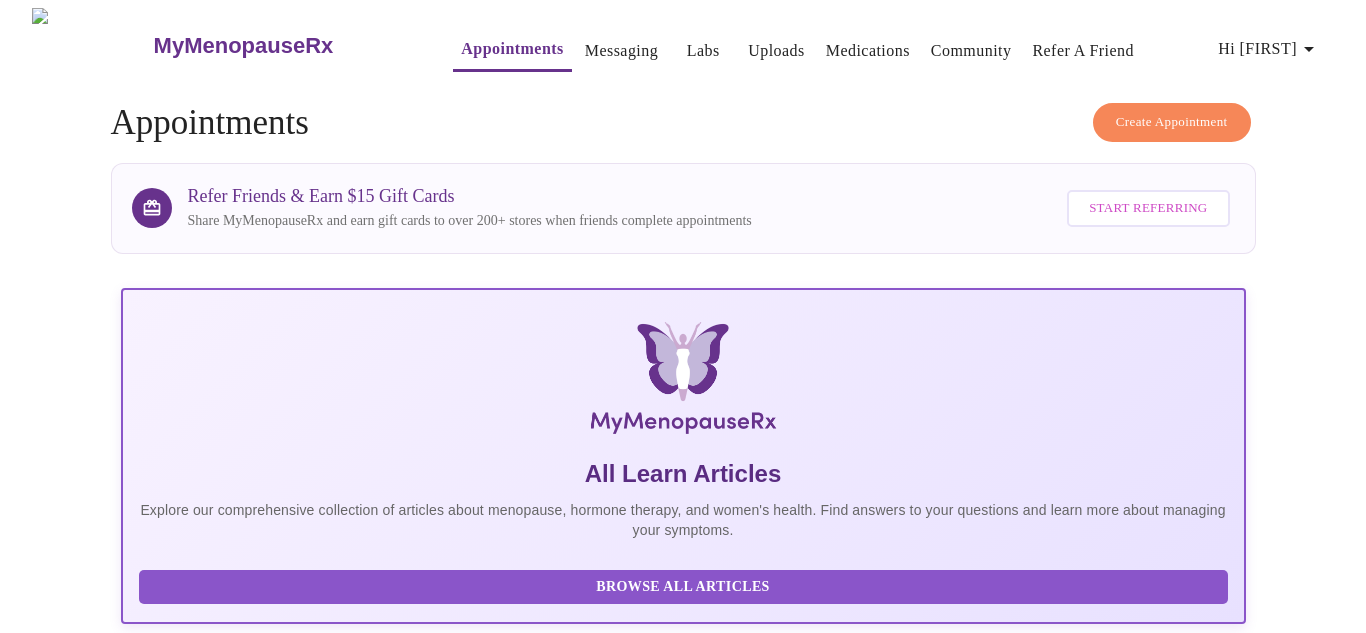 click on "Uploads" at bounding box center [776, 51] 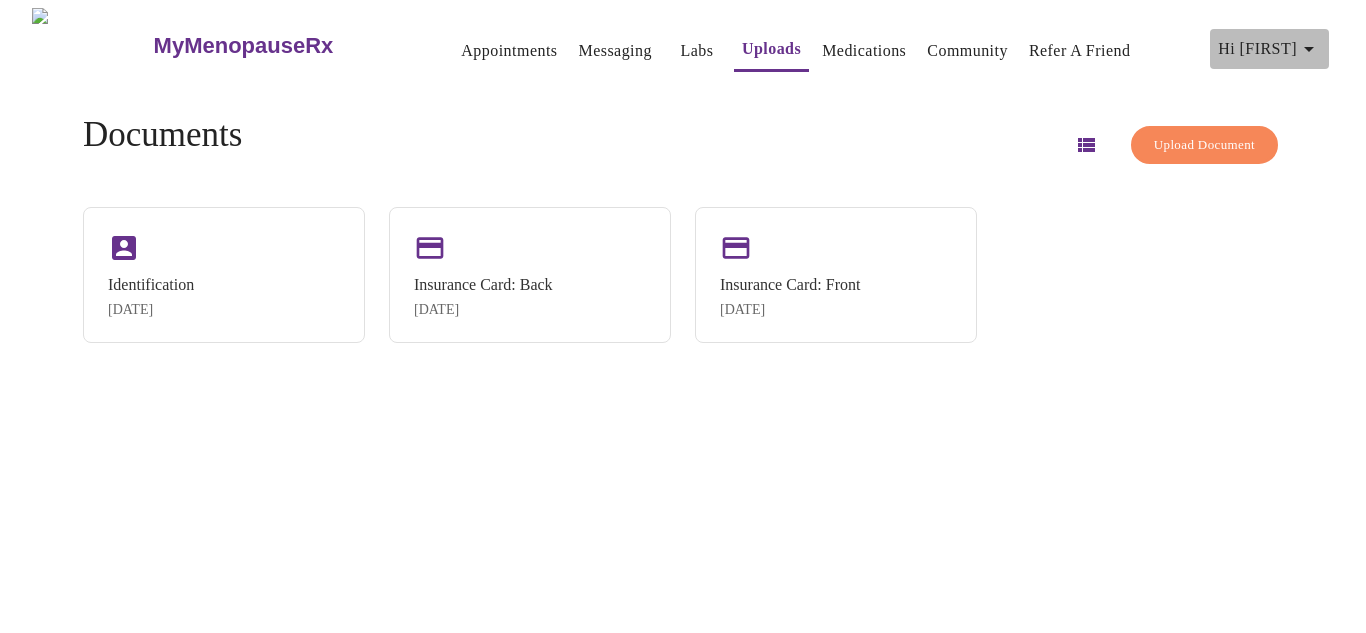 click on "Hi [FIRST]" at bounding box center (1269, 49) 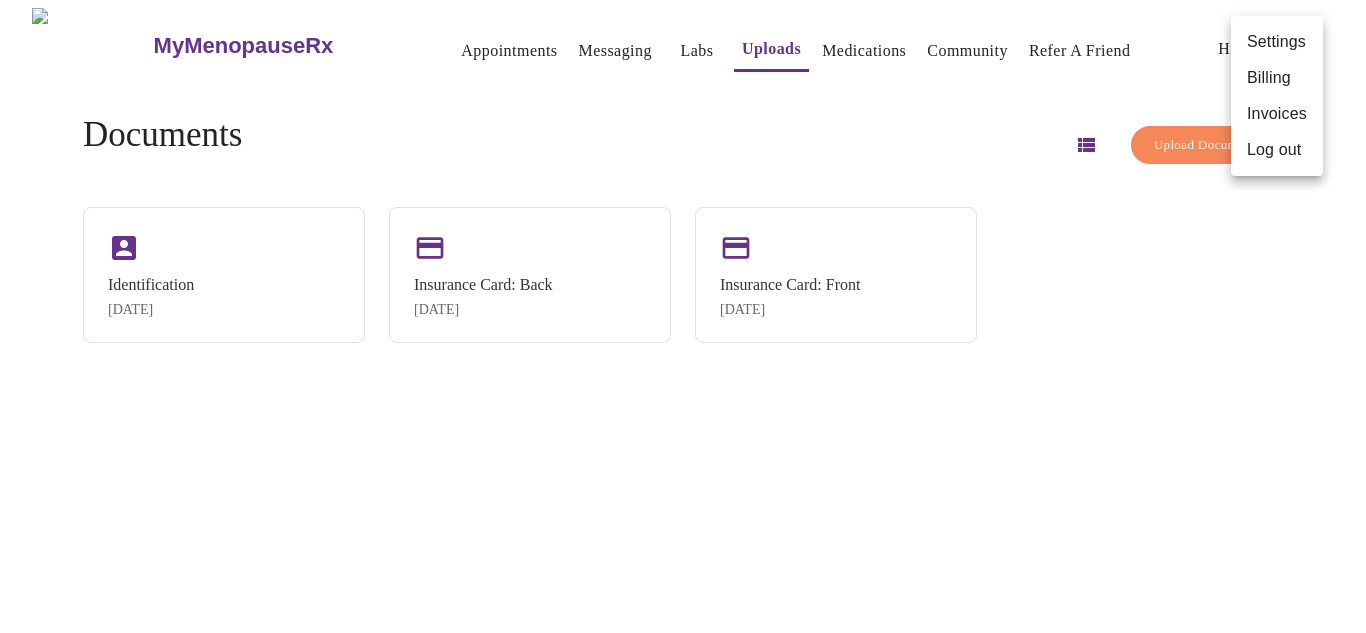 click on "Billing" at bounding box center [1277, 78] 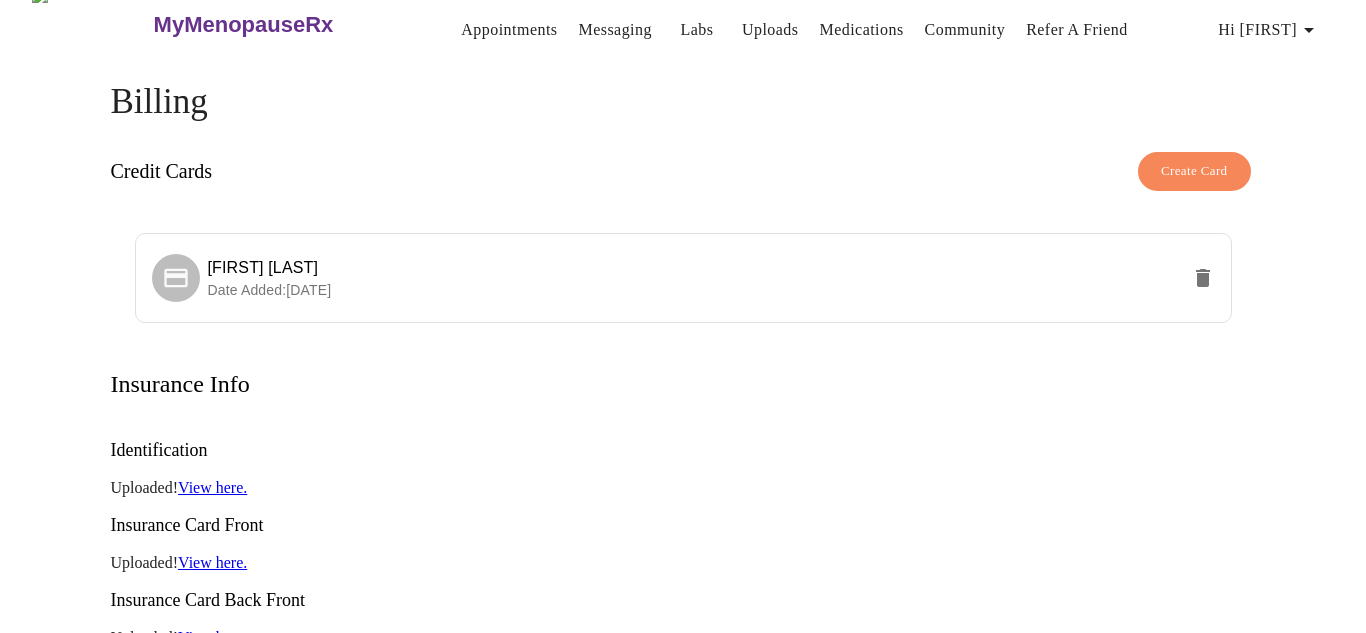 scroll, scrollTop: 0, scrollLeft: 0, axis: both 